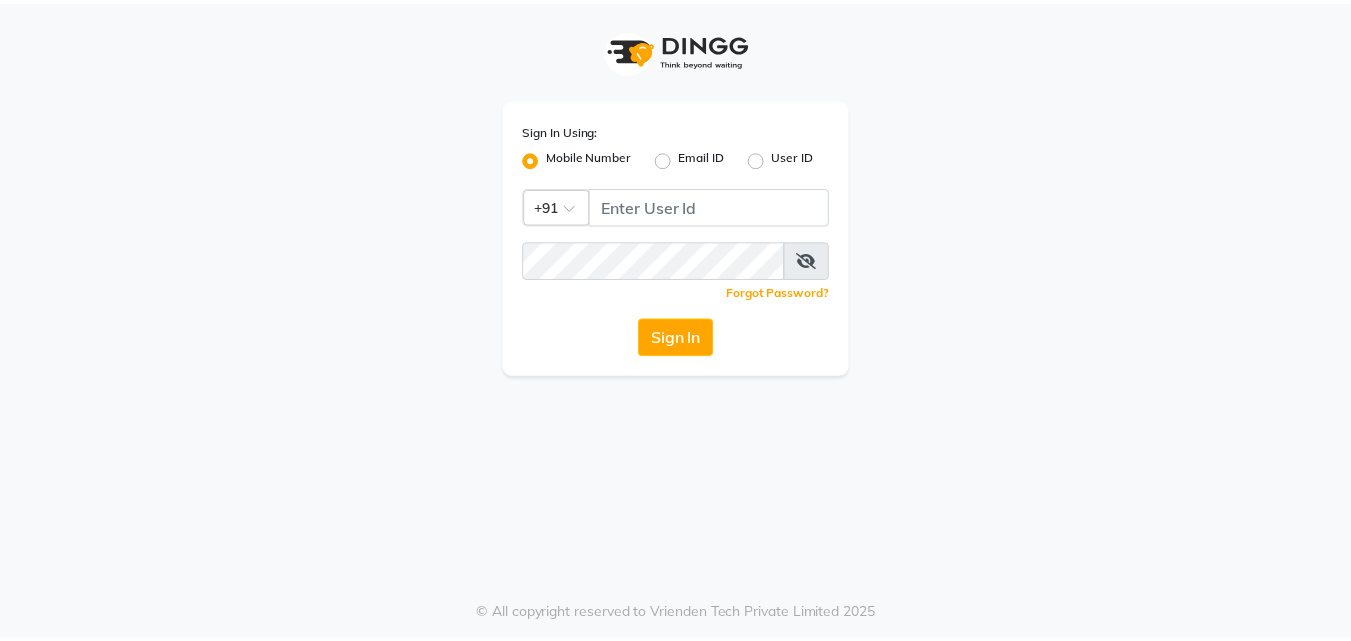 scroll, scrollTop: 0, scrollLeft: 0, axis: both 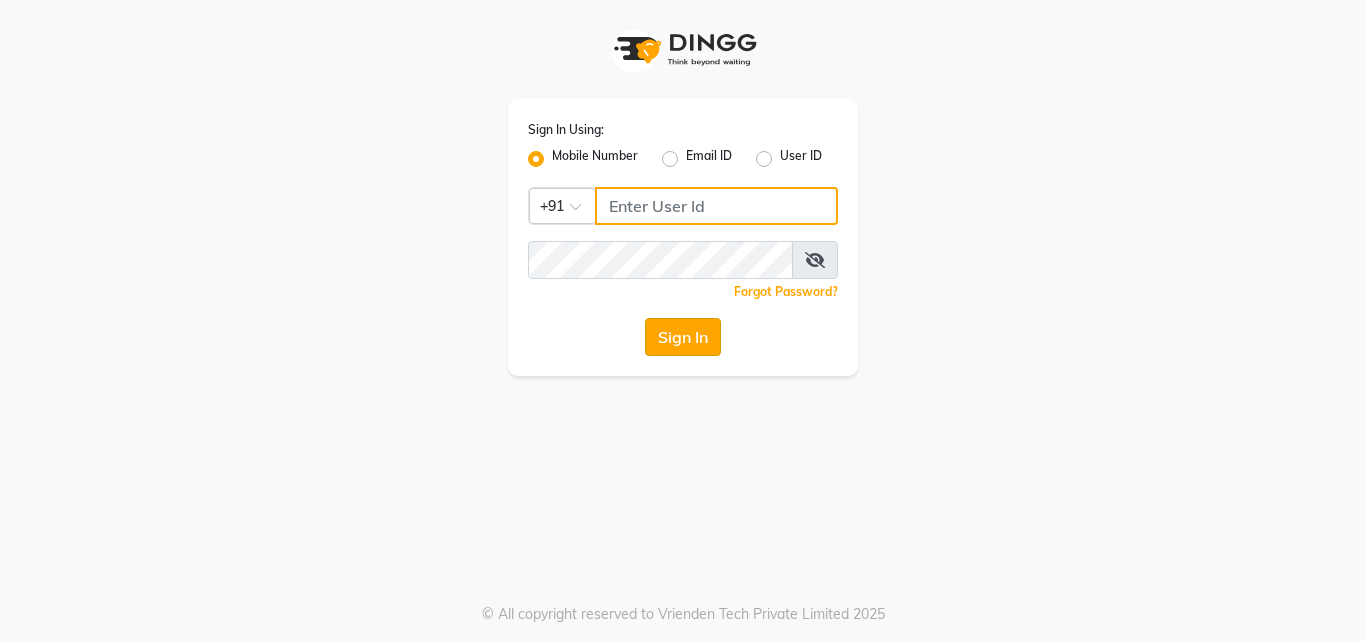 type on "8263956805" 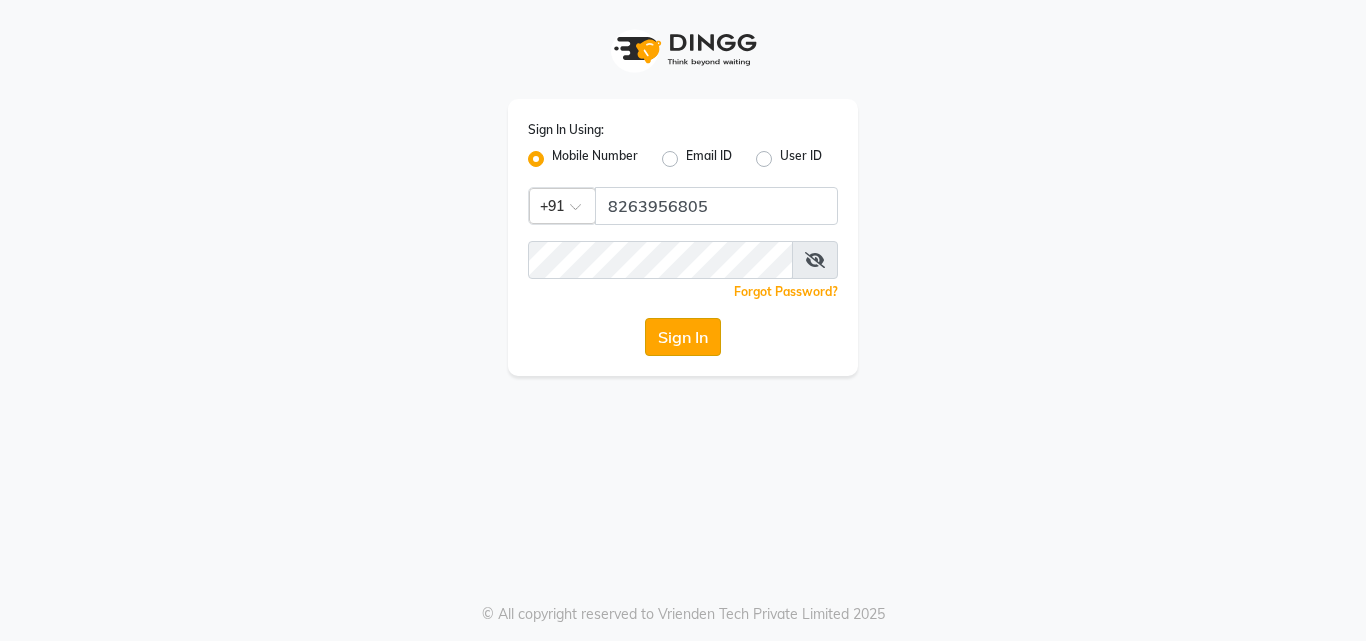 click on "Sign In" 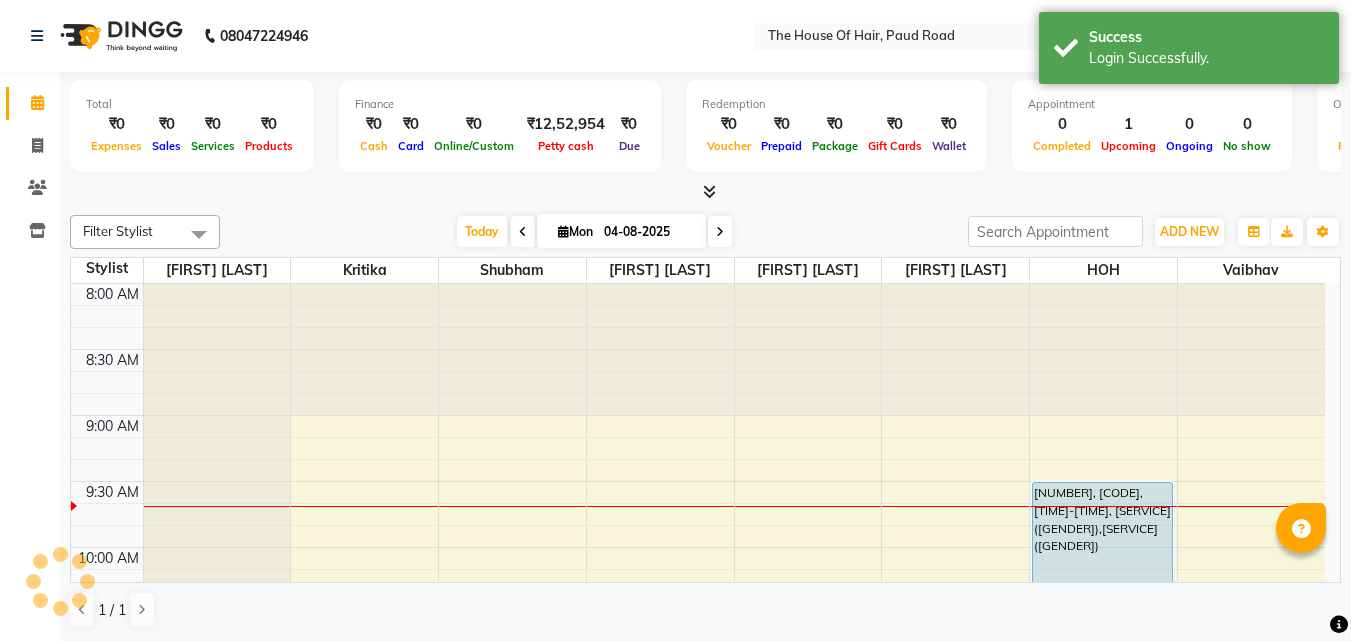 scroll, scrollTop: 0, scrollLeft: 0, axis: both 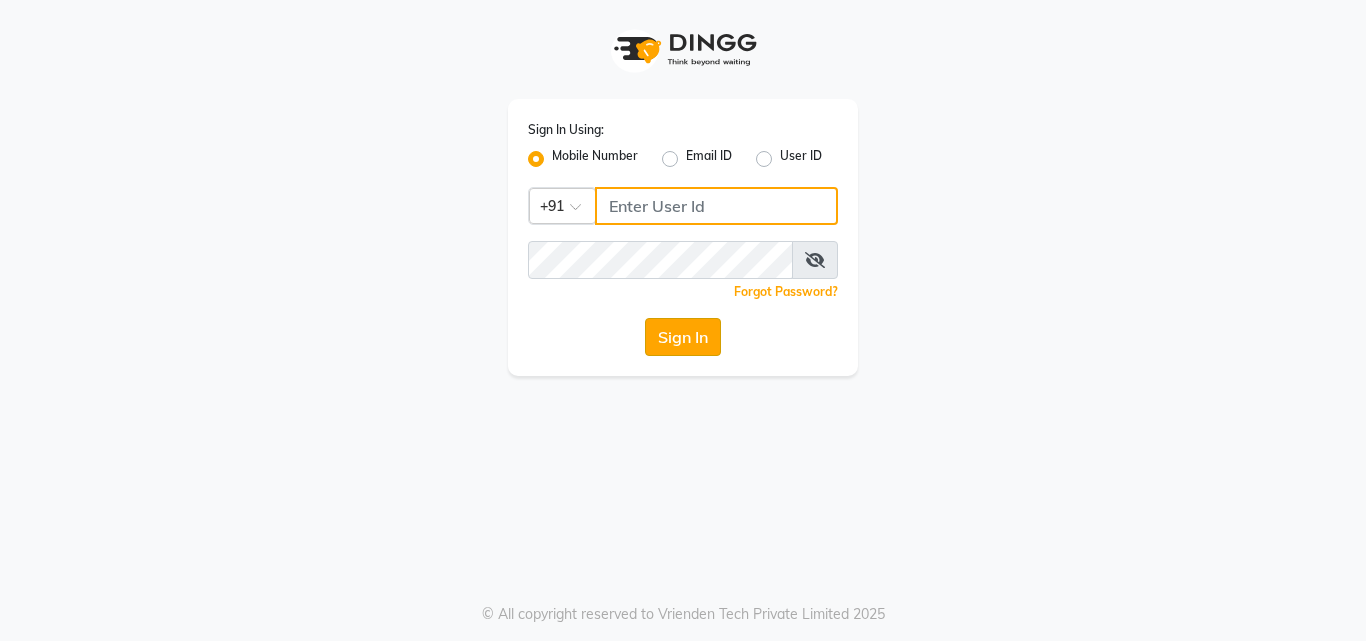 type on "8263956805" 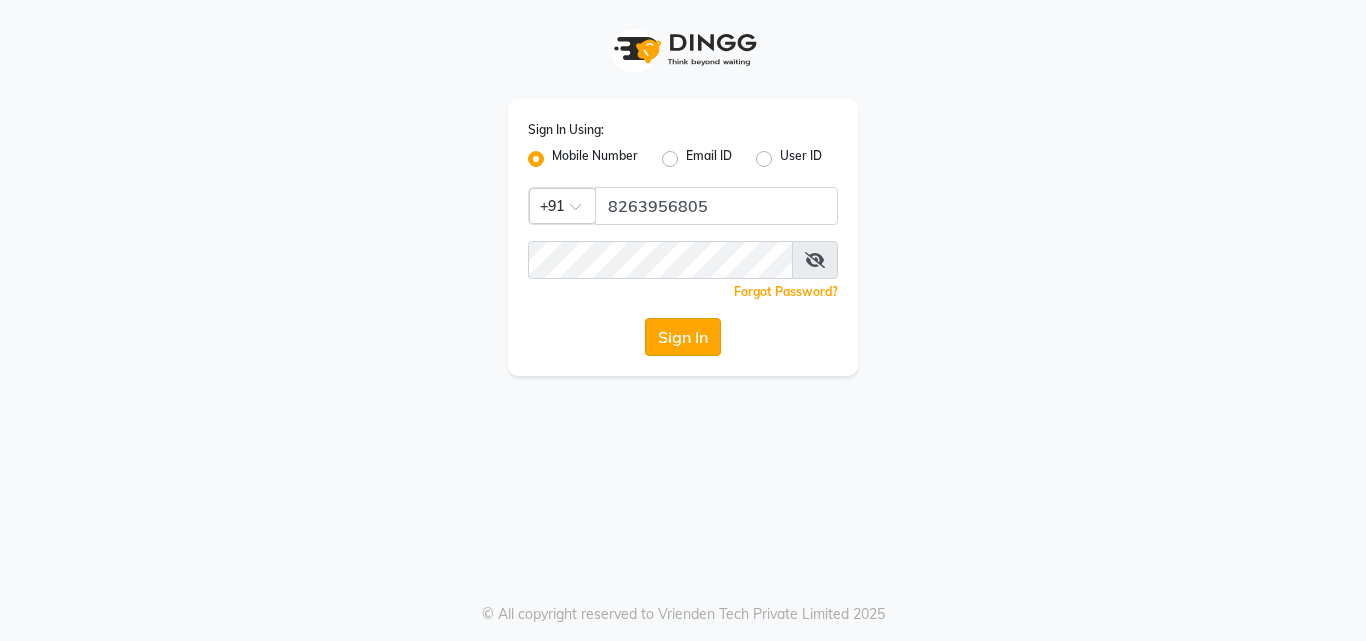 click on "Sign In" 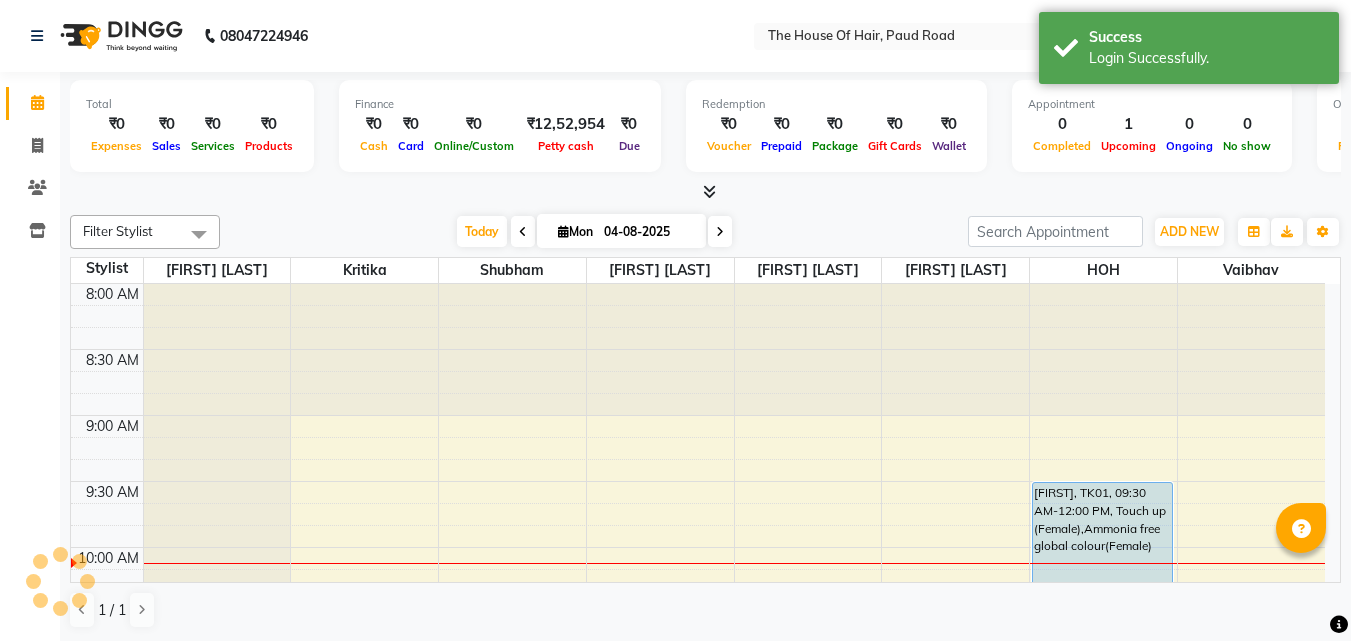 scroll, scrollTop: 0, scrollLeft: 0, axis: both 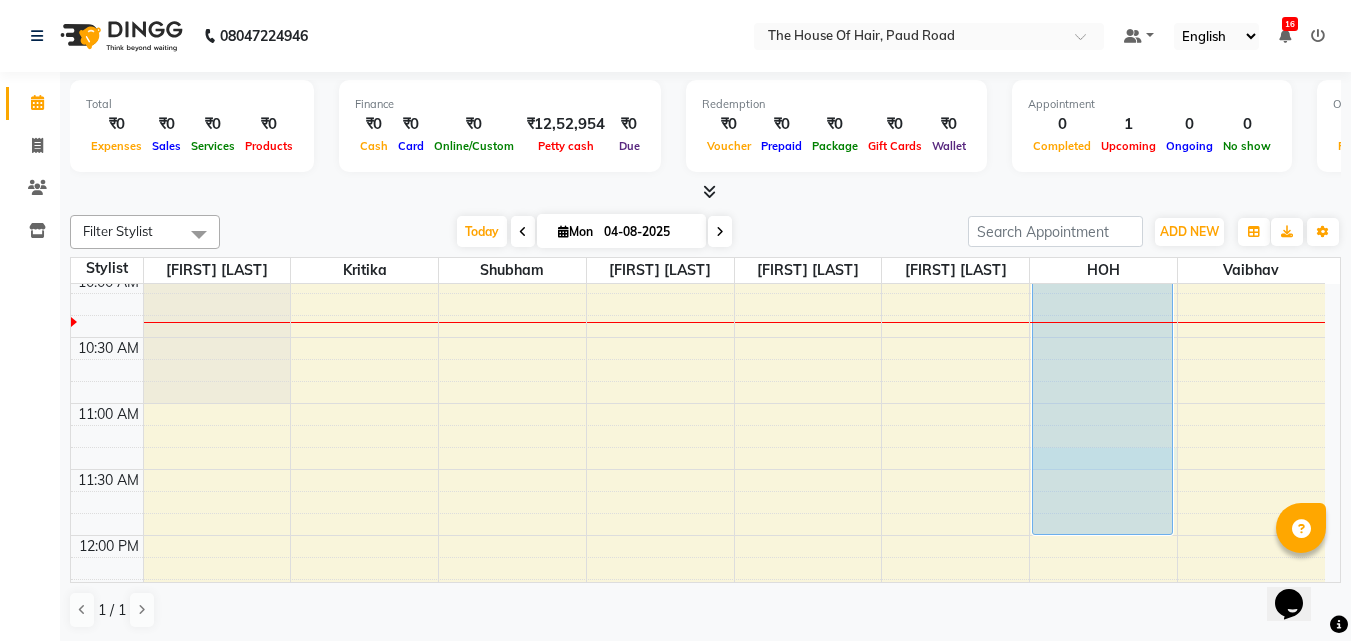 click on "8:00 AM 8:30 AM 9:00 AM 9:30 AM 10:00 AM 10:30 AM 11:00 AM 11:30 AM 12:00 PM 12:30 PM 1:00 PM 1:30 PM 2:00 PM 2:30 PM 3:00 PM 3:30 PM 4:00 PM 4:30 PM 5:00 PM 5:30 PM 6:00 PM 6:30 PM 7:00 PM 7:30 PM 8:00 PM 8:30 PM 9:00 PM 9:30 PM [FIRST], TK01, 09:30 AM-12:00 PM, Touch up (Female),Ammonia free global colour(Female)" at bounding box center (698, 931) 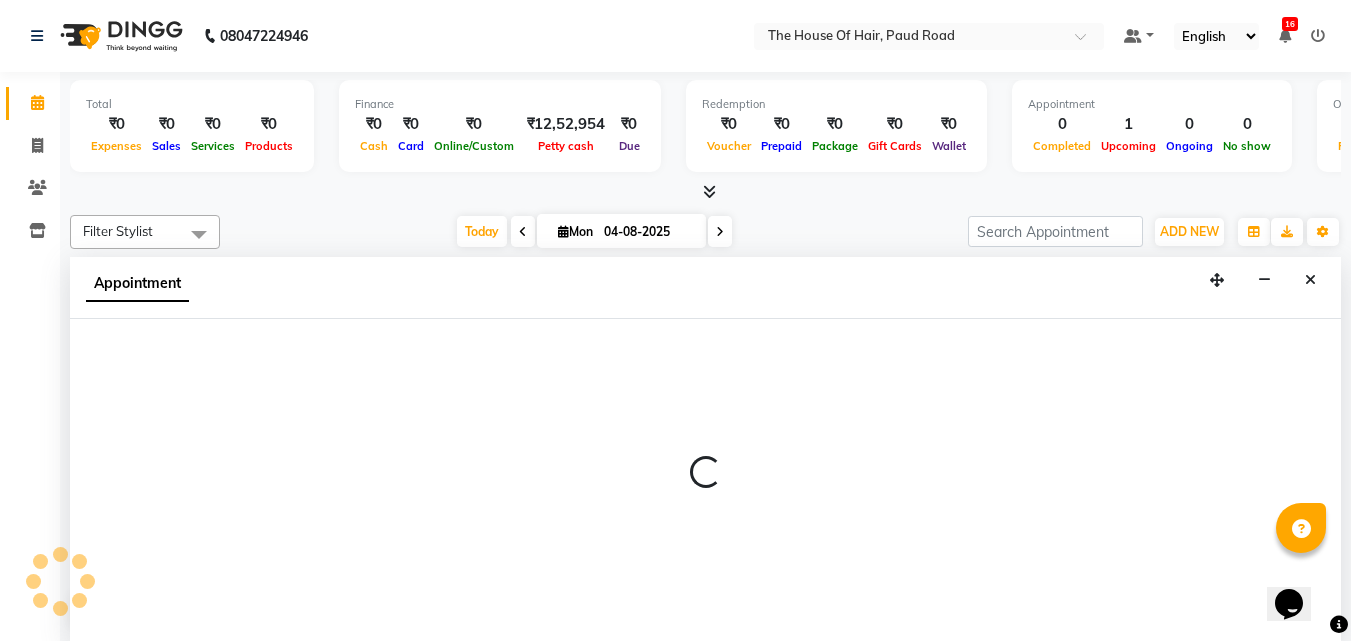 scroll, scrollTop: 1, scrollLeft: 0, axis: vertical 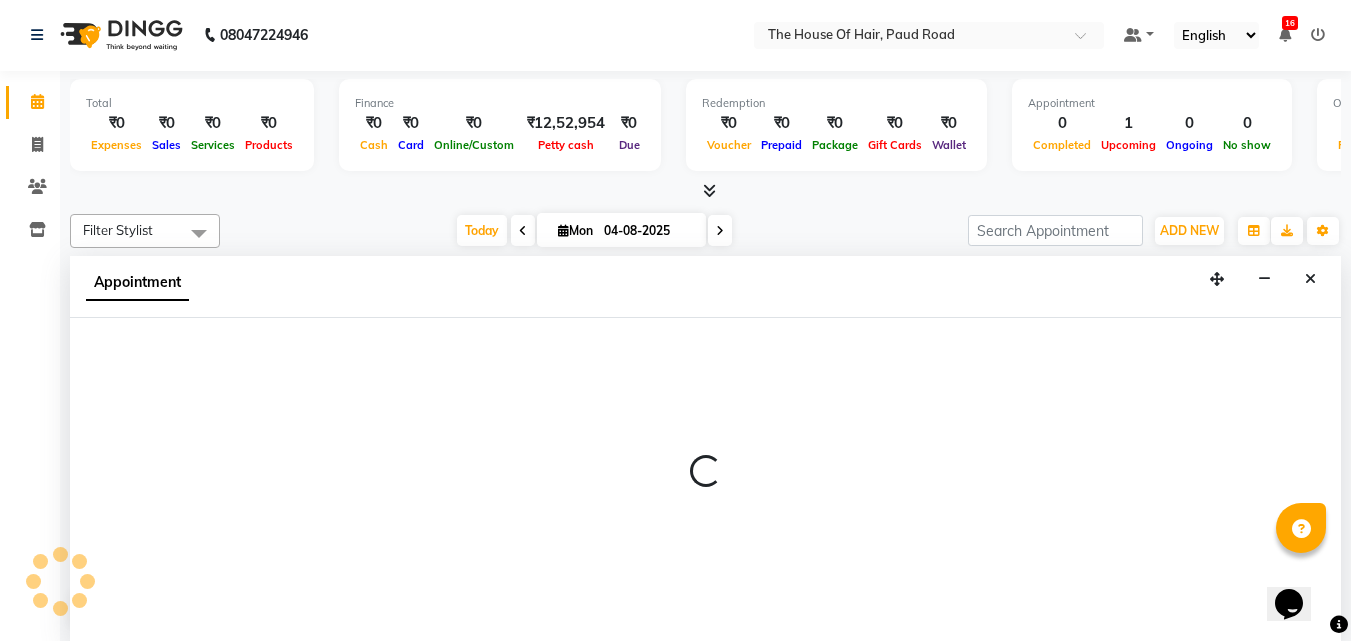 select on "80392" 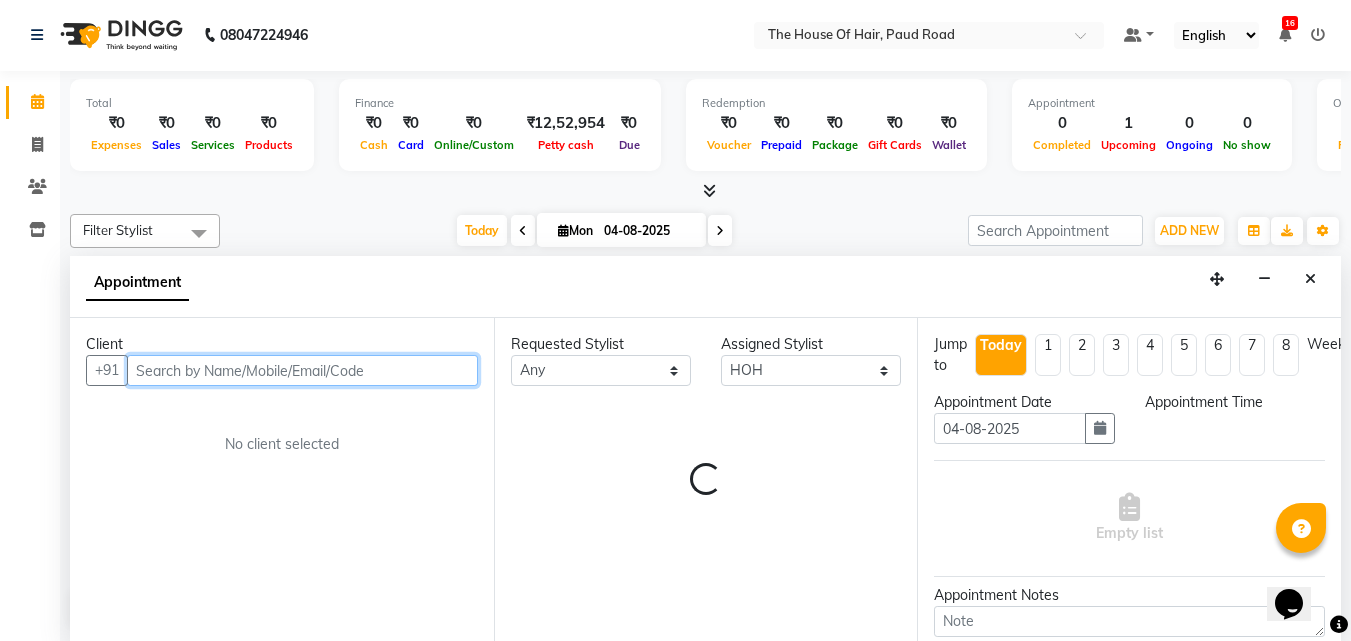 select on "675" 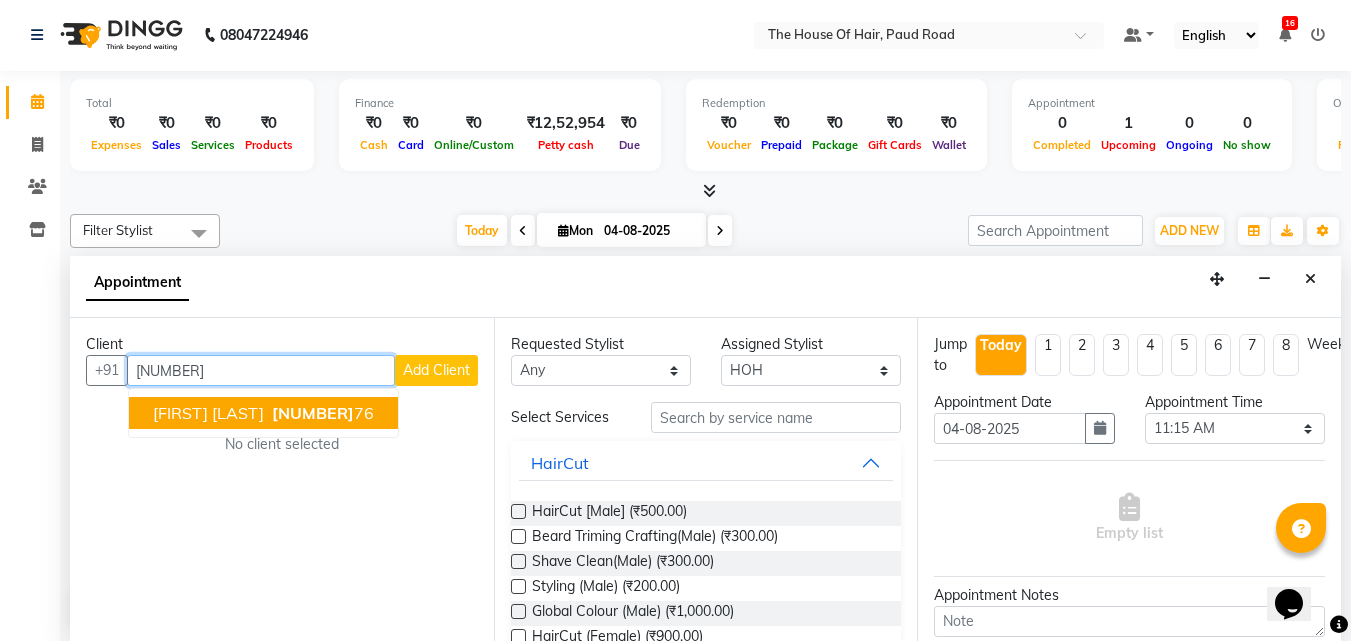 click on "[FIRST] [LAST]" at bounding box center [208, 413] 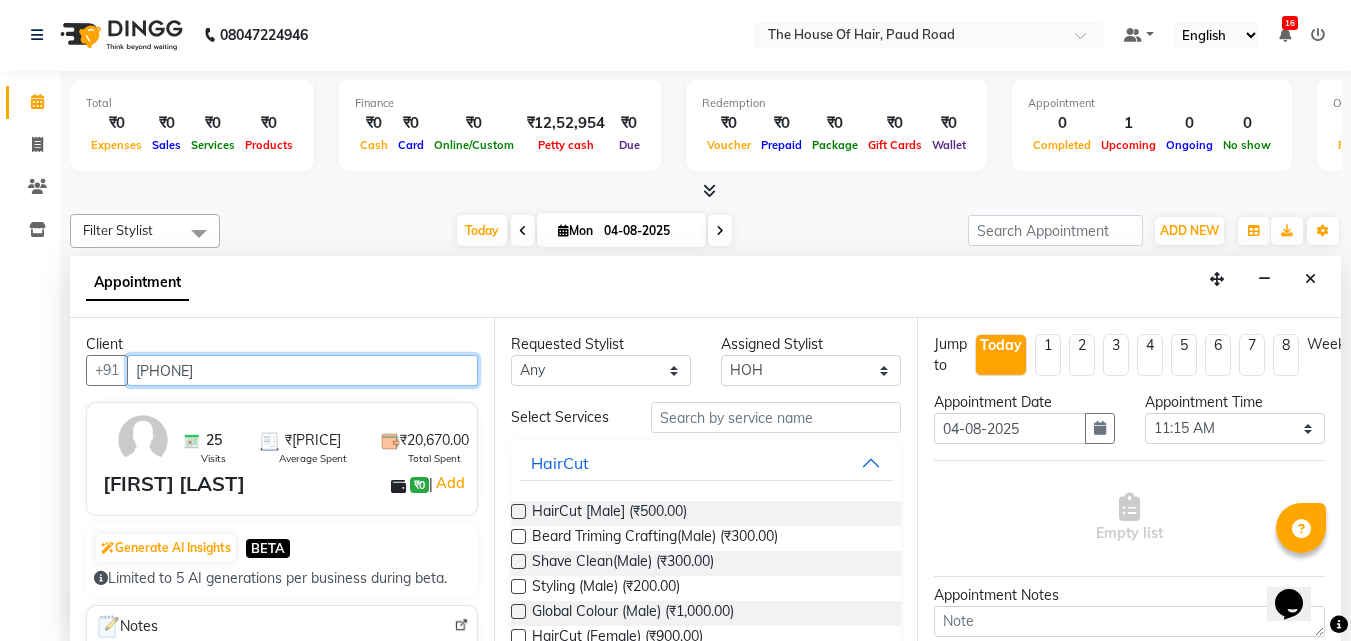 type on "[PHONE]" 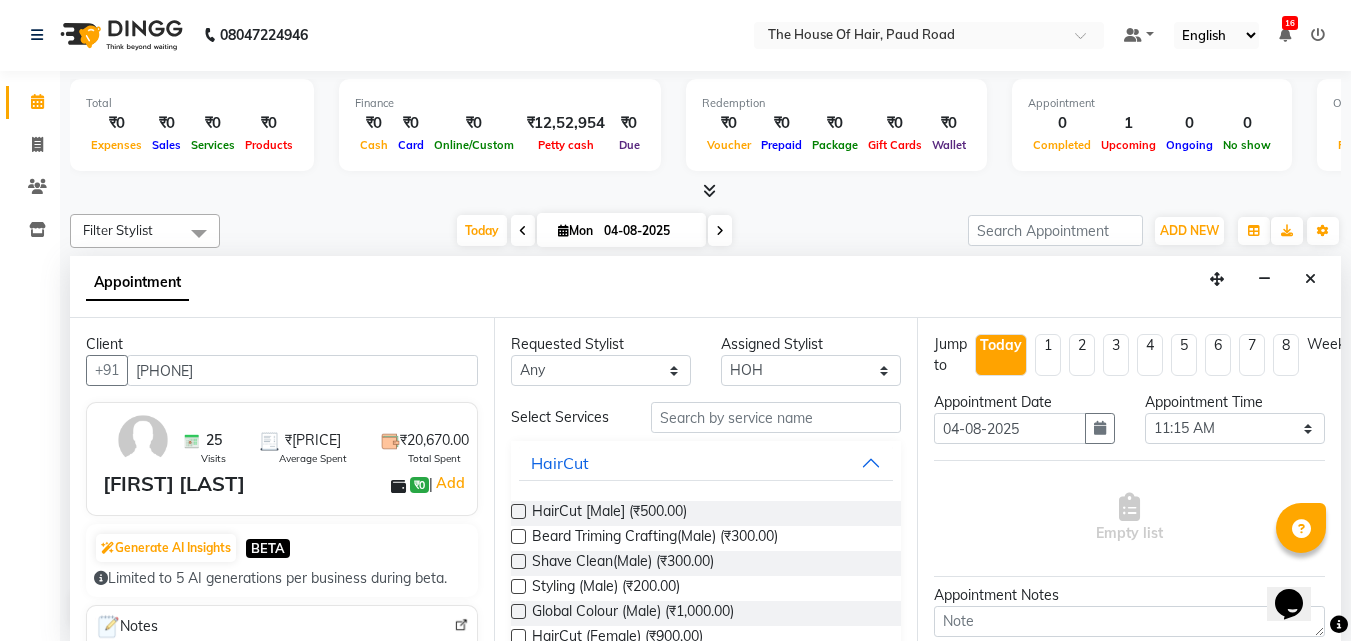 click at bounding box center [518, 536] 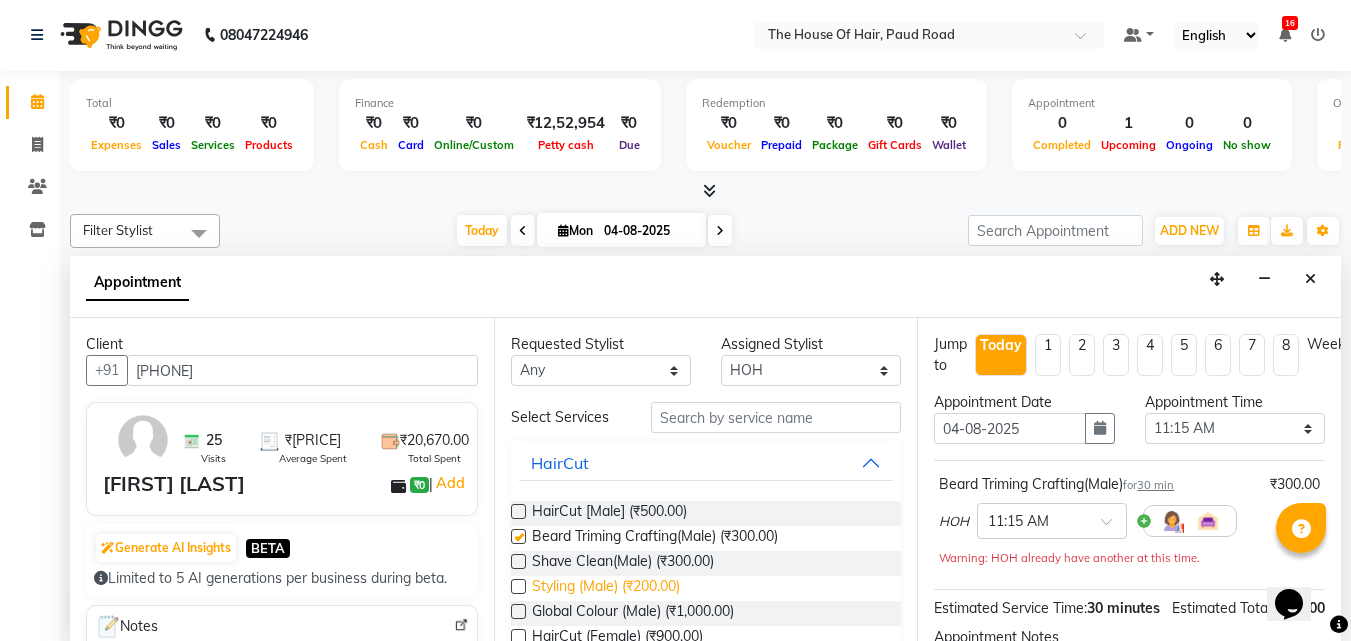checkbox on "false" 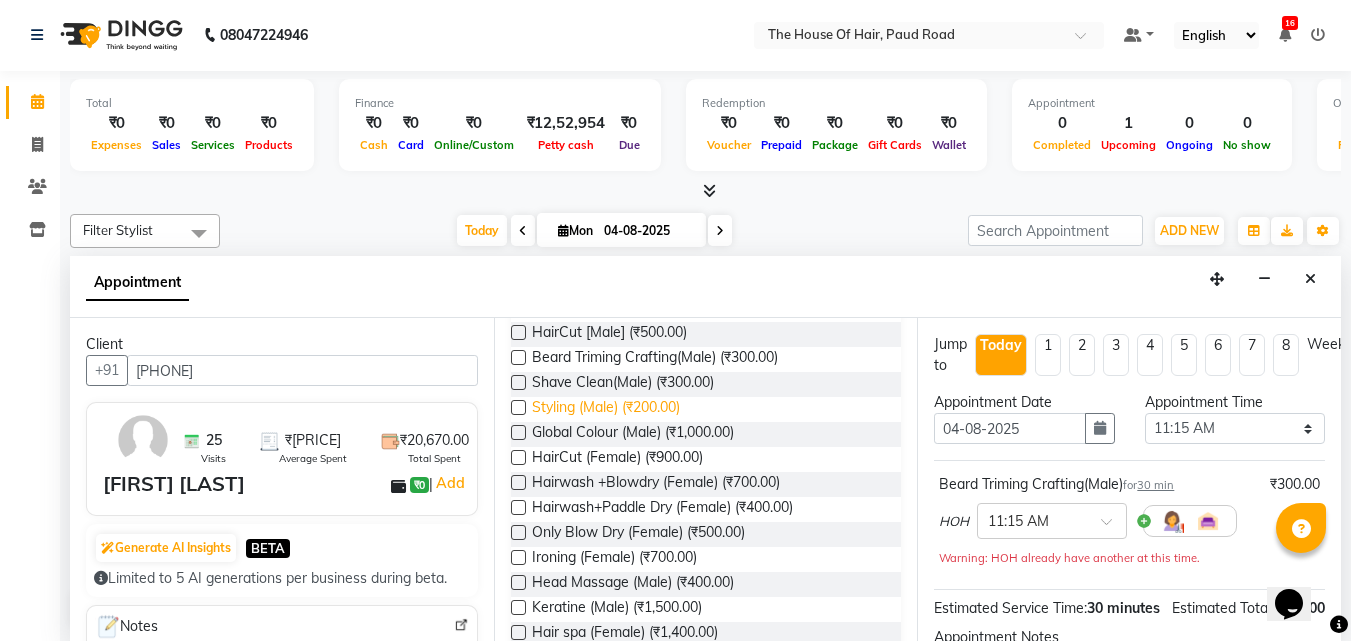 scroll, scrollTop: 178, scrollLeft: 0, axis: vertical 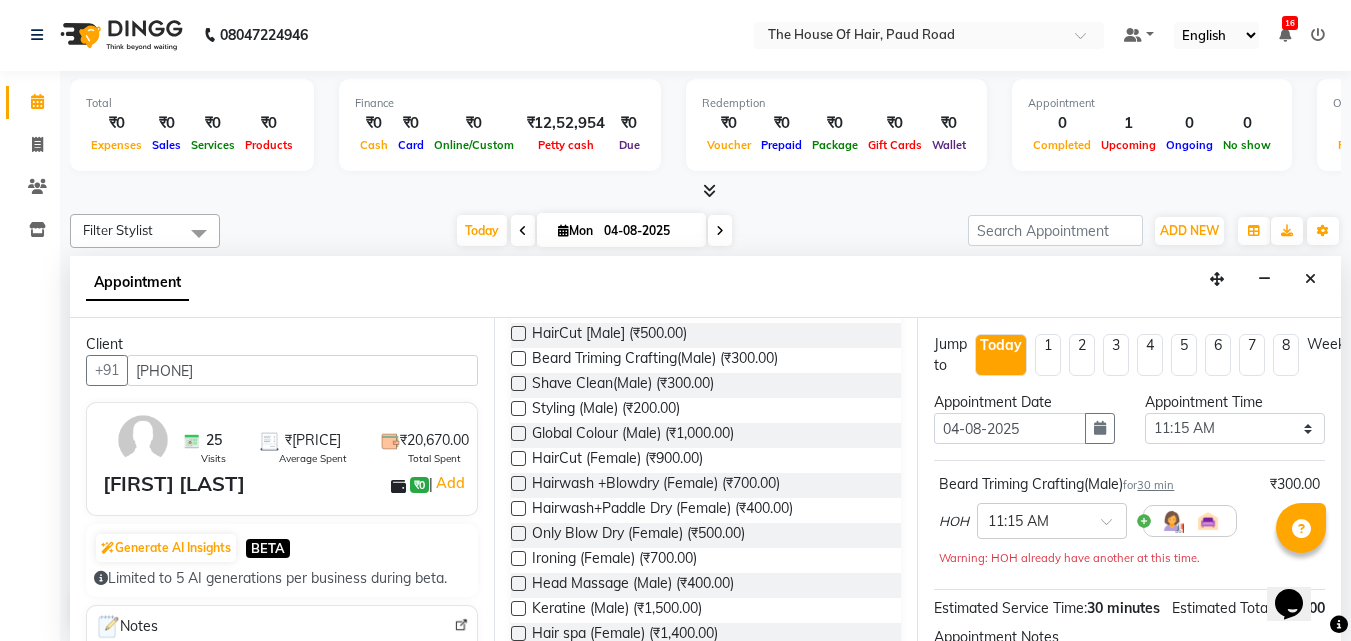 click at bounding box center (518, 433) 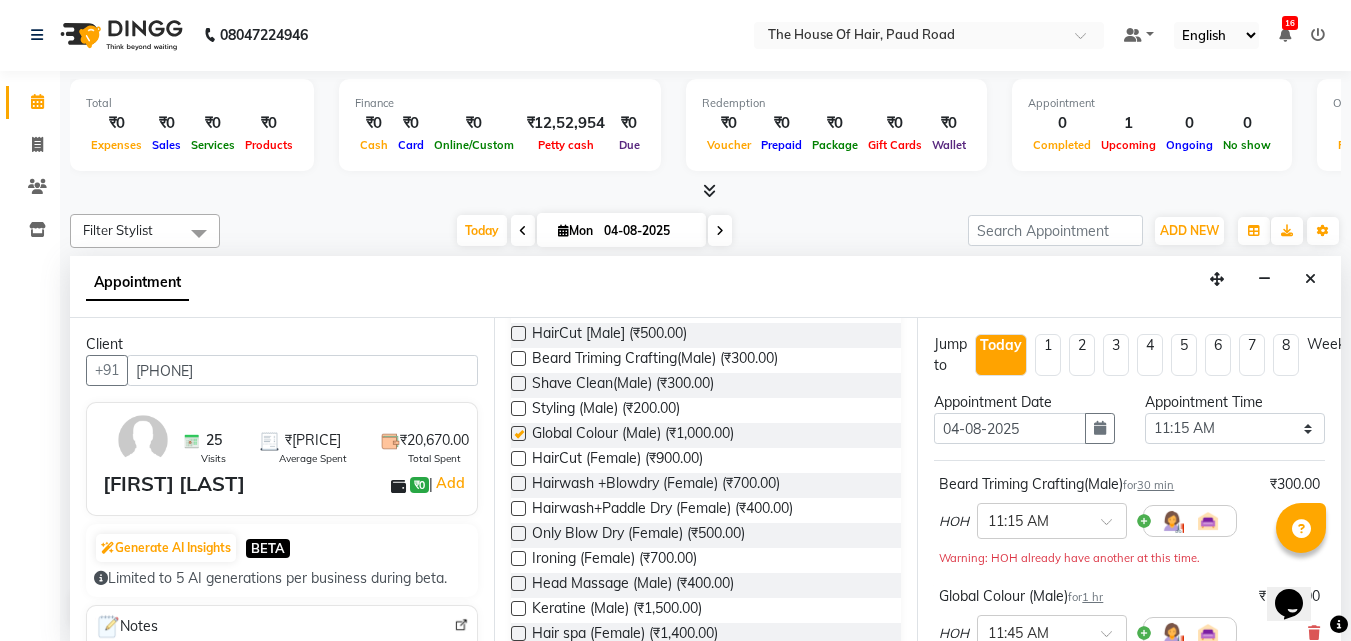 checkbox on "false" 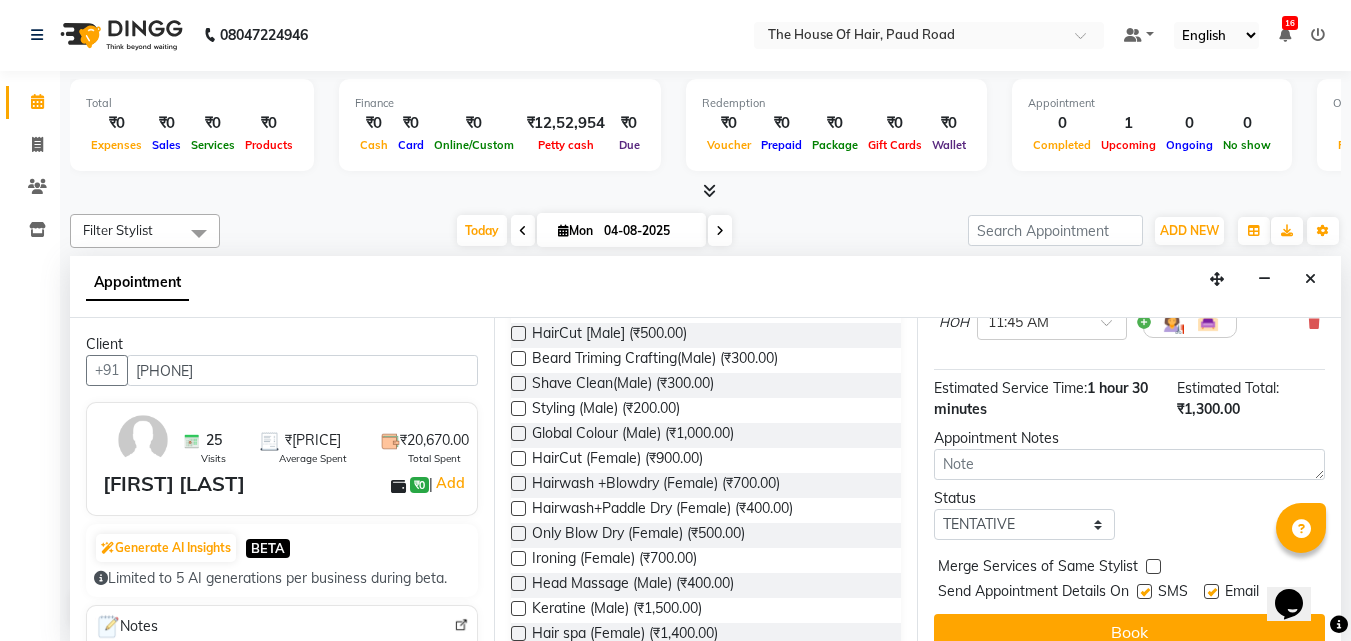 scroll, scrollTop: 351, scrollLeft: 0, axis: vertical 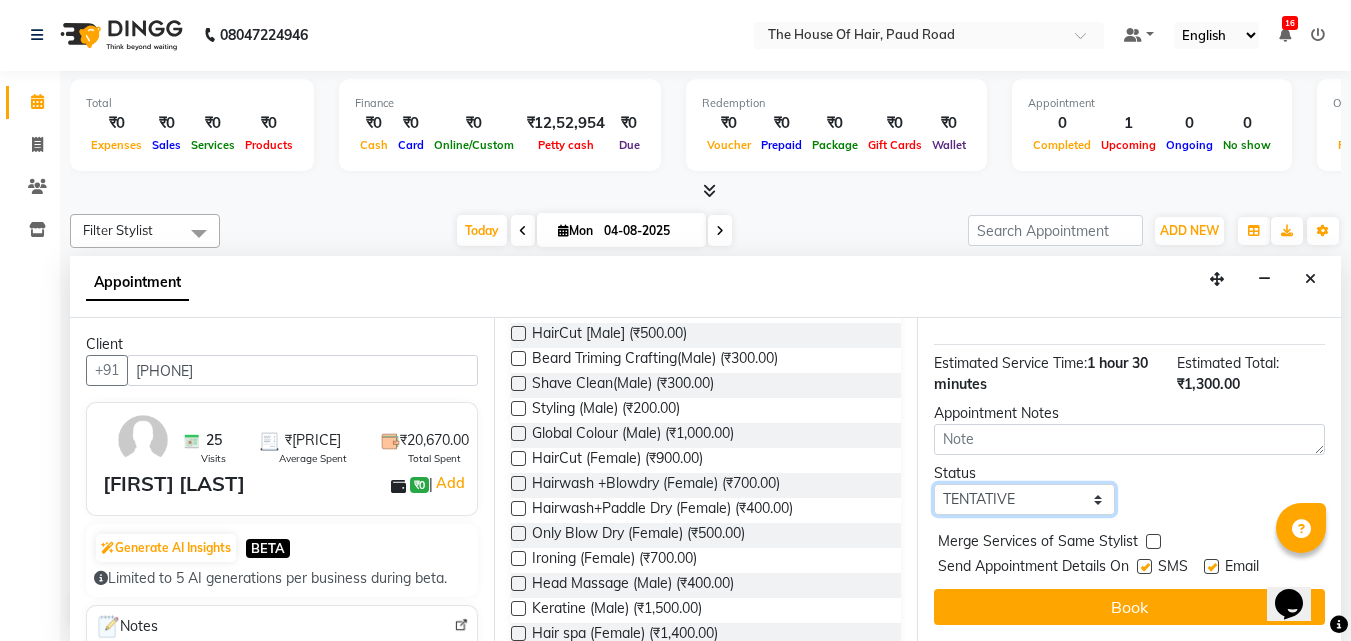 click on "Select TENTATIVE CONFIRM CHECK-IN UPCOMING" at bounding box center (1024, 499) 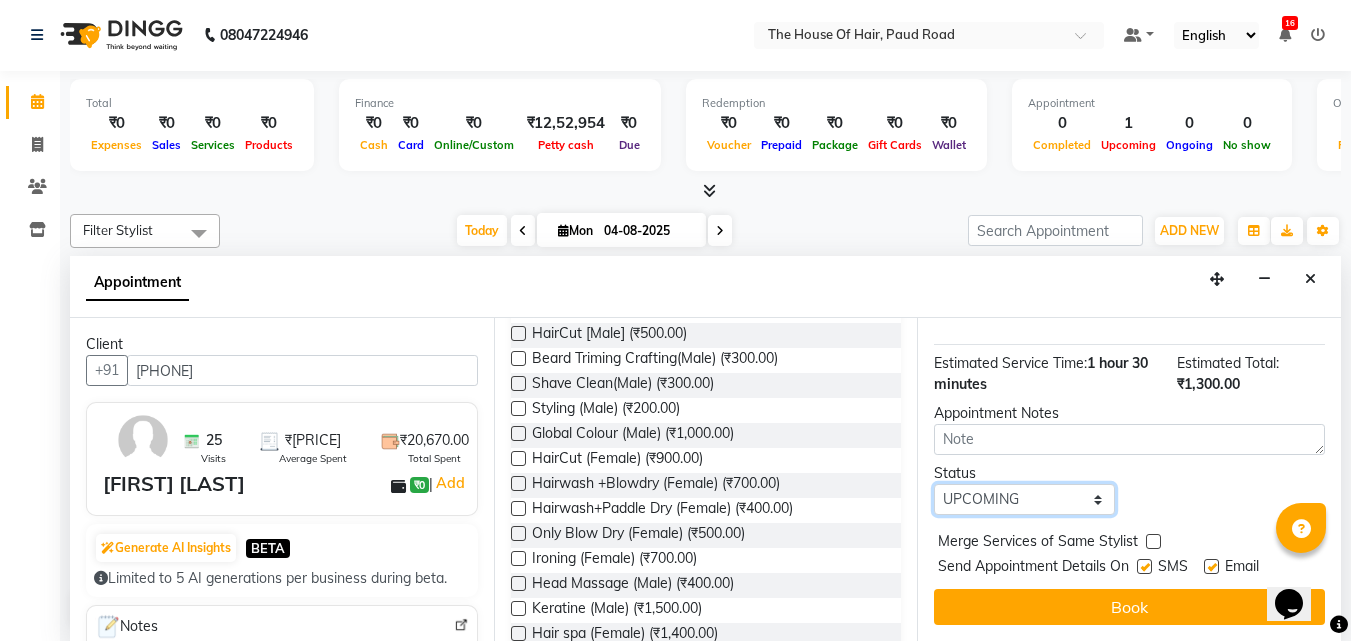 click on "Select TENTATIVE CONFIRM CHECK-IN UPCOMING" at bounding box center [1024, 499] 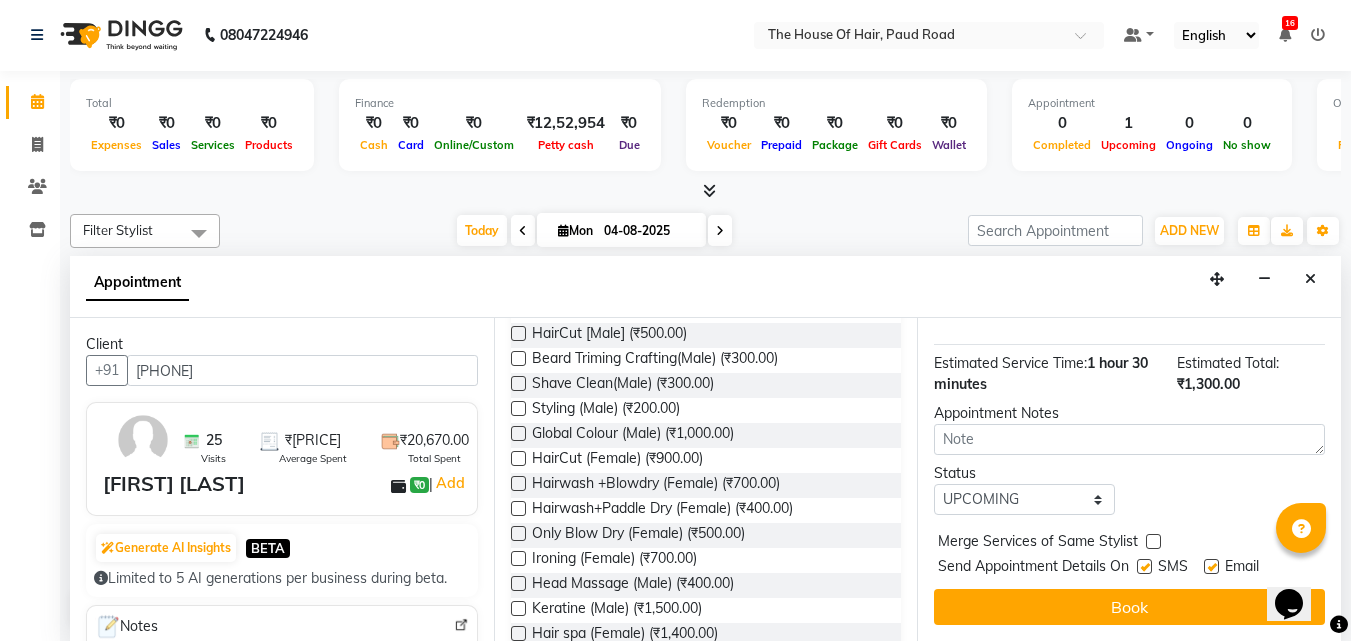 click at bounding box center (1153, 541) 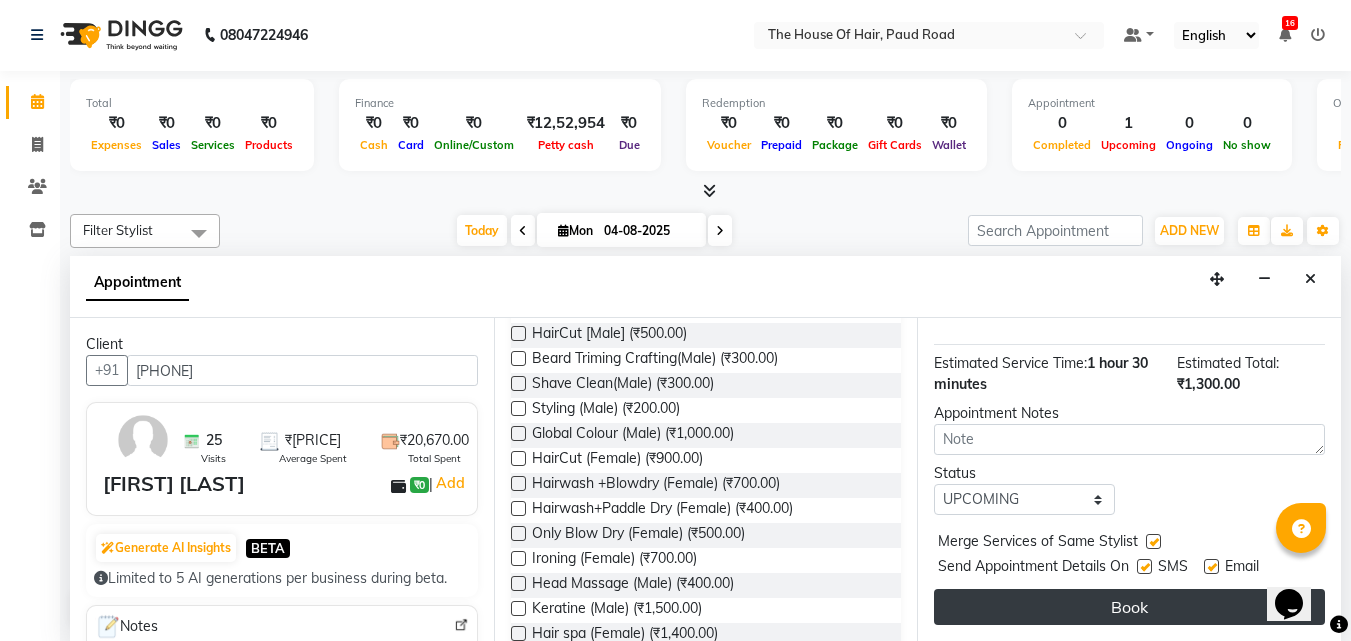click on "Book" at bounding box center [1129, 607] 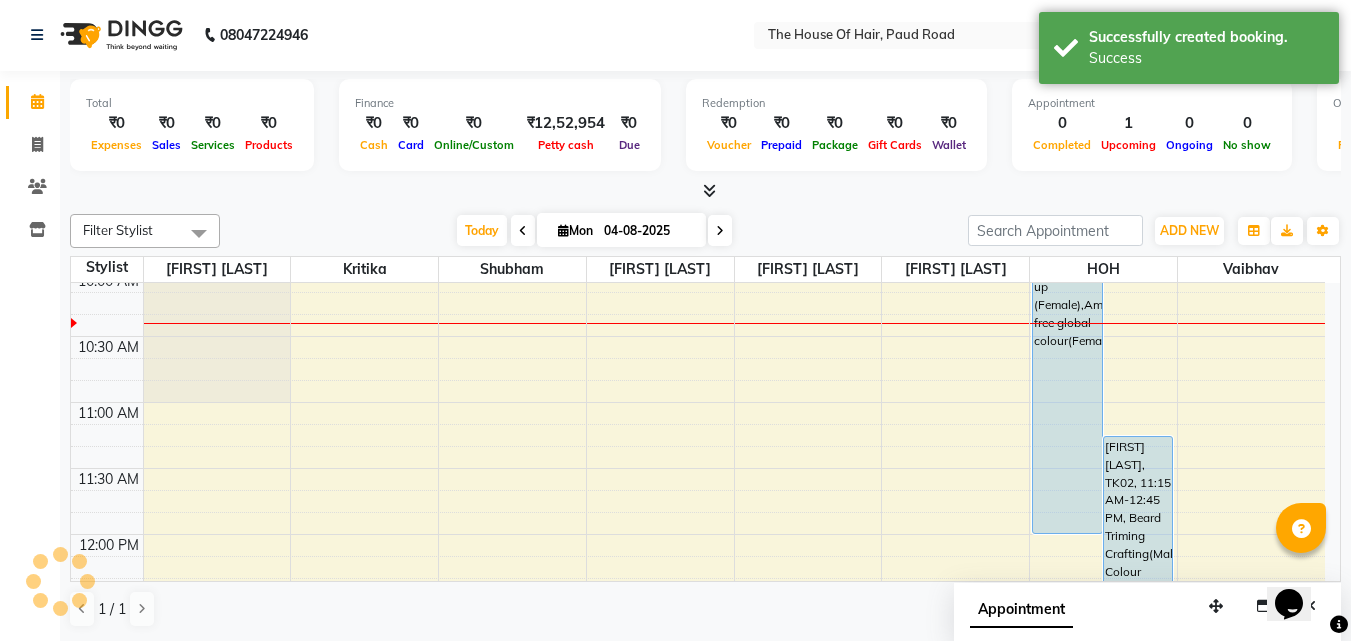 scroll, scrollTop: 0, scrollLeft: 0, axis: both 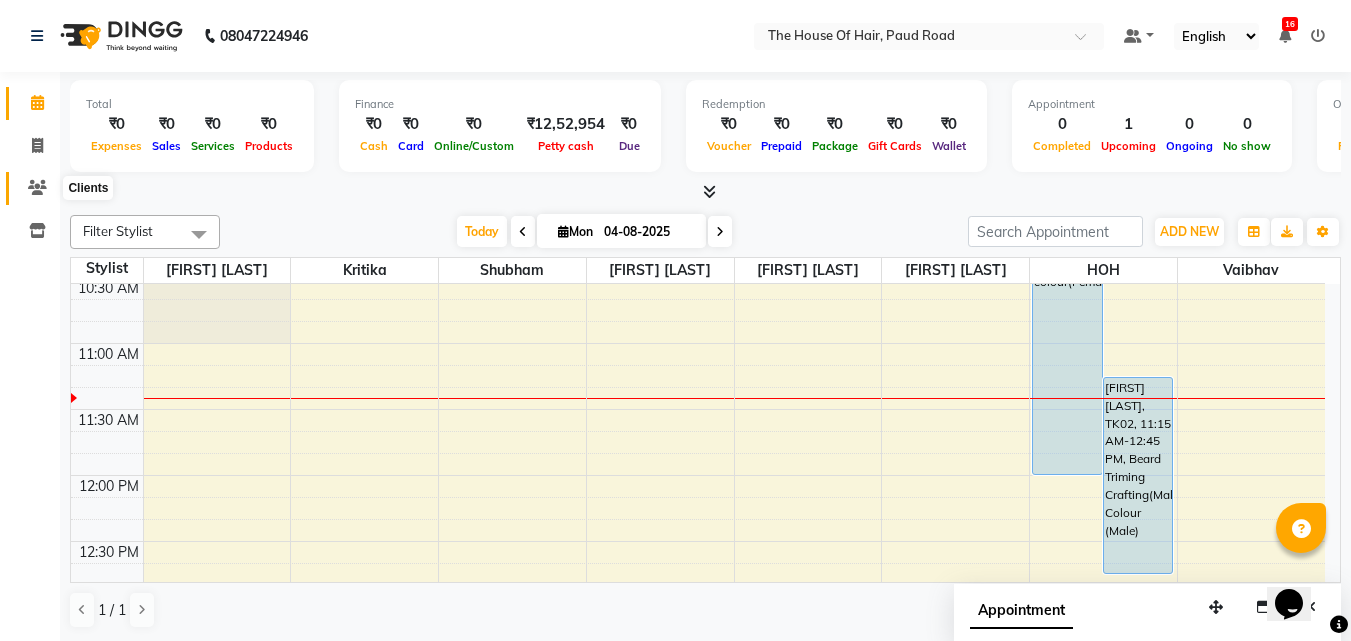click 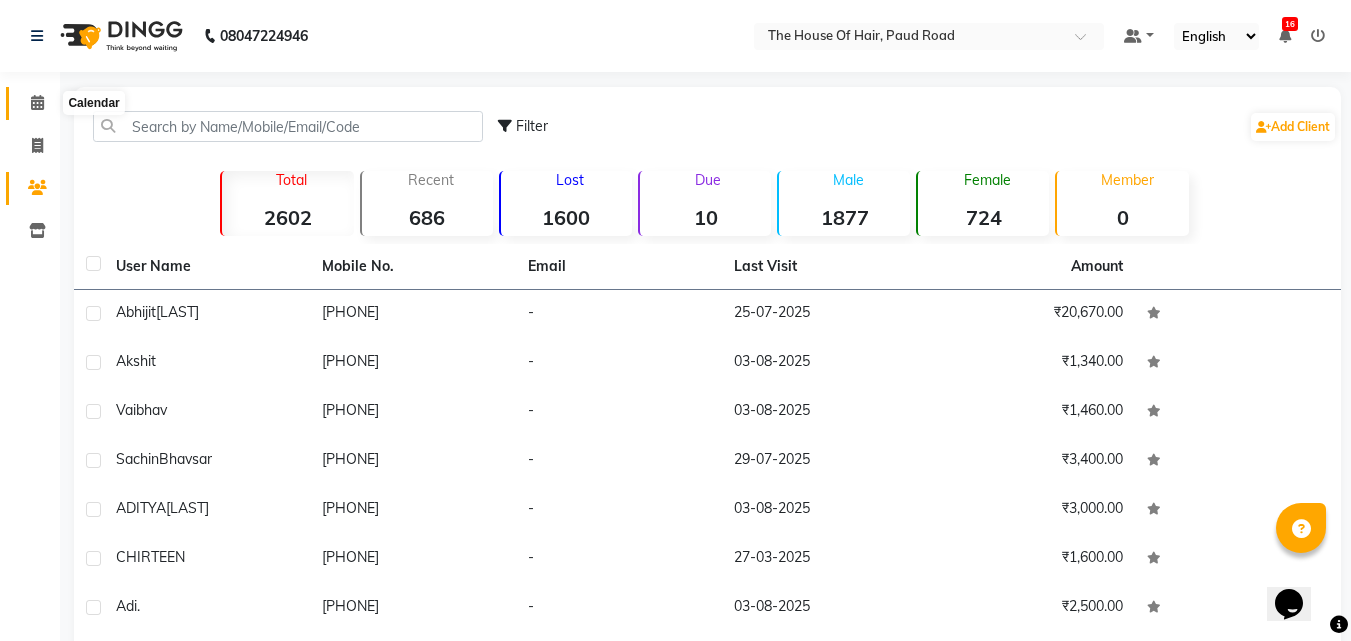click 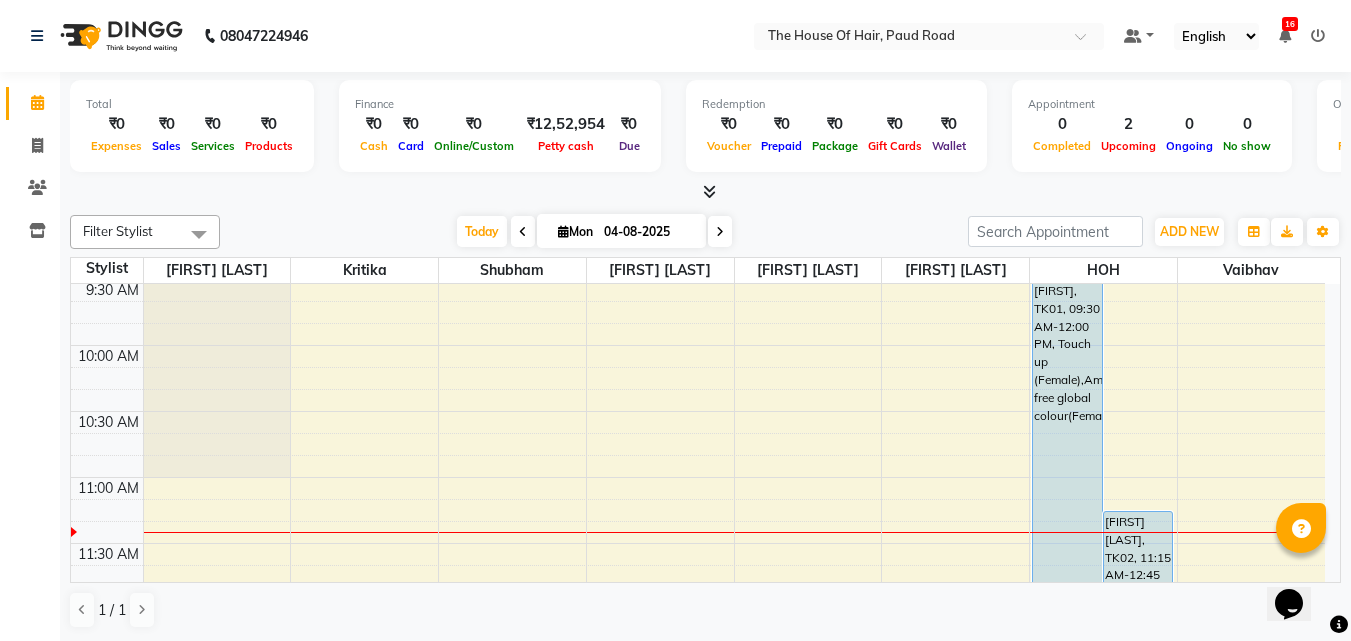 scroll, scrollTop: 293, scrollLeft: 0, axis: vertical 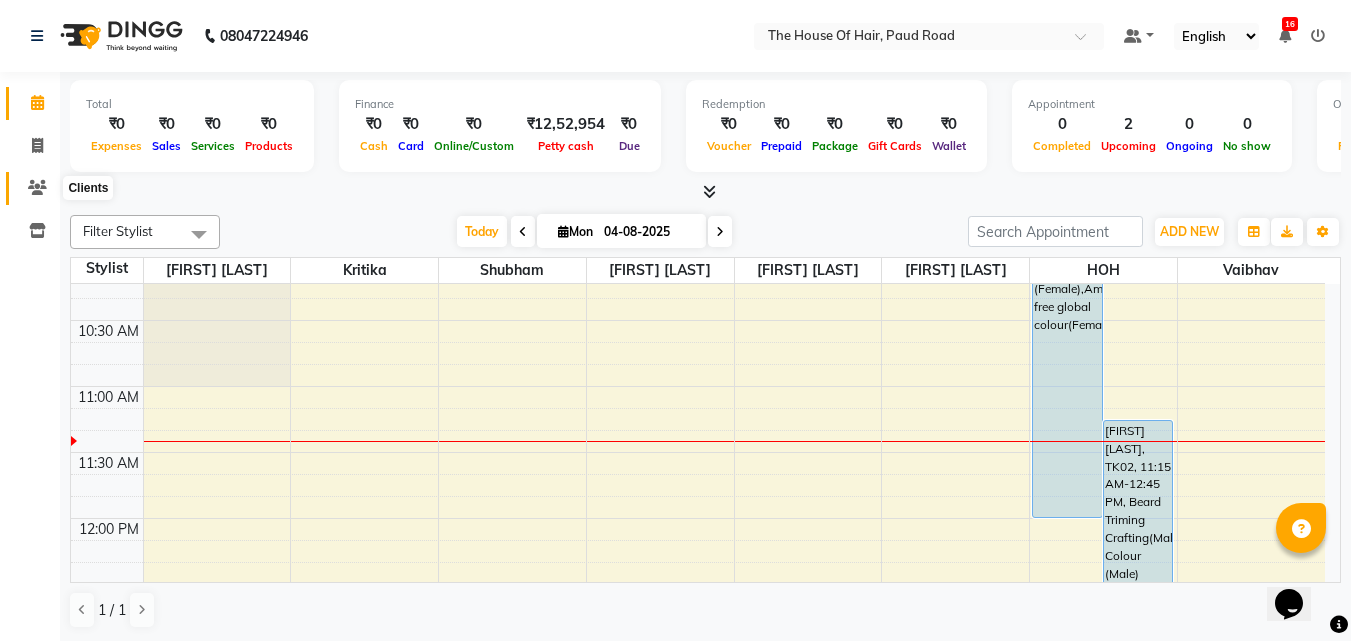 click 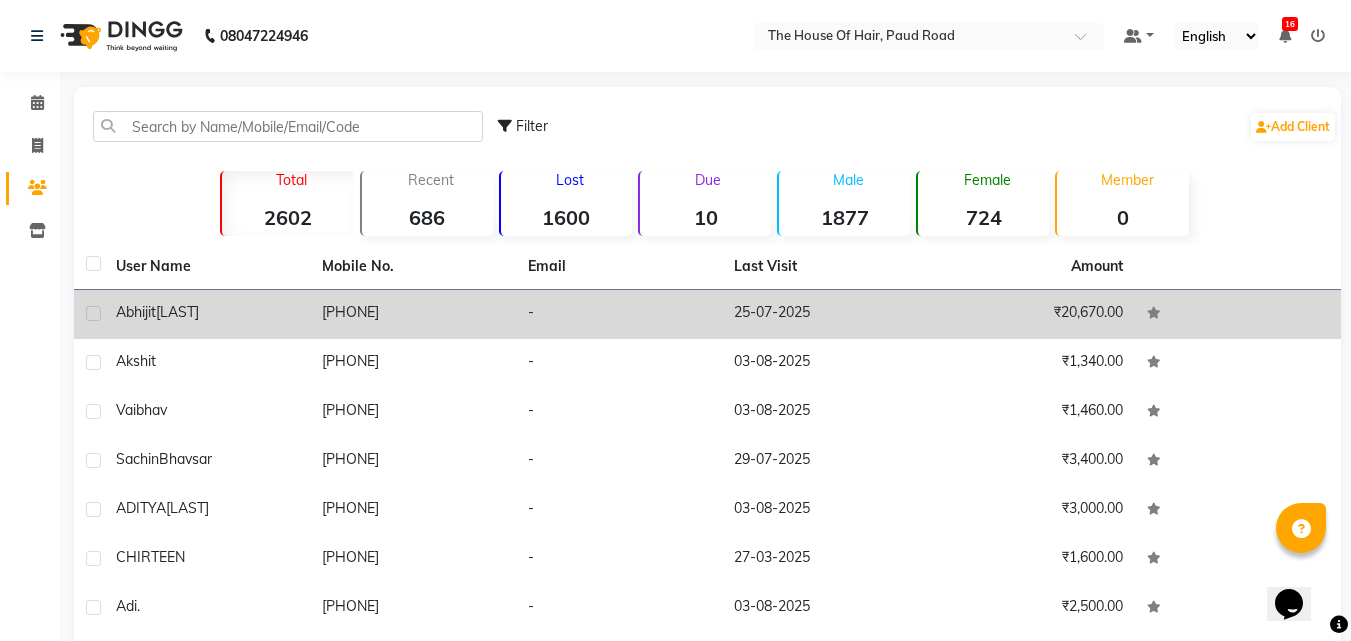 click on "[LAST]" 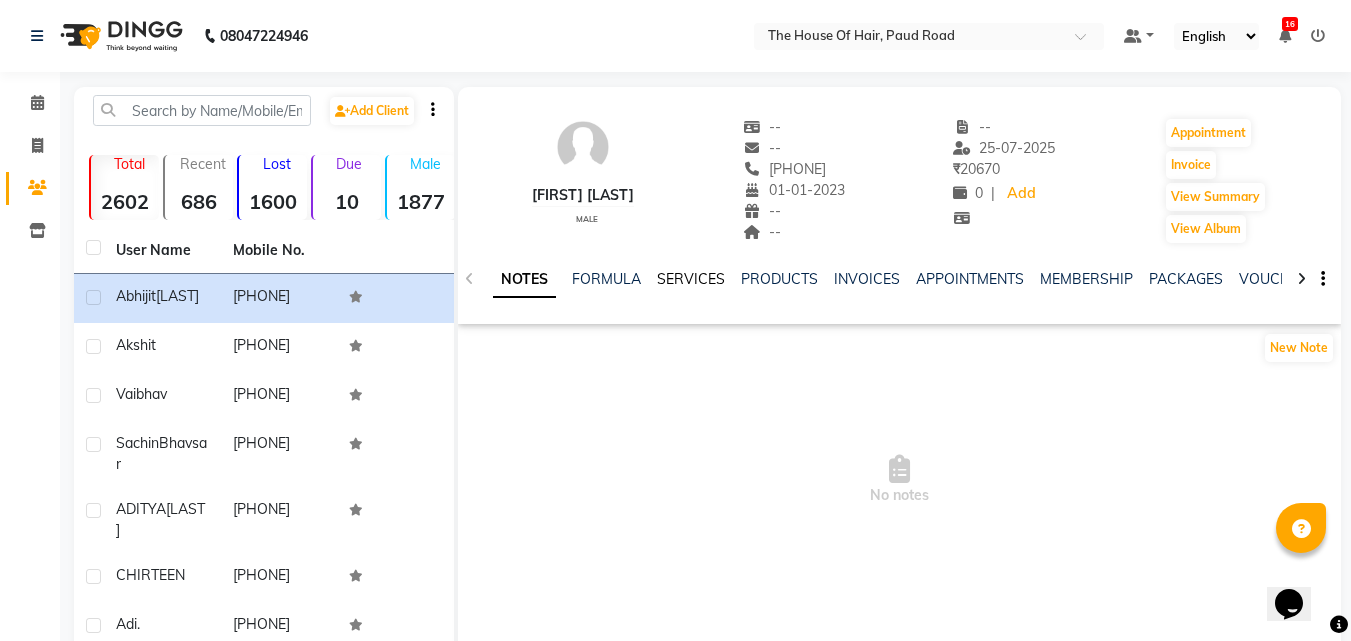 click on "SERVICES" 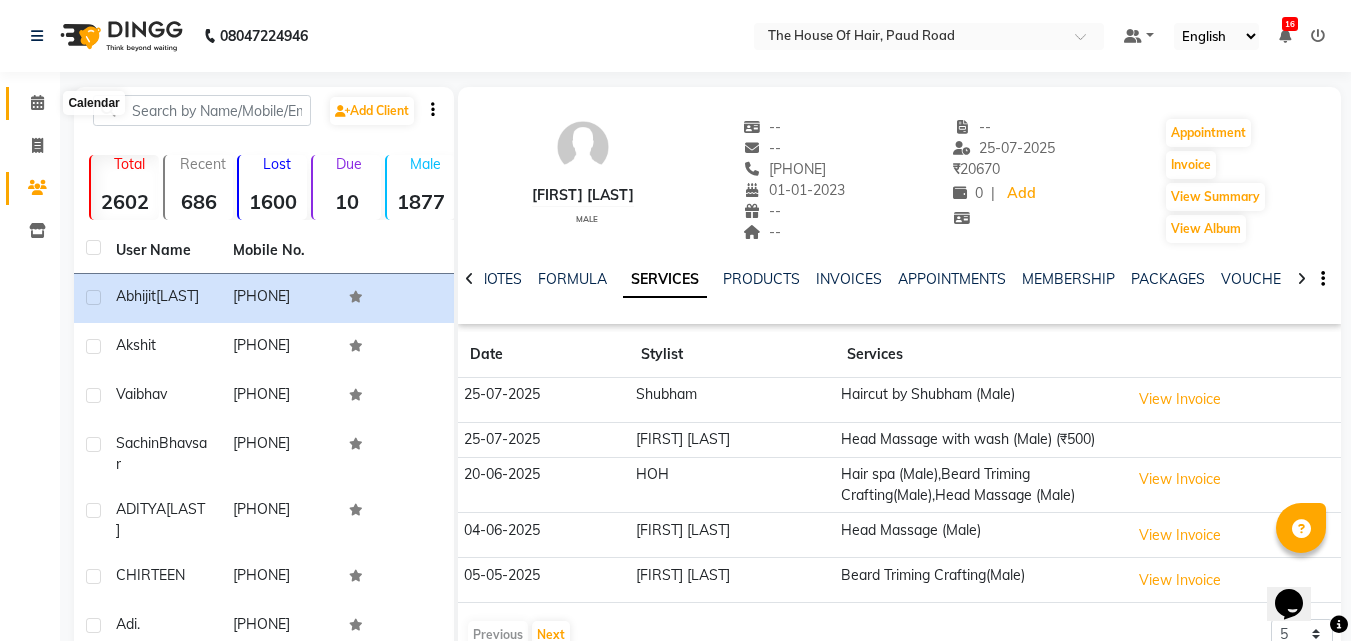 click 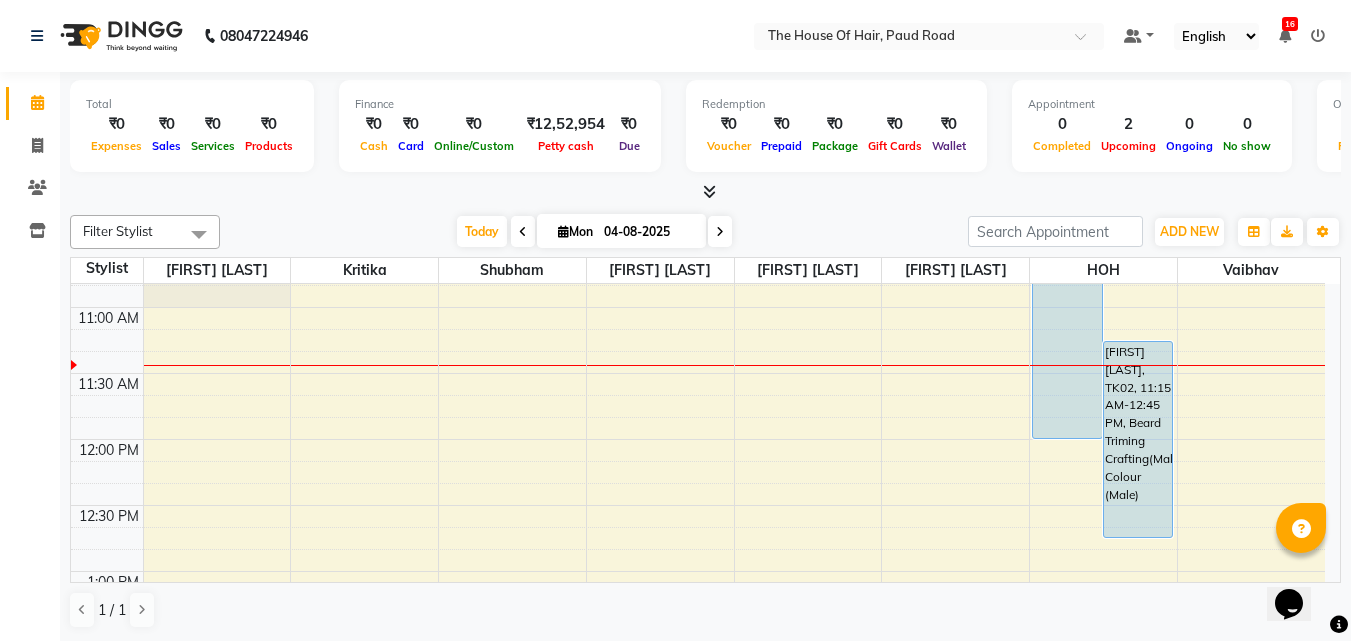 scroll, scrollTop: 365, scrollLeft: 0, axis: vertical 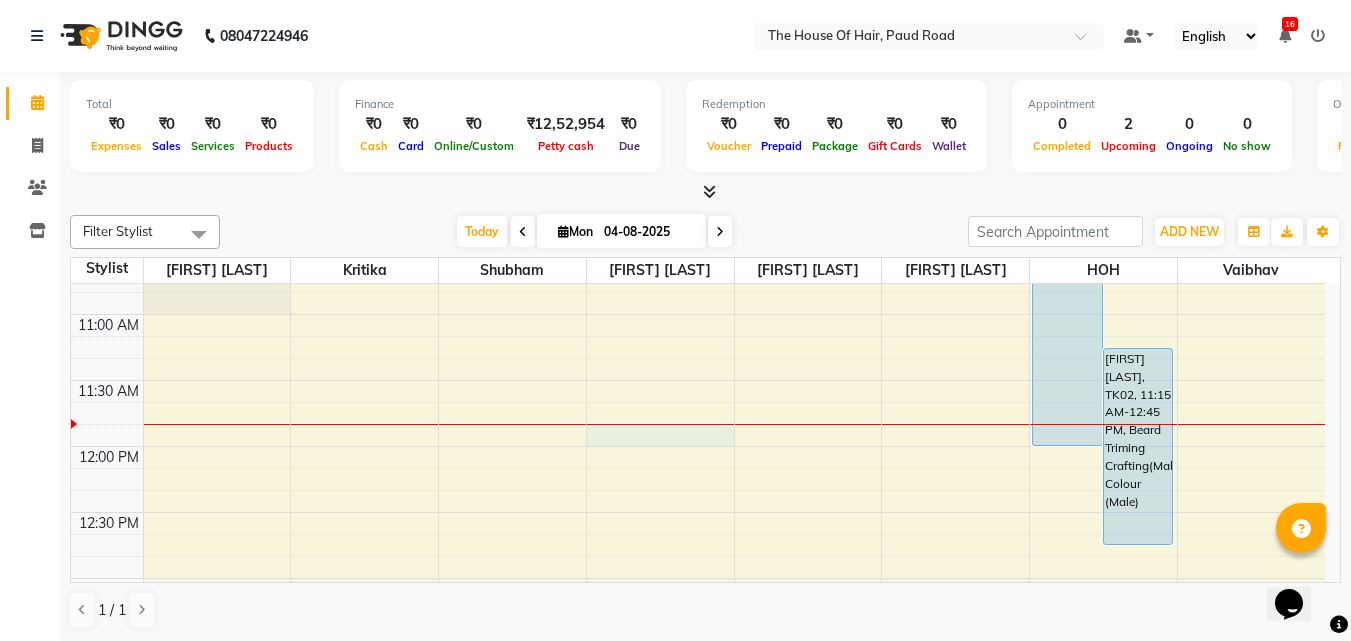 click on "8:00 AM 8:30 AM 9:00 AM 9:30 AM 10:00 AM 10:30 AM 11:00 AM 11:30 AM 12:00 PM 12:30 PM 1:00 PM 1:30 PM 2:00 PM 2:30 PM 3:00 PM 3:30 PM 4:00 PM 4:30 PM 5:00 PM 5:30 PM 6:00 PM 6:30 PM 7:00 PM 7:30 PM 8:00 PM 8:30 PM 9:00 PM 9:30 PM [FIRST], TK01, 09:30 AM-12:00 PM, Touch up (Female),Ammonia free global colour(Female) [FIRST] [LAST], TK02, 11:15 AM-12:45 PM, Beard Triming Crafting(Male),Global Colour (Male)" at bounding box center [698, 842] 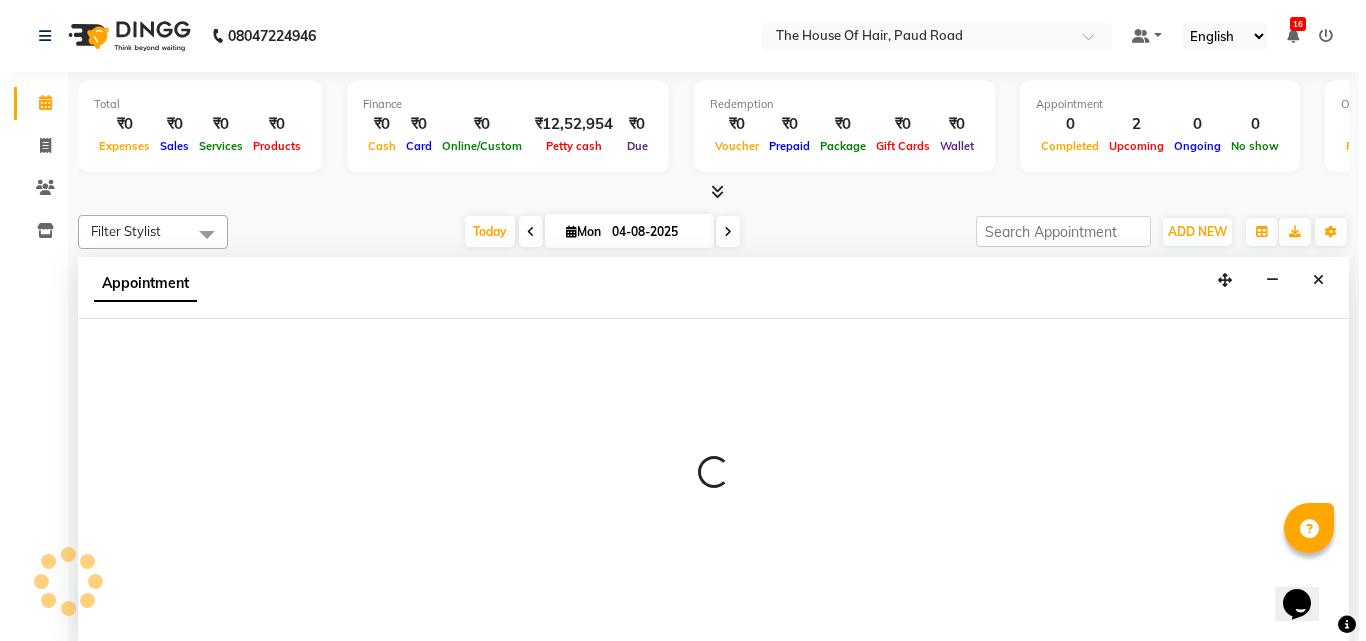 scroll, scrollTop: 1, scrollLeft: 0, axis: vertical 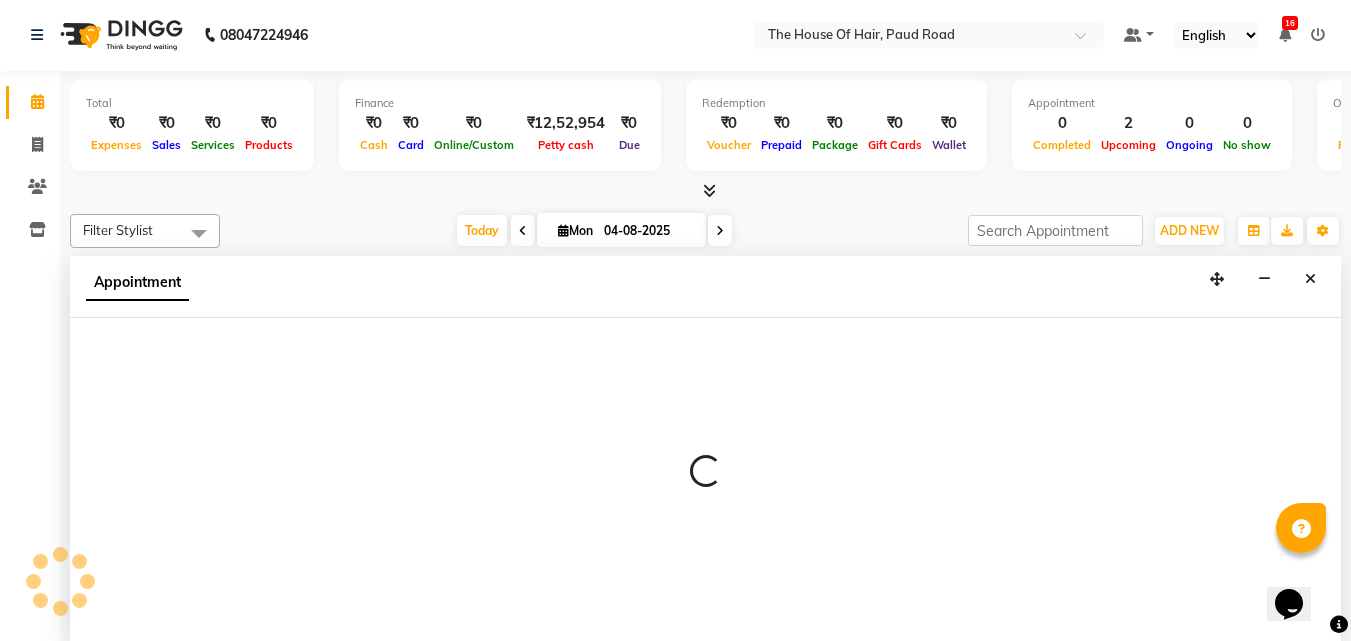 select on "57808" 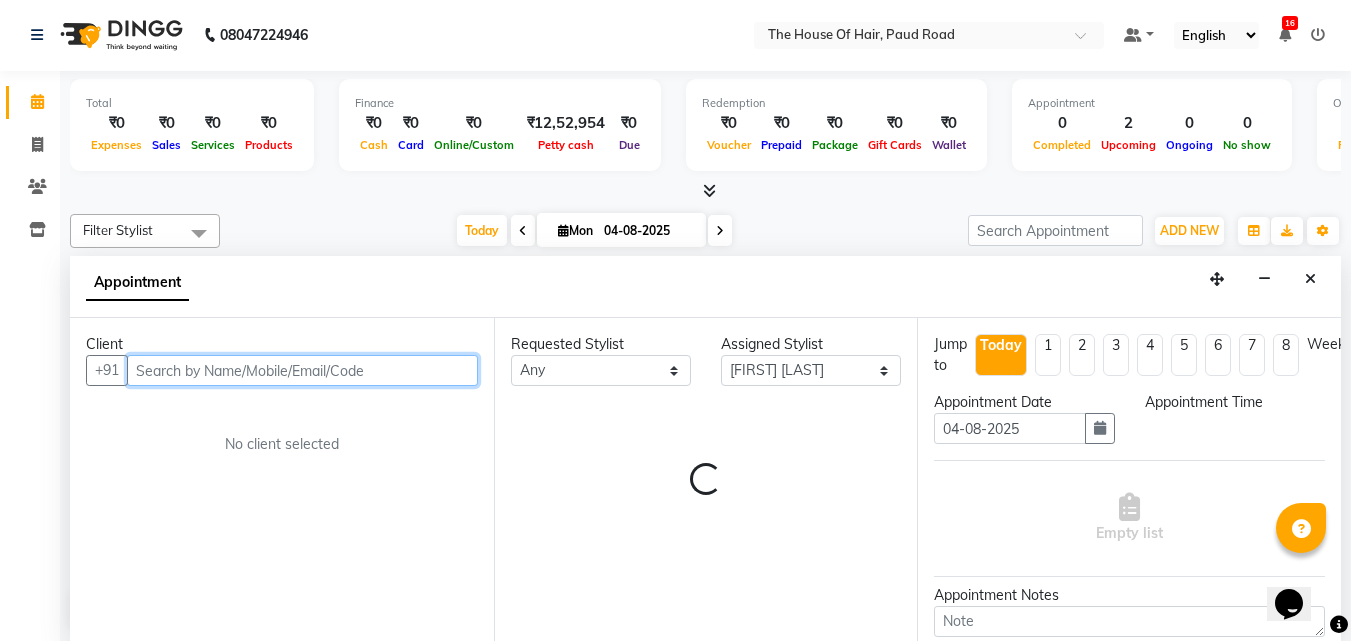 select on "705" 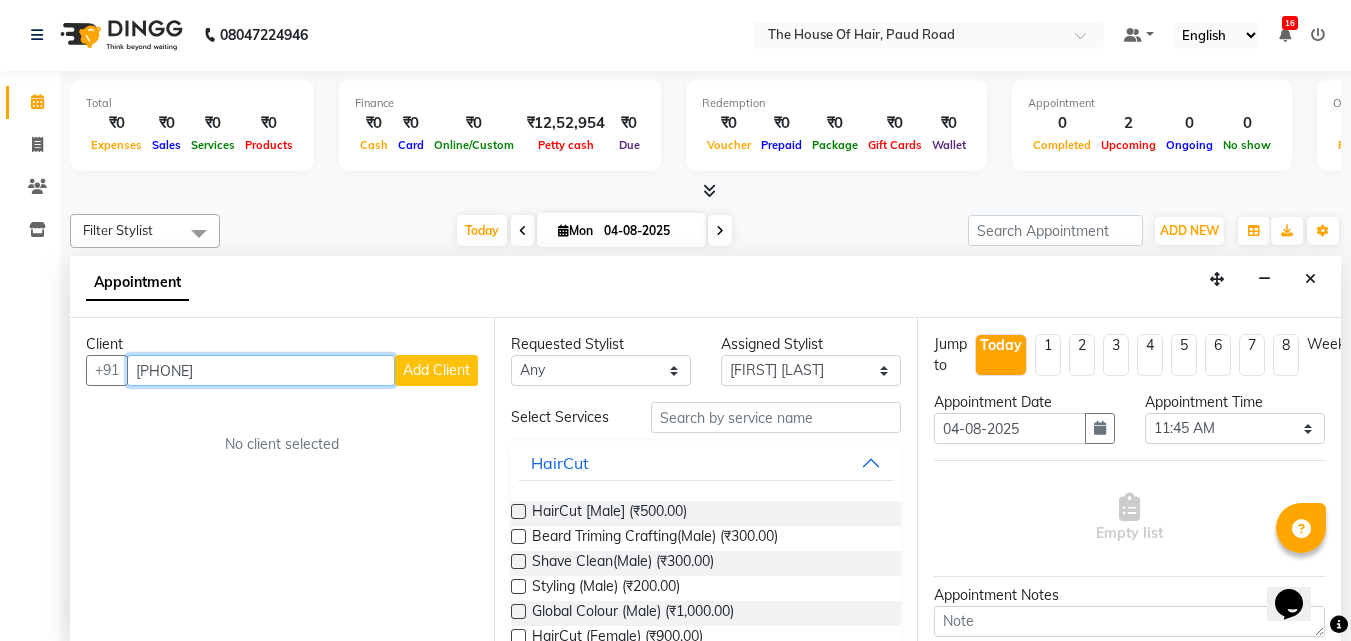 type on "[PHONE]" 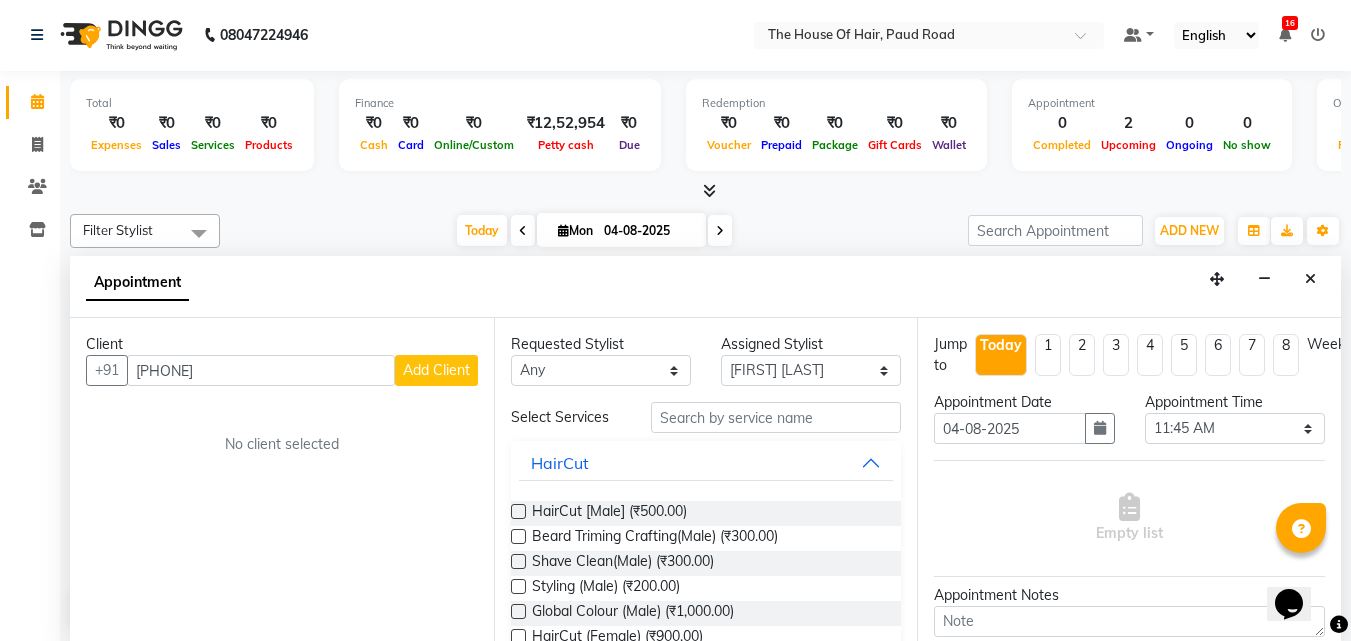 click on "Add Client" at bounding box center (436, 370) 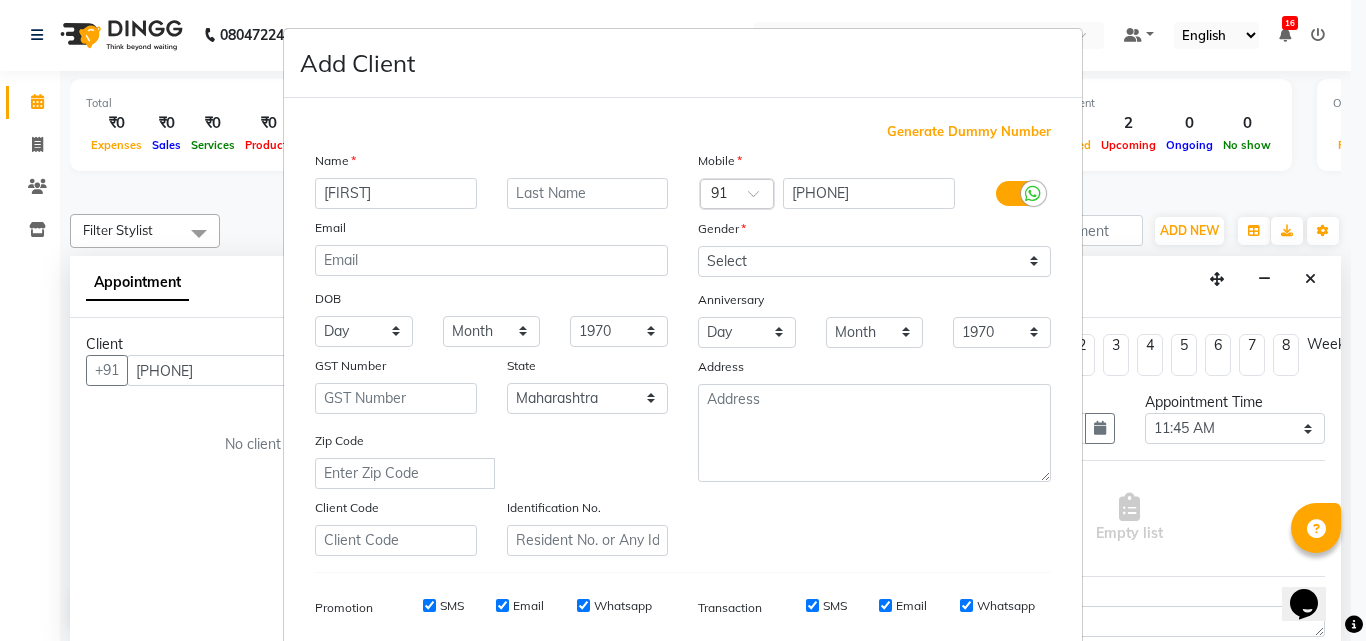 type on "[FIRST]" 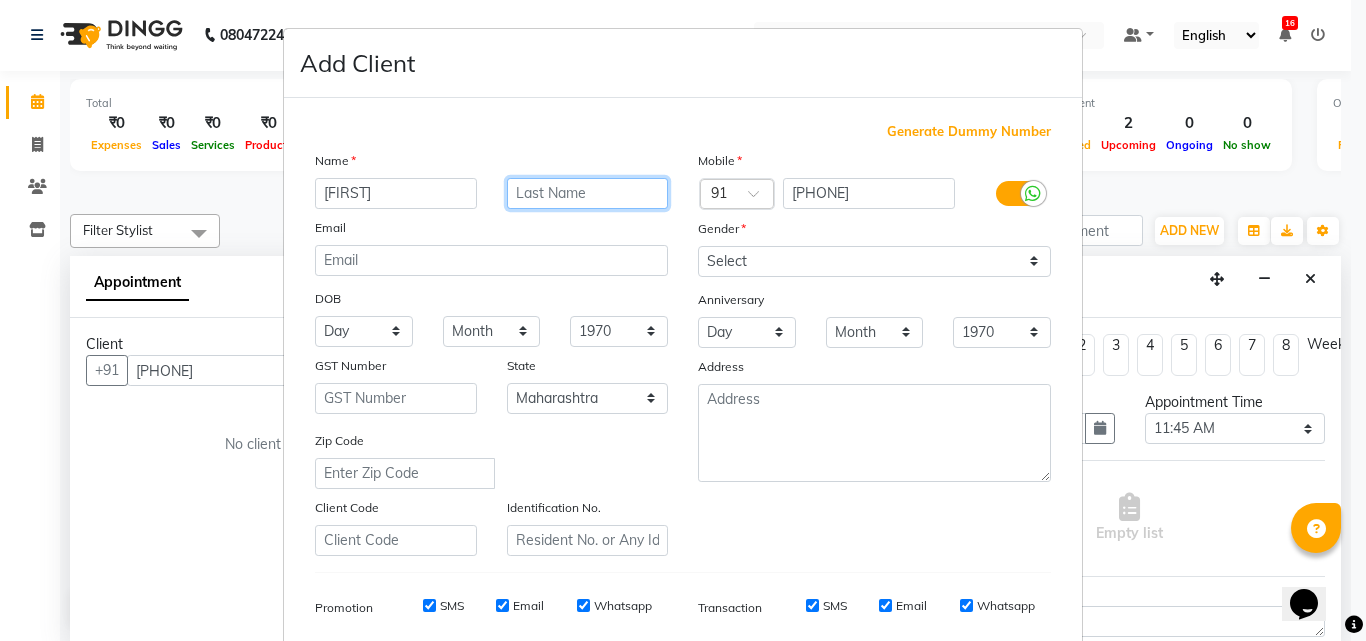 click at bounding box center [588, 193] 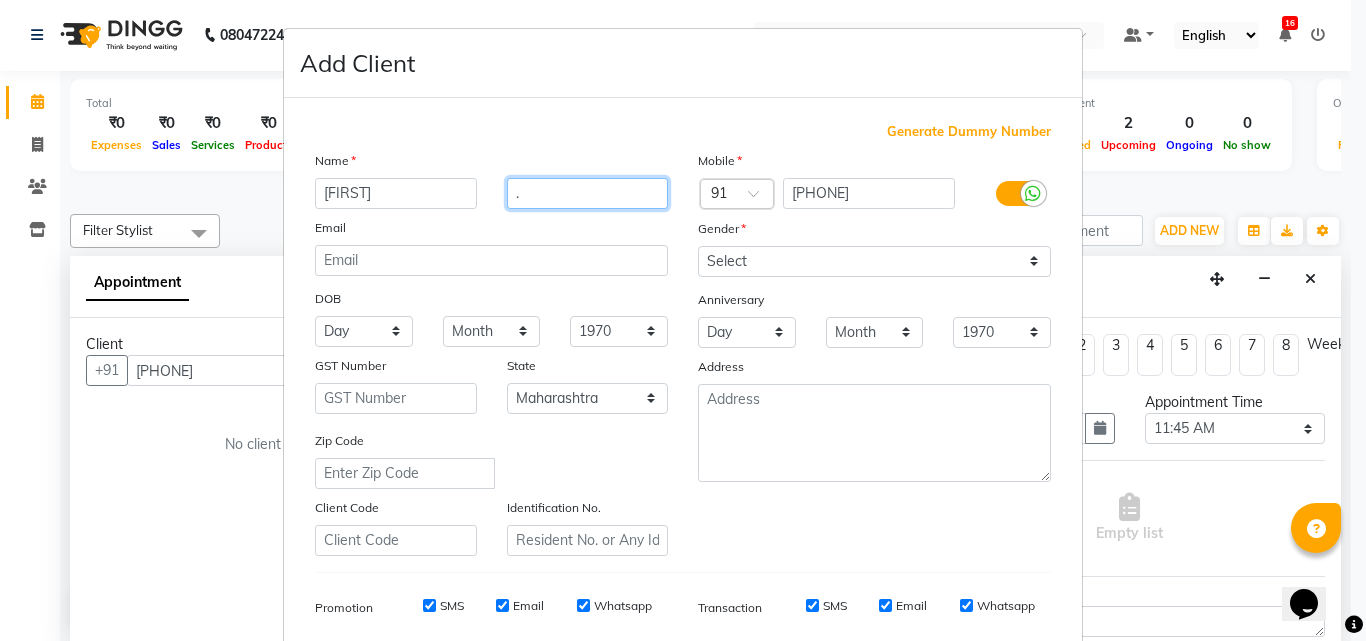 type on "." 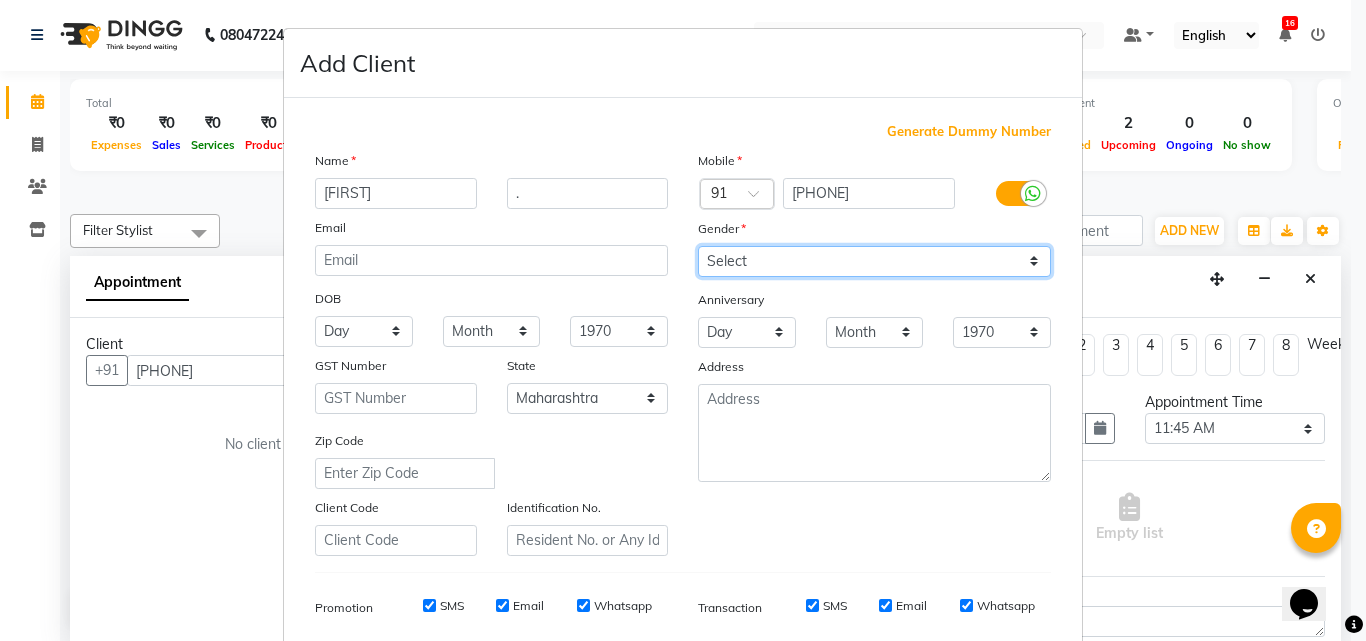 click on "Select Male Female Other Prefer Not To Say" at bounding box center (874, 261) 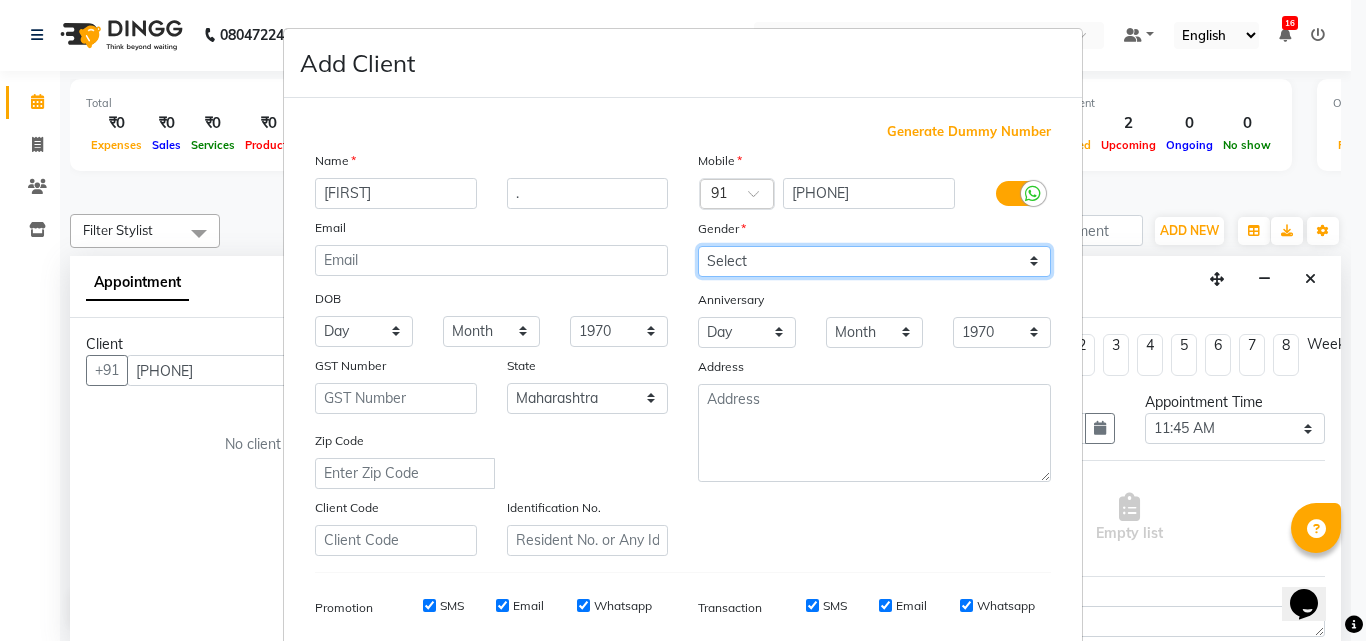 select on "male" 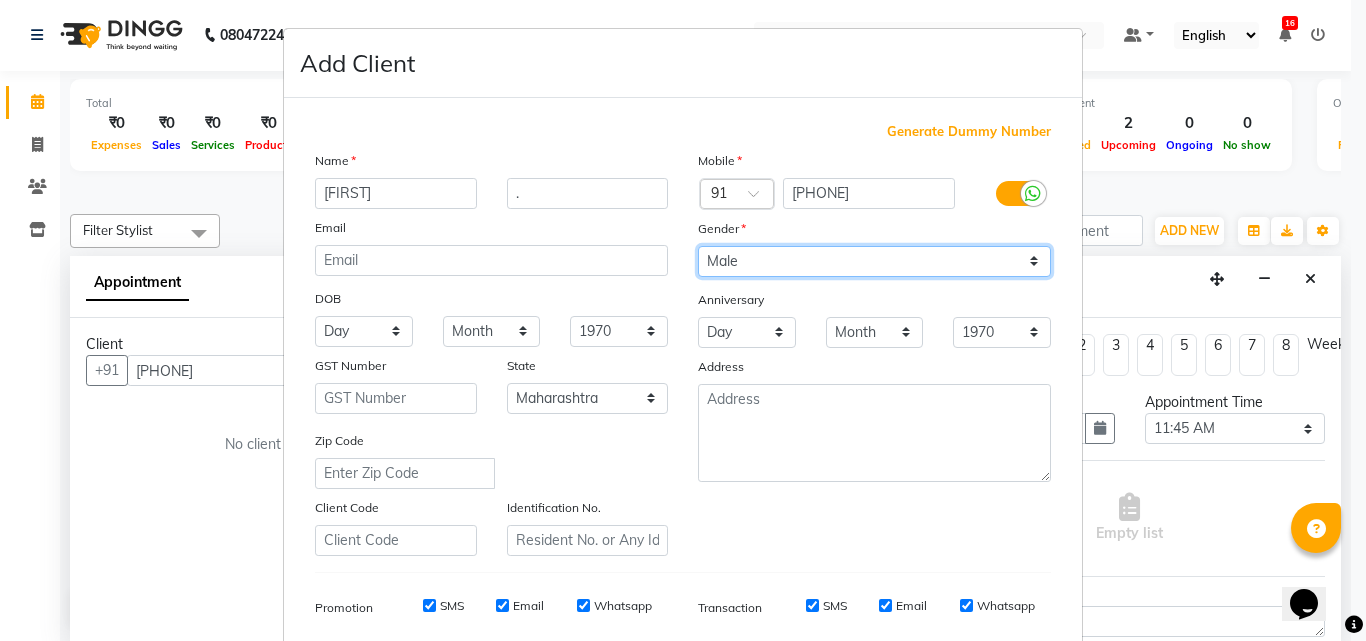 click on "Select Male Female Other Prefer Not To Say" at bounding box center [874, 261] 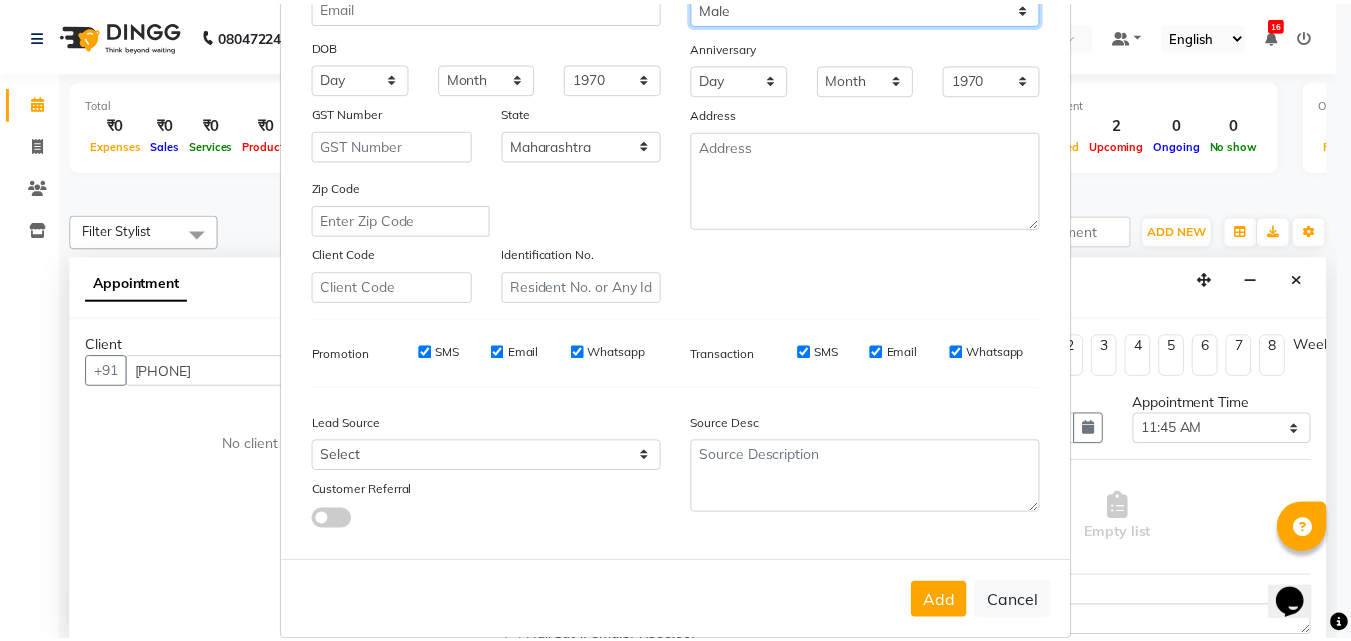 scroll, scrollTop: 282, scrollLeft: 0, axis: vertical 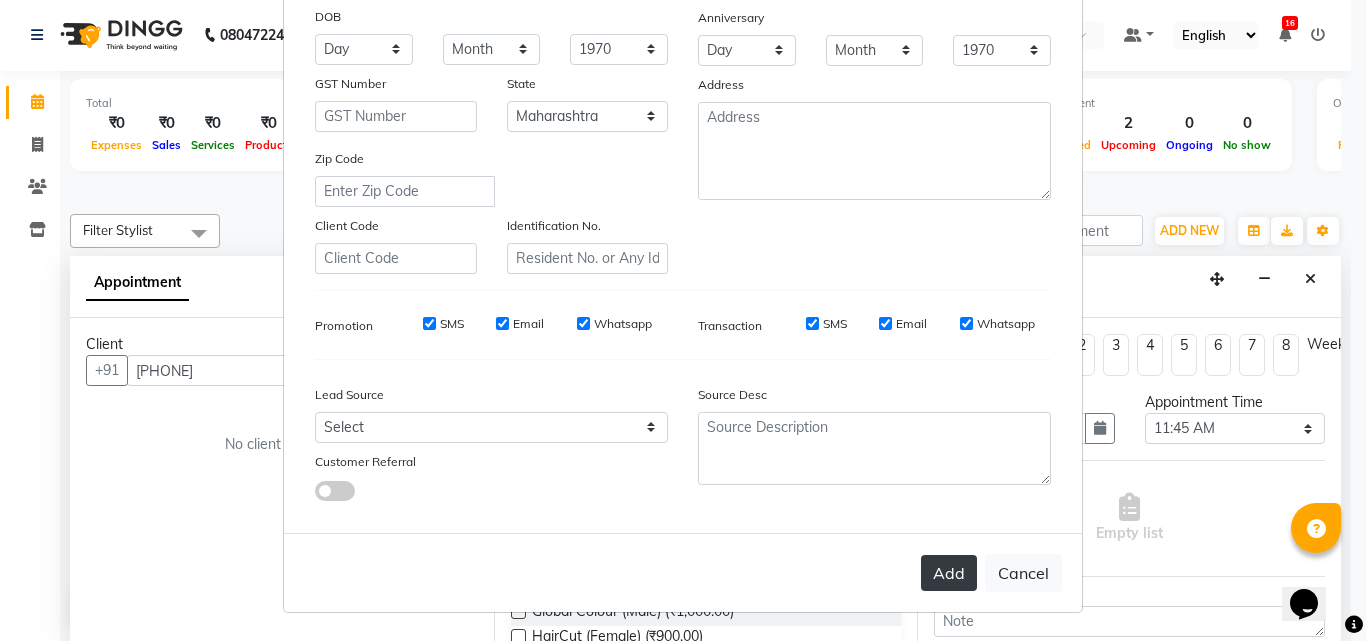 click on "Add" at bounding box center [949, 573] 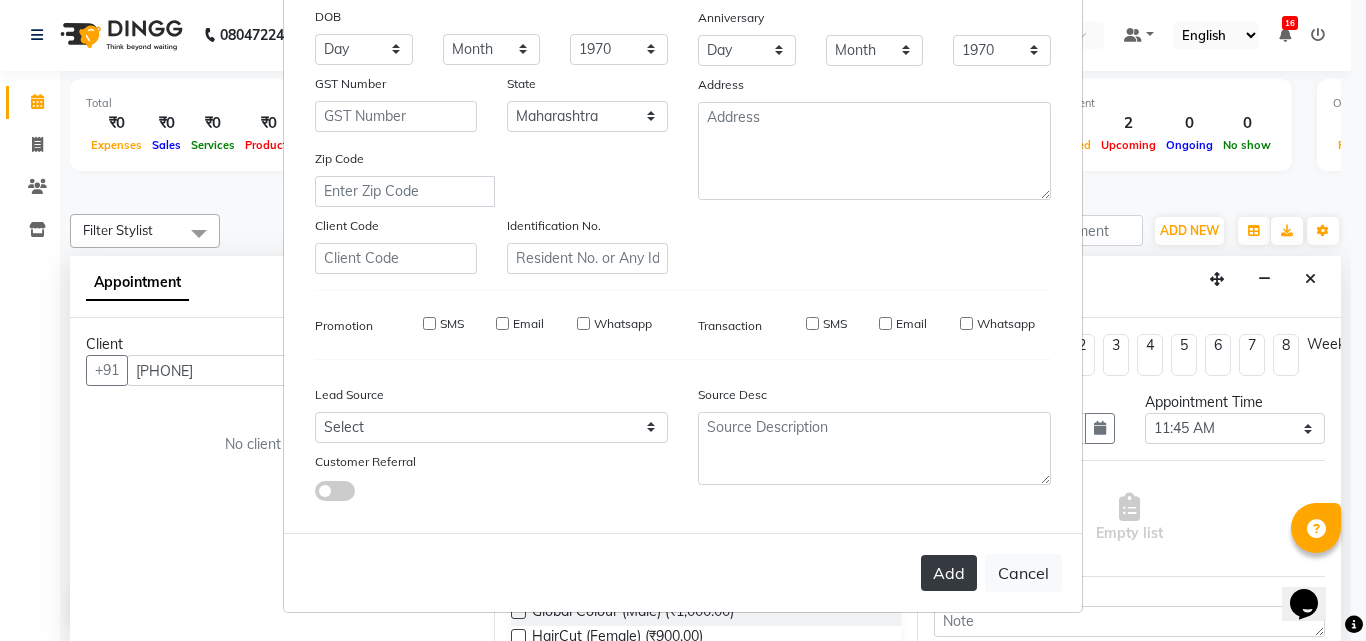 type 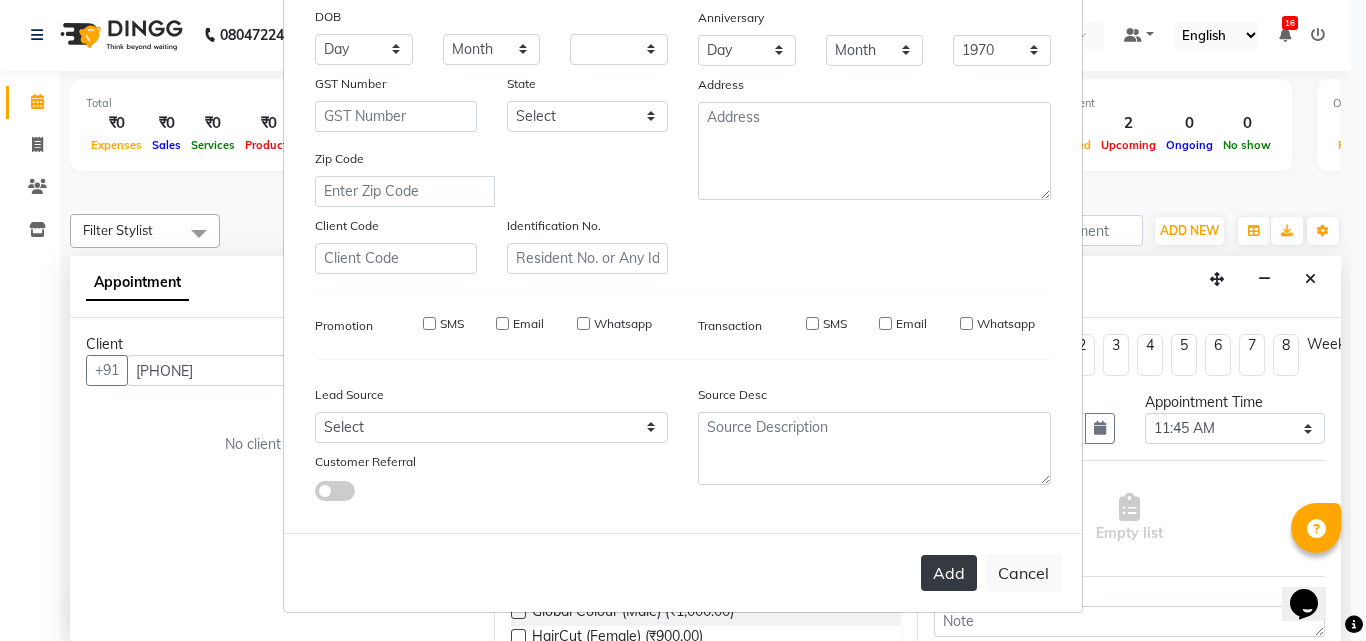 type 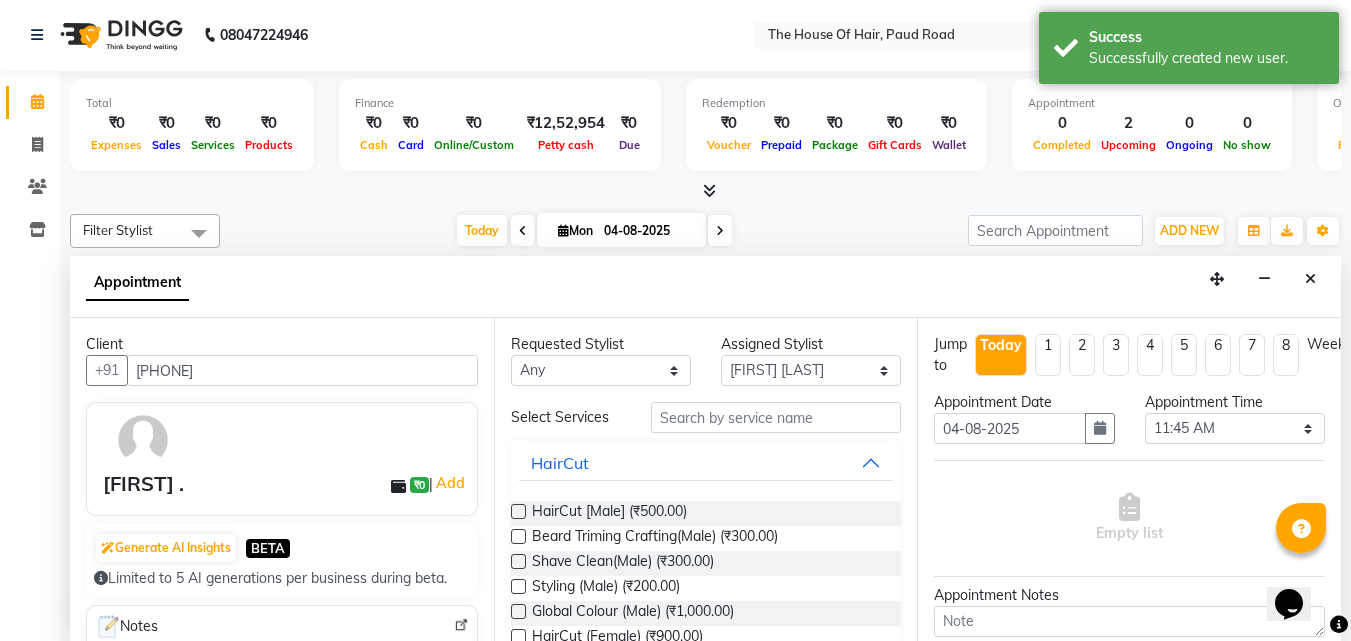 click at bounding box center (518, 511) 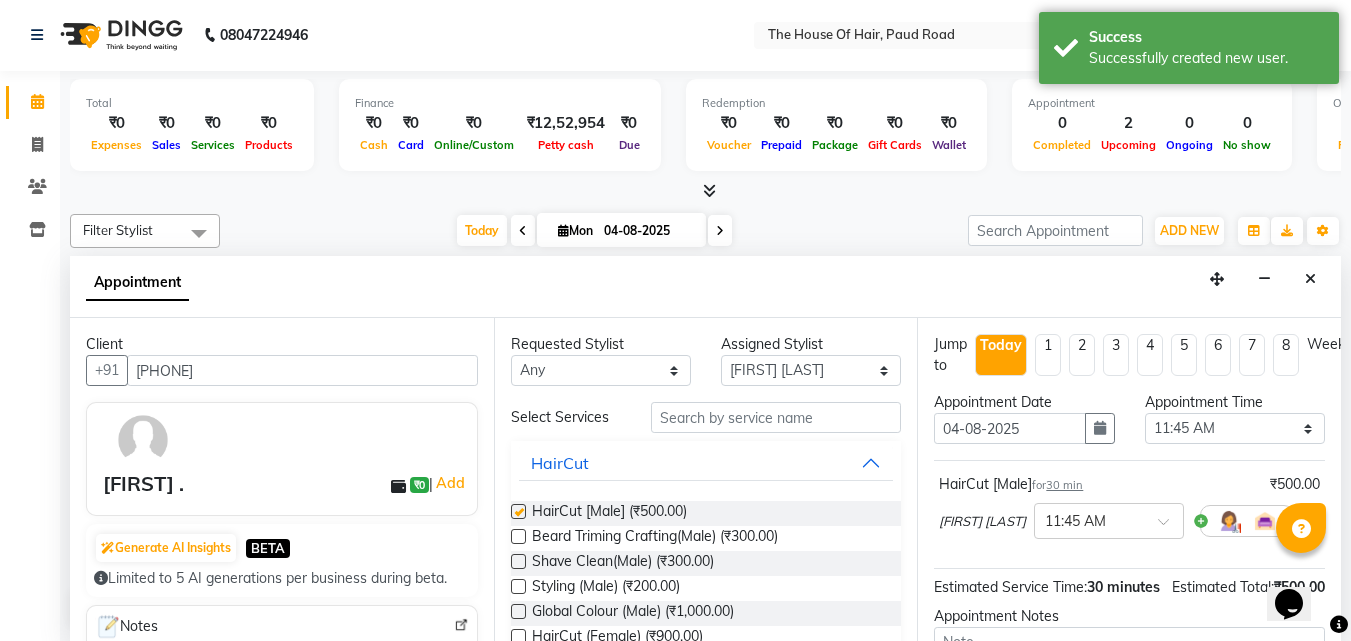 checkbox on "false" 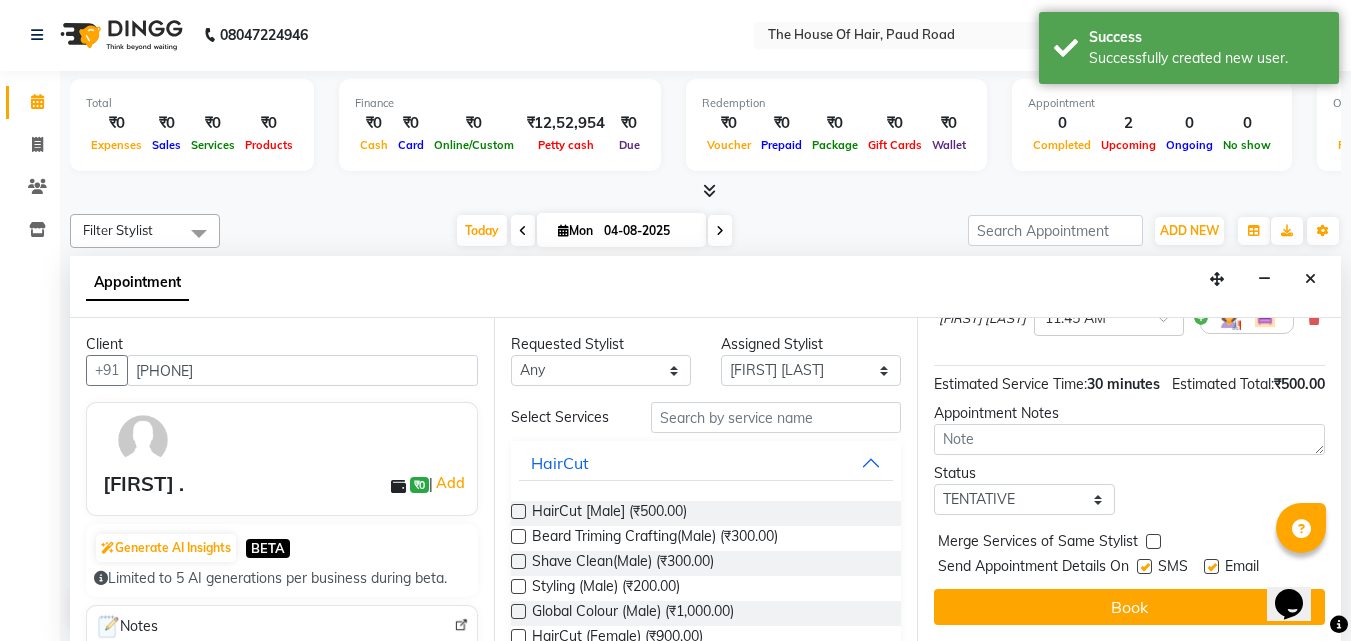 scroll, scrollTop: 239, scrollLeft: 0, axis: vertical 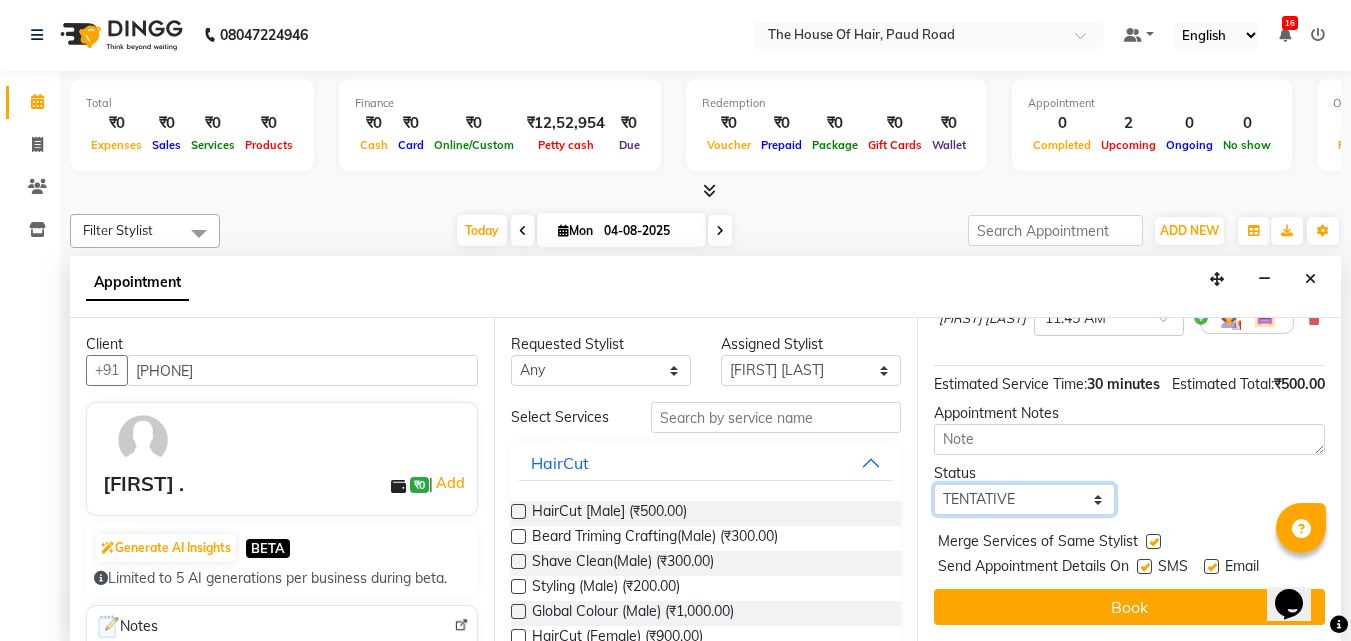 click on "Select TENTATIVE CONFIRM CHECK-IN UPCOMING" at bounding box center [1024, 499] 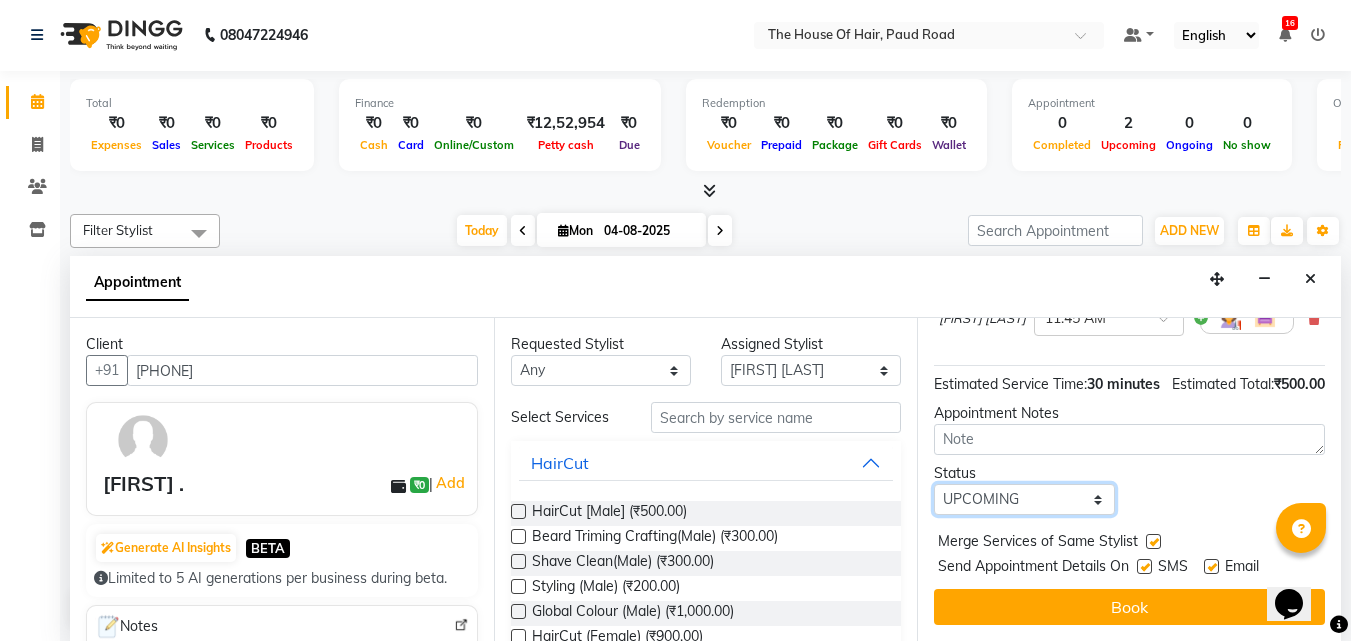 click on "Select TENTATIVE CONFIRM CHECK-IN UPCOMING" at bounding box center [1024, 499] 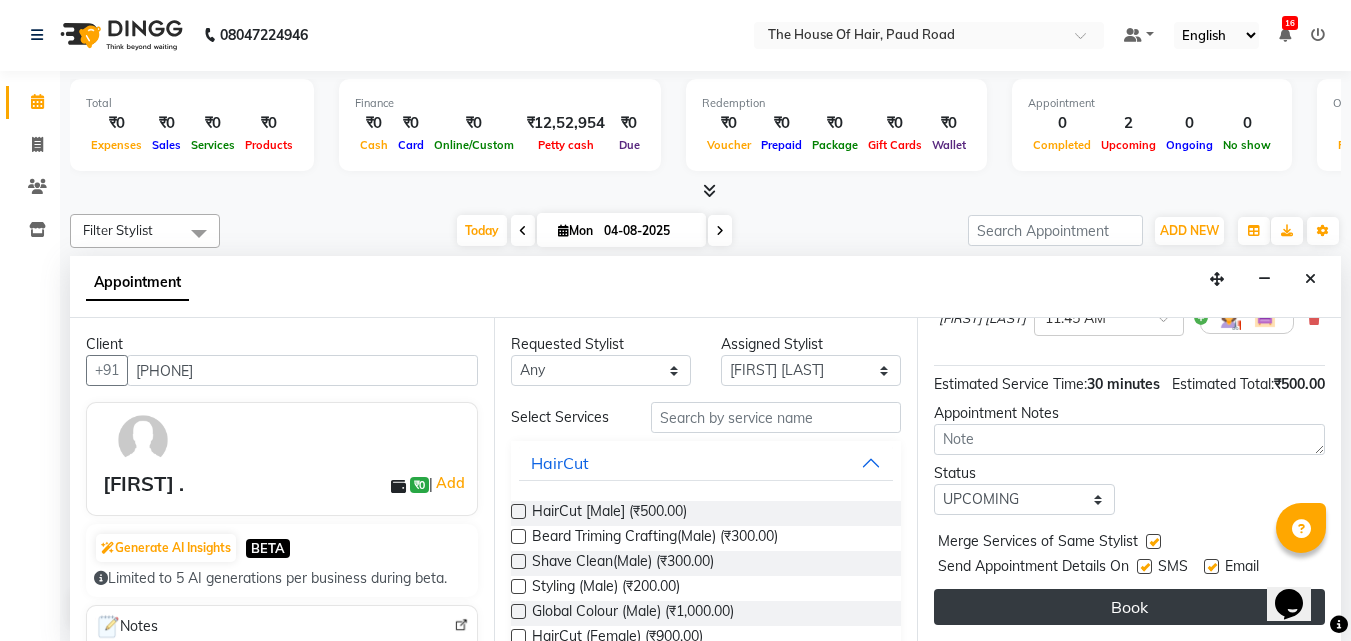 click on "Book" at bounding box center [1129, 607] 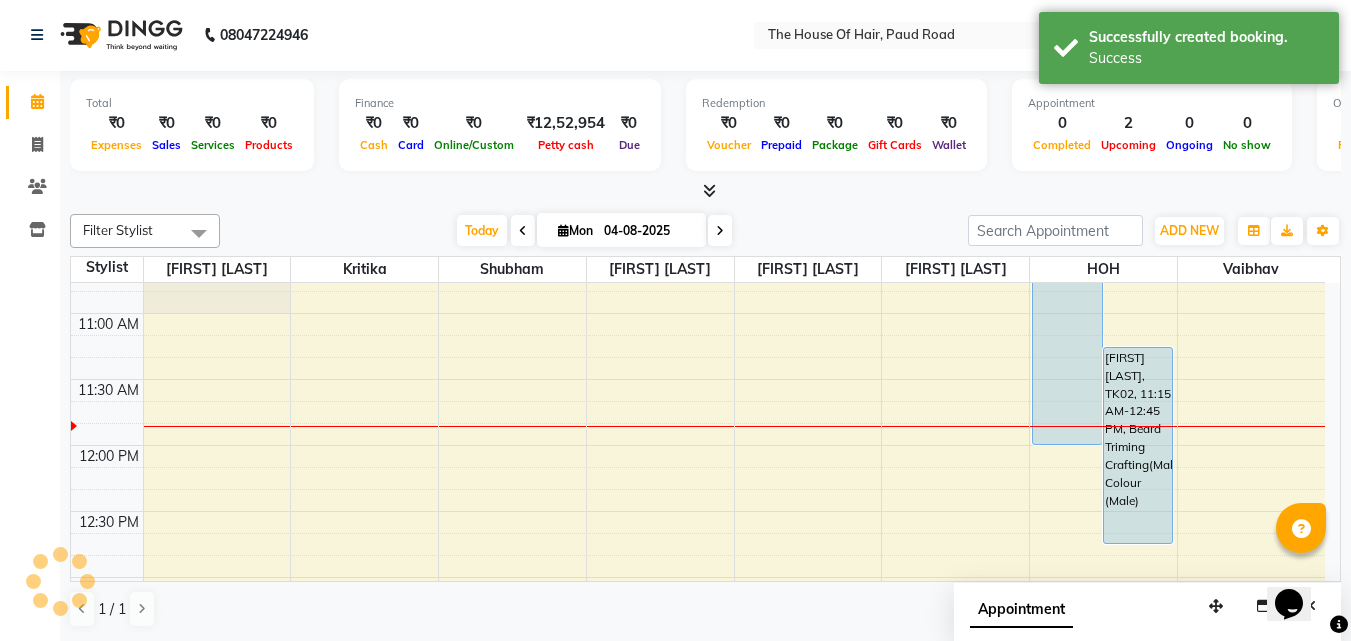 scroll, scrollTop: 0, scrollLeft: 0, axis: both 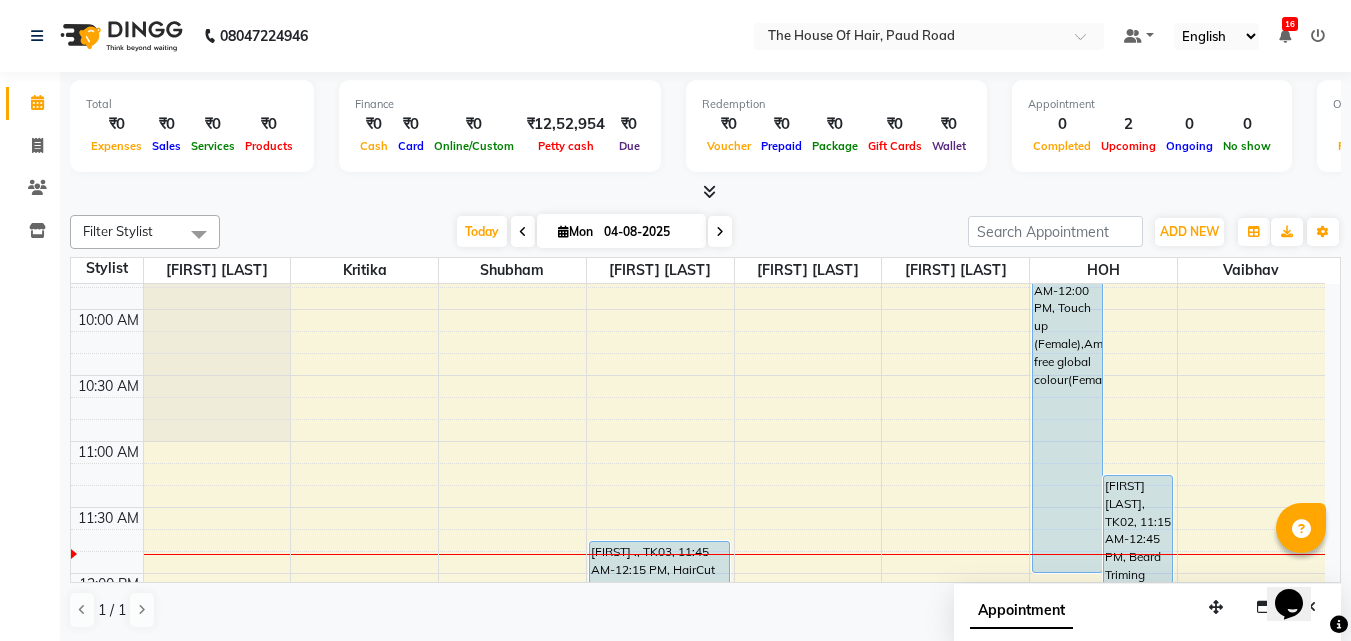click on "8:00 AM 8:30 AM 9:00 AM 9:30 AM 10:00 AM 10:30 AM 11:00 AM 11:30 AM 12:00 PM 12:30 PM 1:00 PM 1:30 PM 2:00 PM 2:30 PM 3:00 PM 3:30 PM 4:00 PM 4:30 PM 5:00 PM 5:30 PM 6:00 PM 6:30 PM 7:00 PM 7:30 PM 8:00 PM 8:30 PM 9:00 PM 9:30 PM [FIRST] ., TK03, 11:45 AM-12:15 PM, HairCut [Male] [FIRST], TK01, 09:30 AM-12:00 PM, Touch up (Female),Ammonia free global colour(Female) [FIRST] [LAST], TK02, 11:15 AM-12:45 PM, Beard Triming Crafting(Male),Global Colour (Male)" at bounding box center [698, 969] 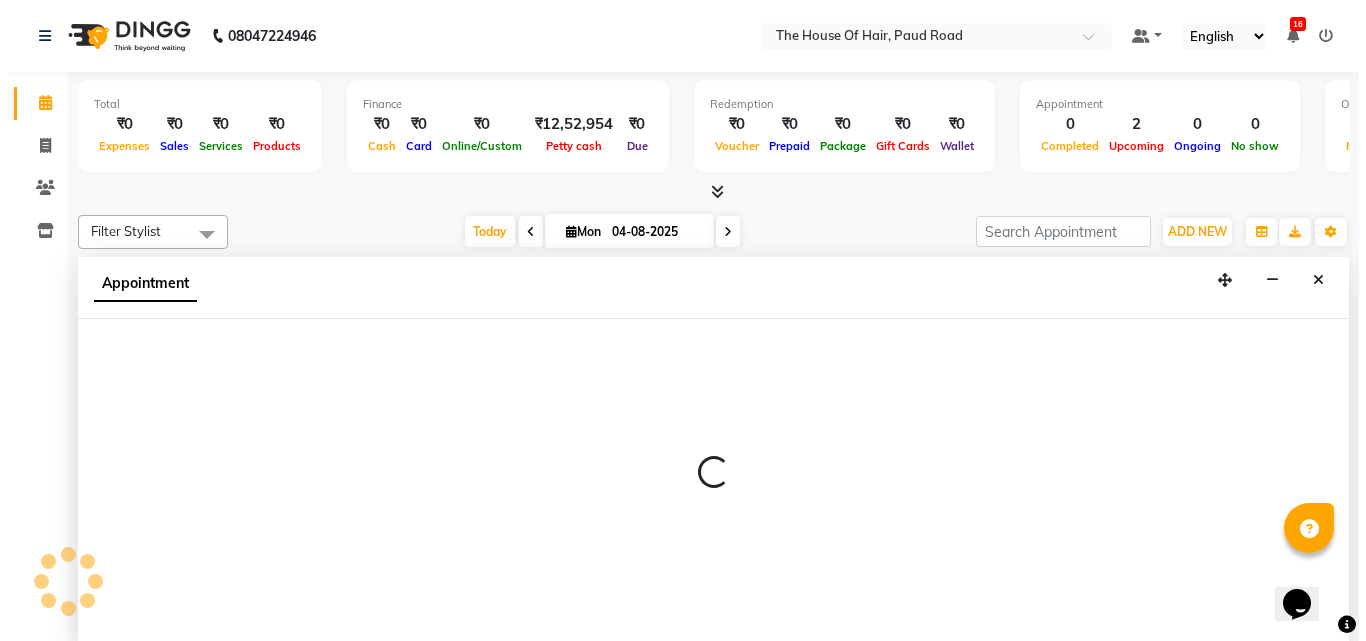 scroll, scrollTop: 1, scrollLeft: 0, axis: vertical 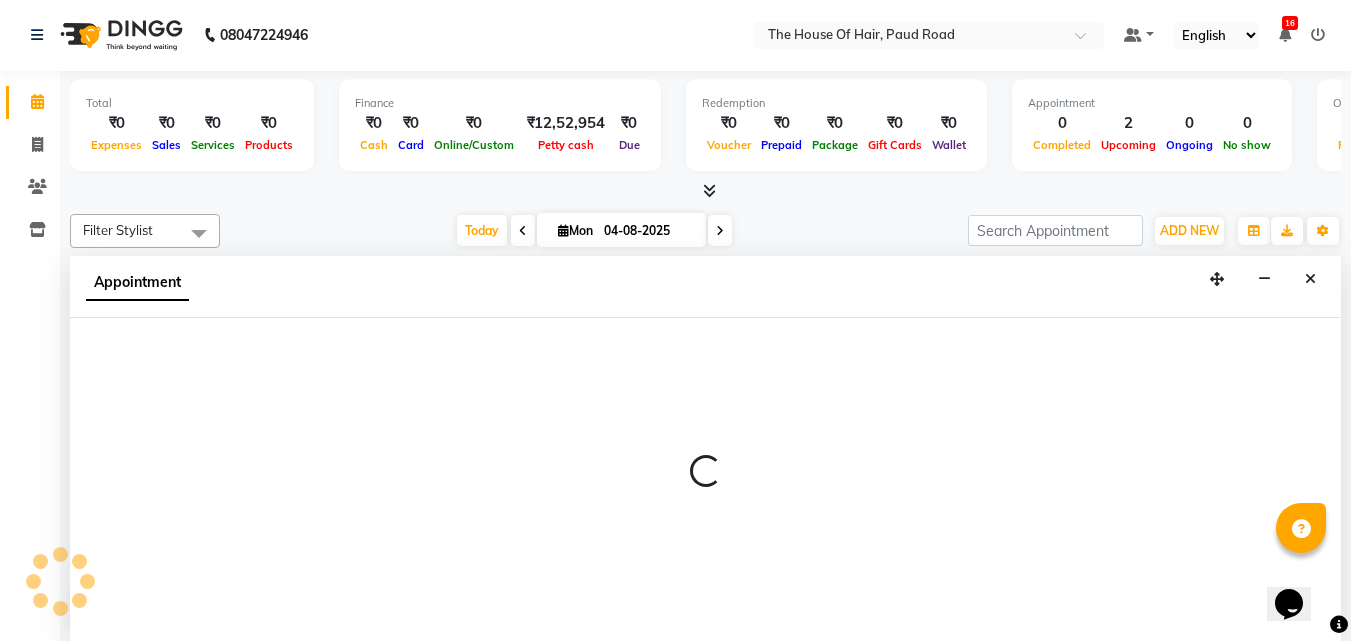 select on "57808" 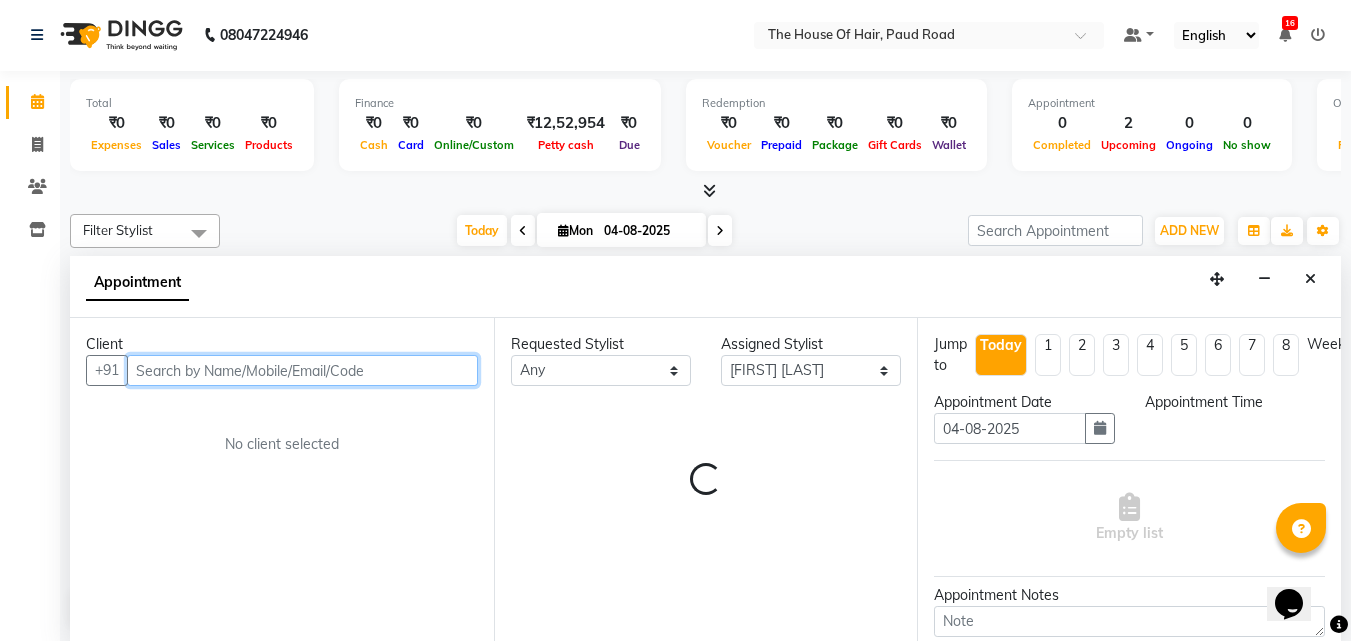 select on "615" 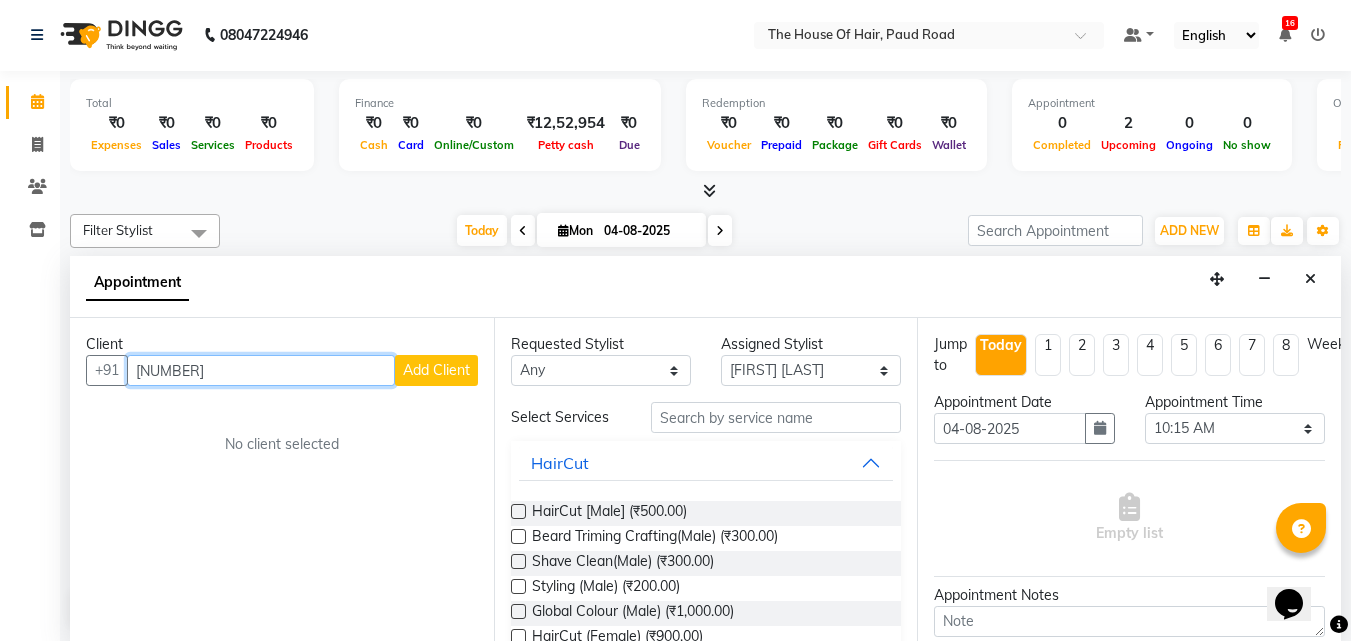 click on "[NUMBER]" at bounding box center [261, 370] 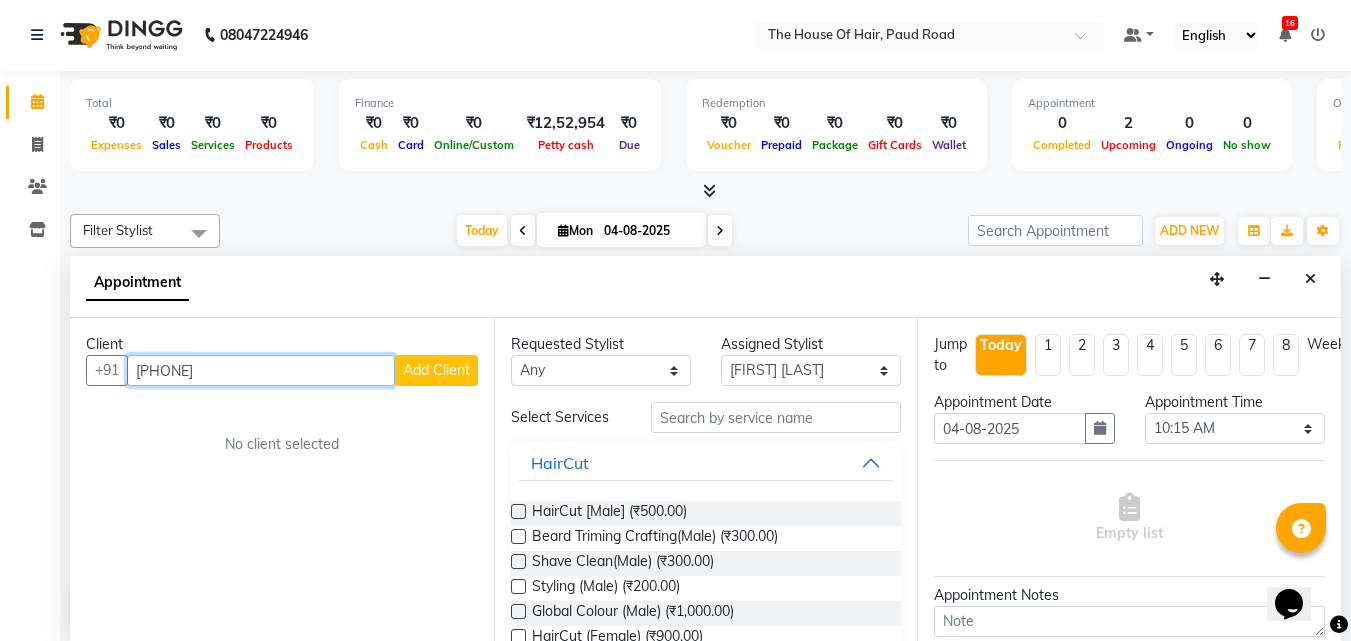 type on "[PHONE]" 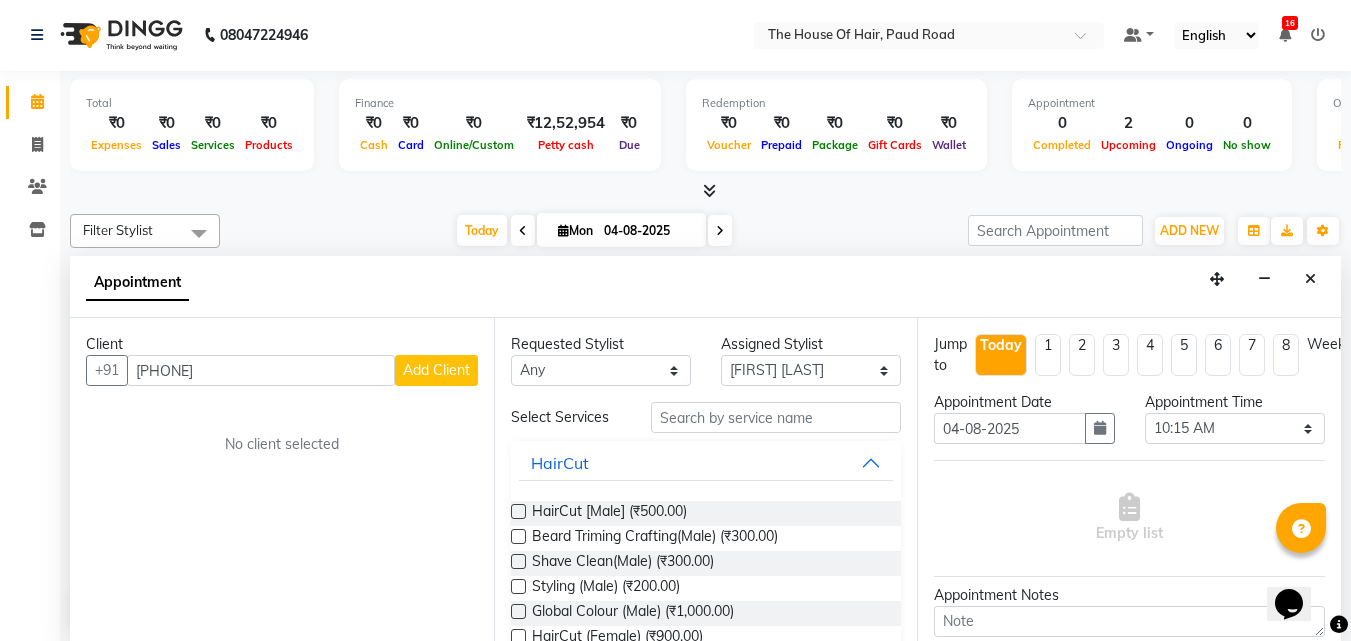 click on "Add Client" at bounding box center [436, 370] 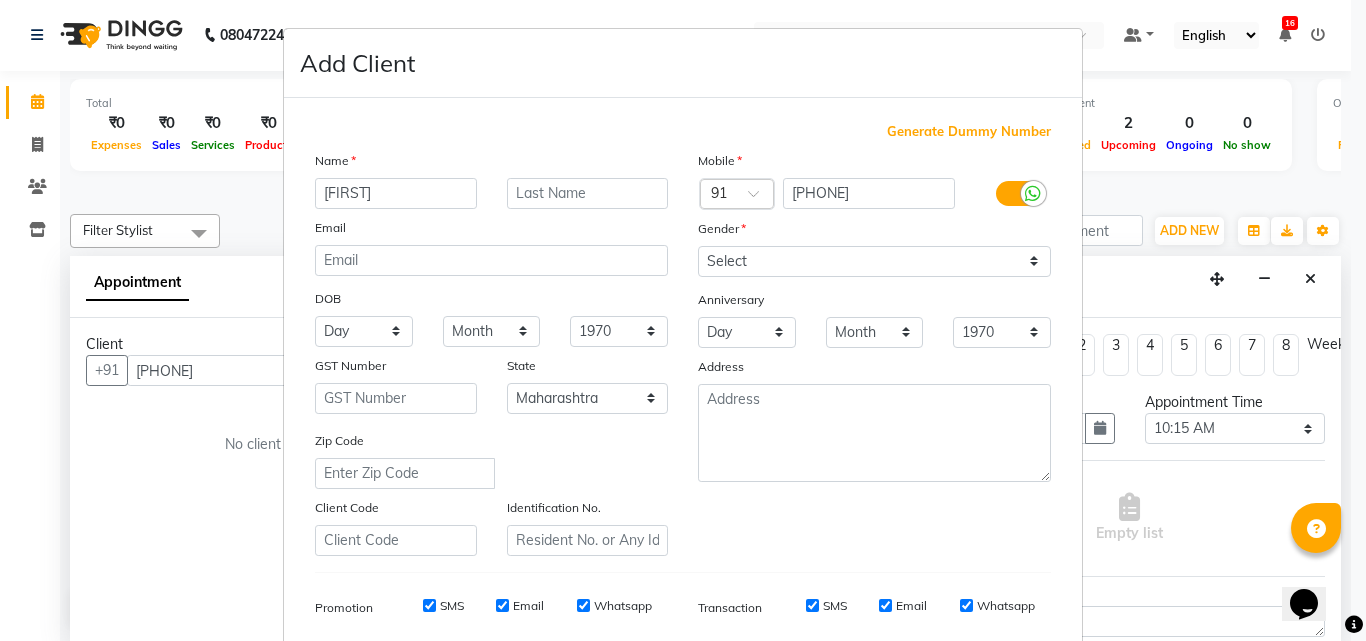 type on "[FIRST]" 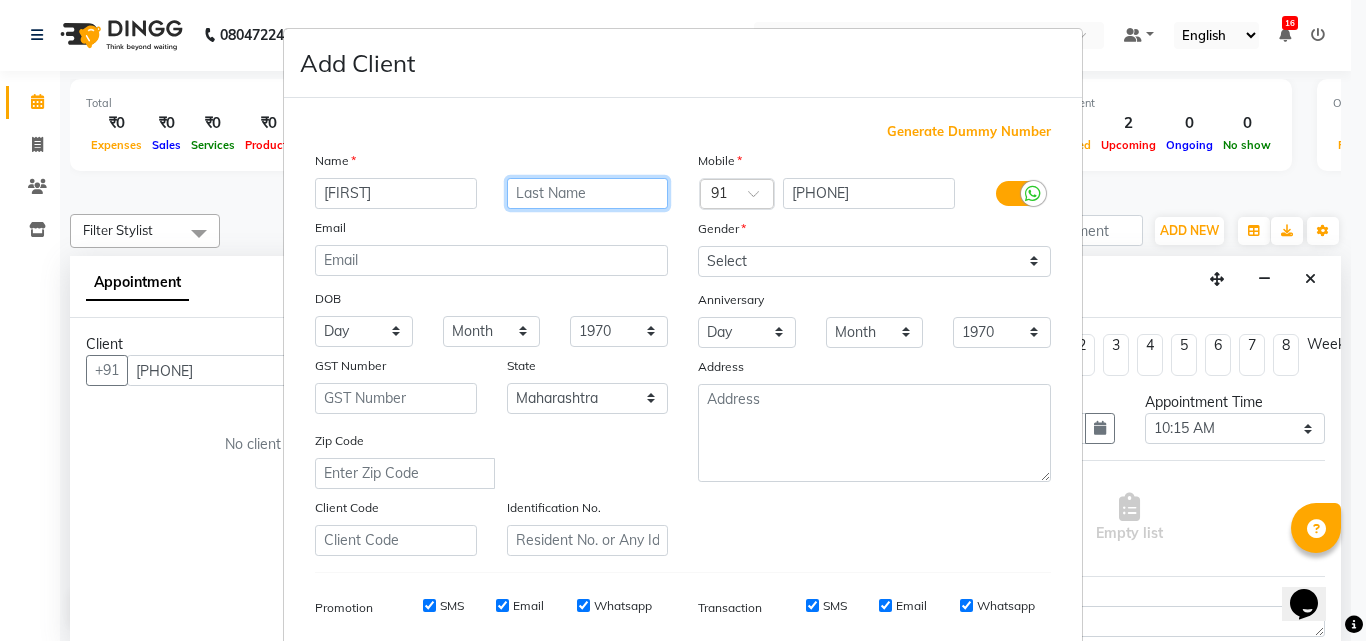 click at bounding box center (588, 193) 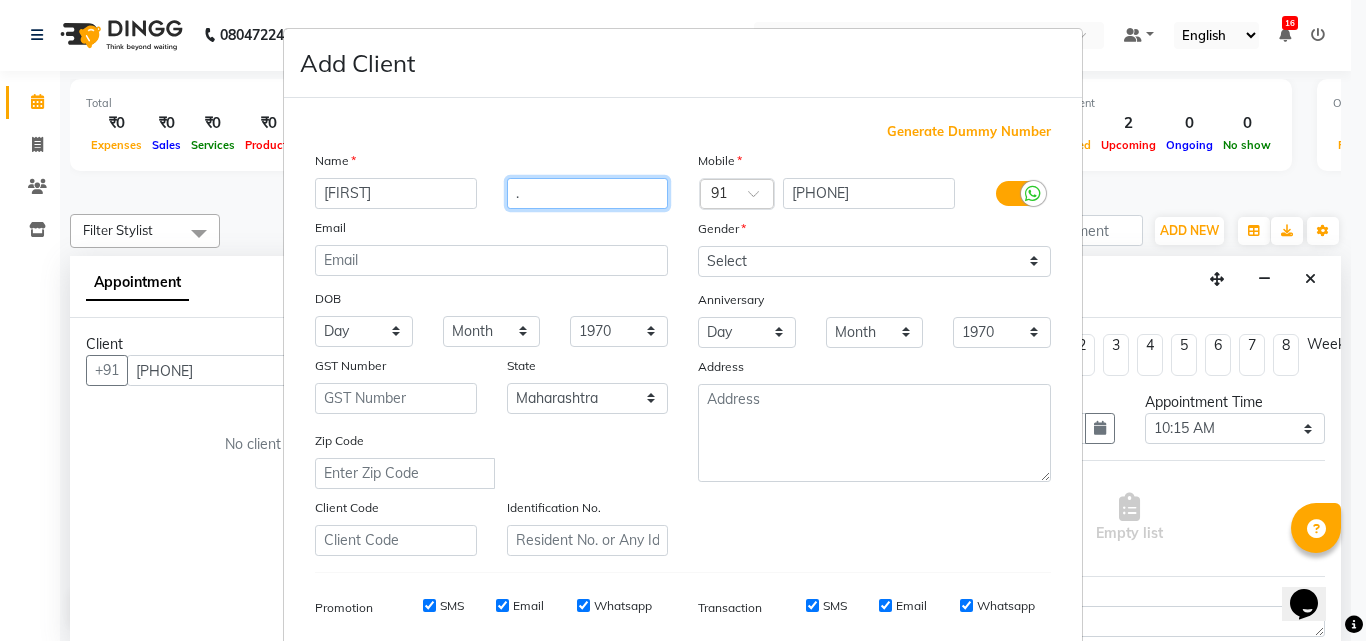 type on "." 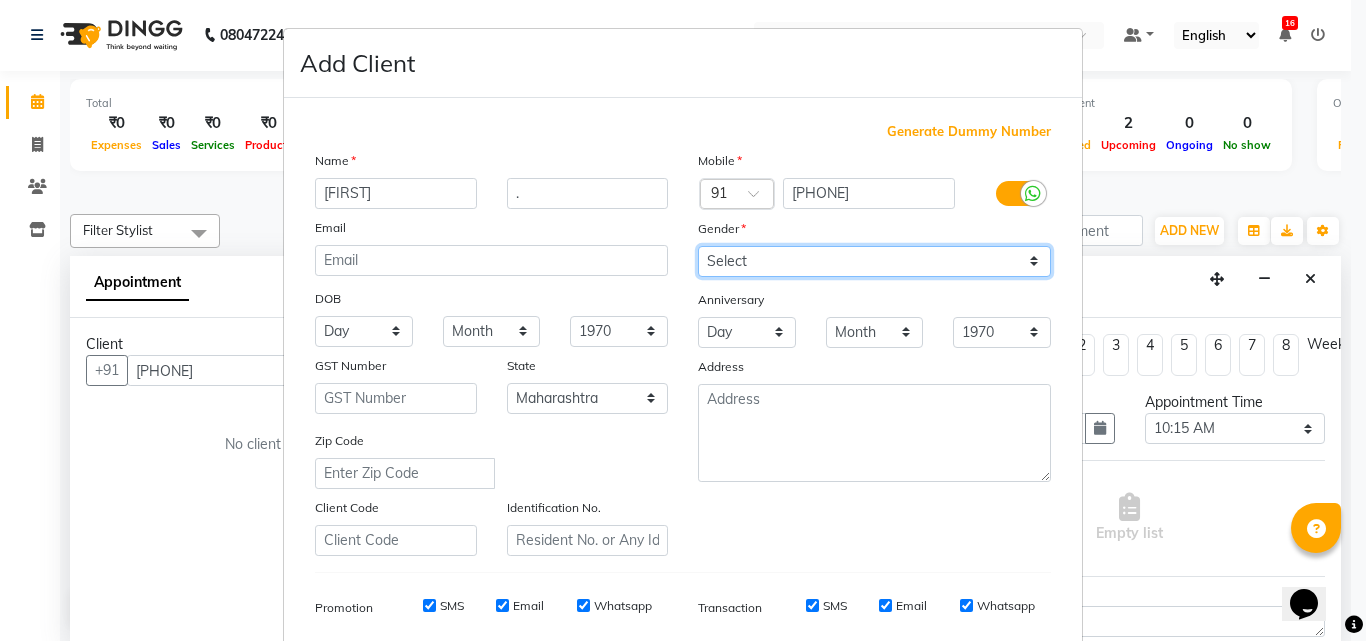 click on "Select Male Female Other Prefer Not To Say" at bounding box center [874, 261] 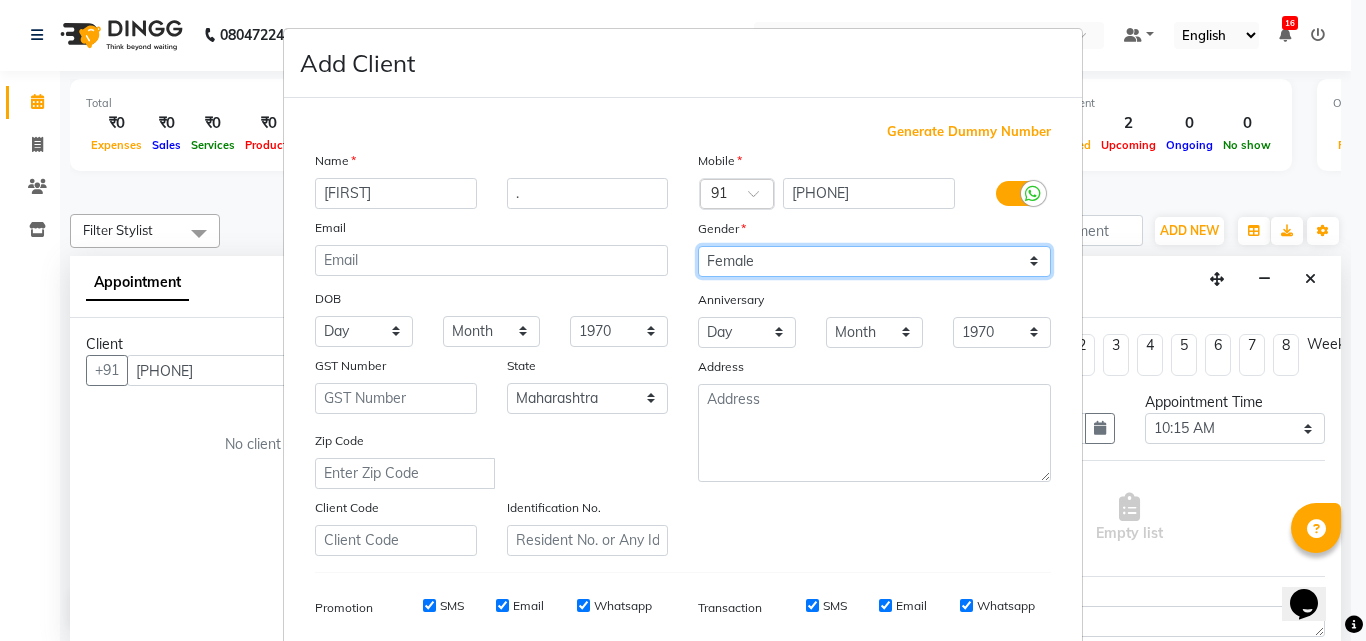 click on "Select Male Female Other Prefer Not To Say" at bounding box center (874, 261) 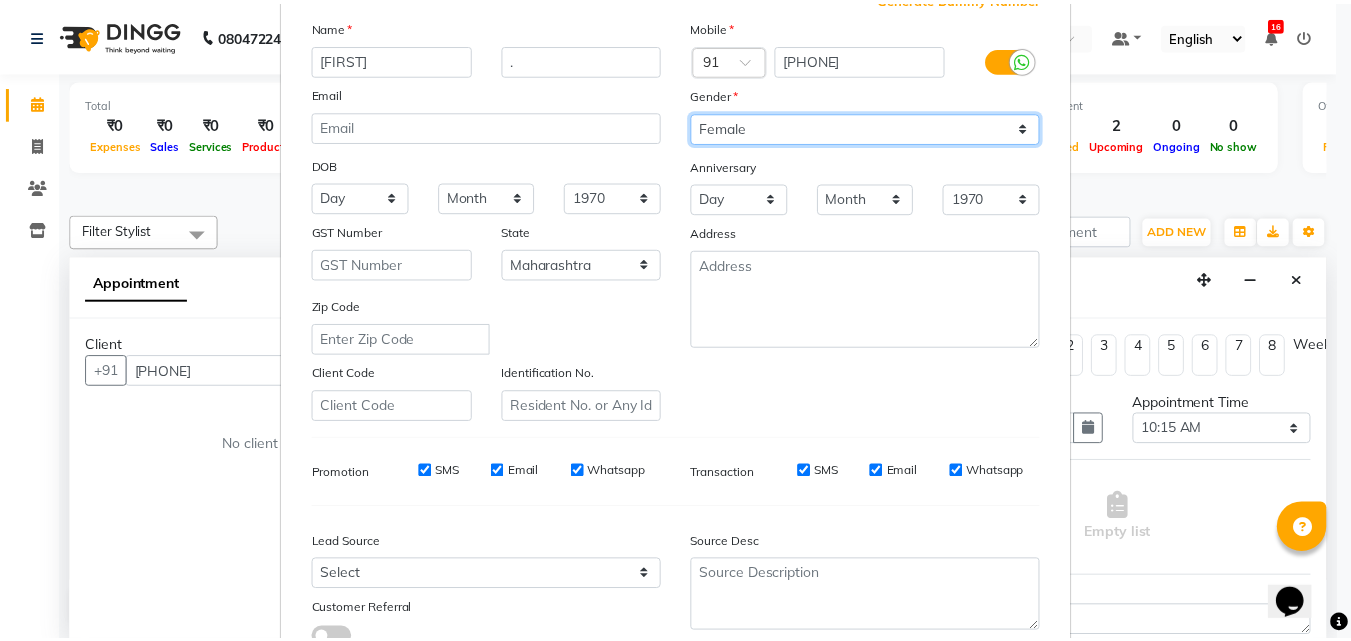 scroll, scrollTop: 282, scrollLeft: 0, axis: vertical 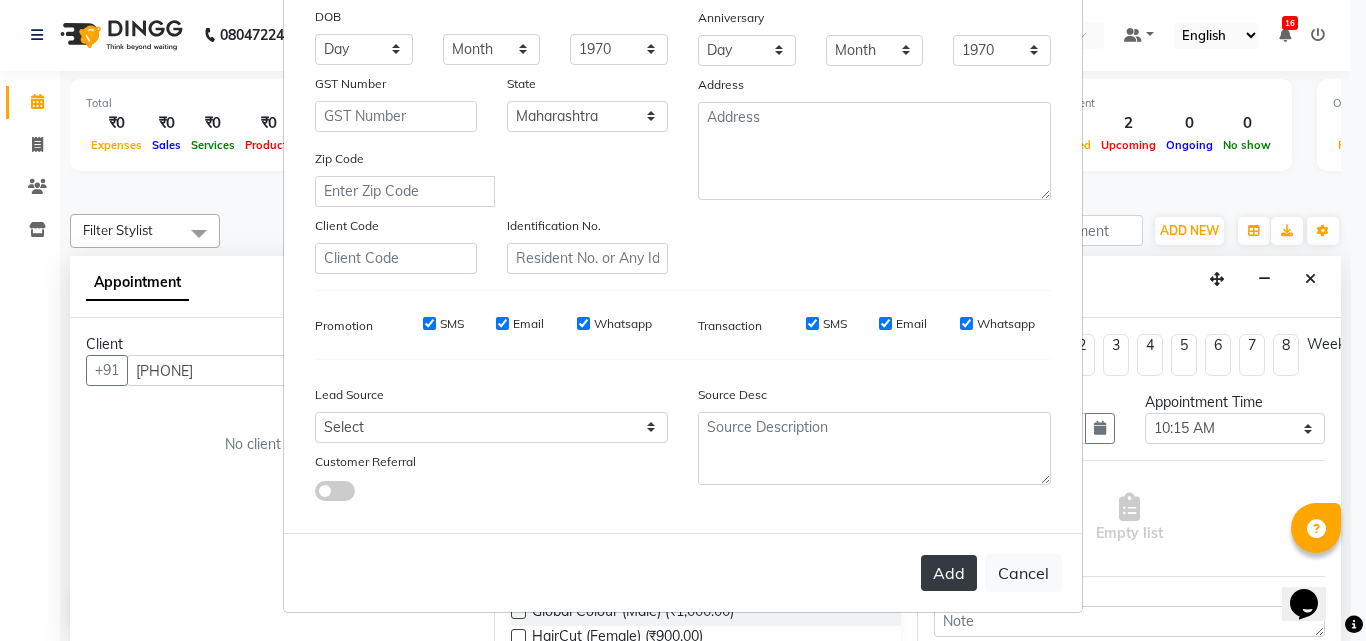 click on "Add" at bounding box center (949, 573) 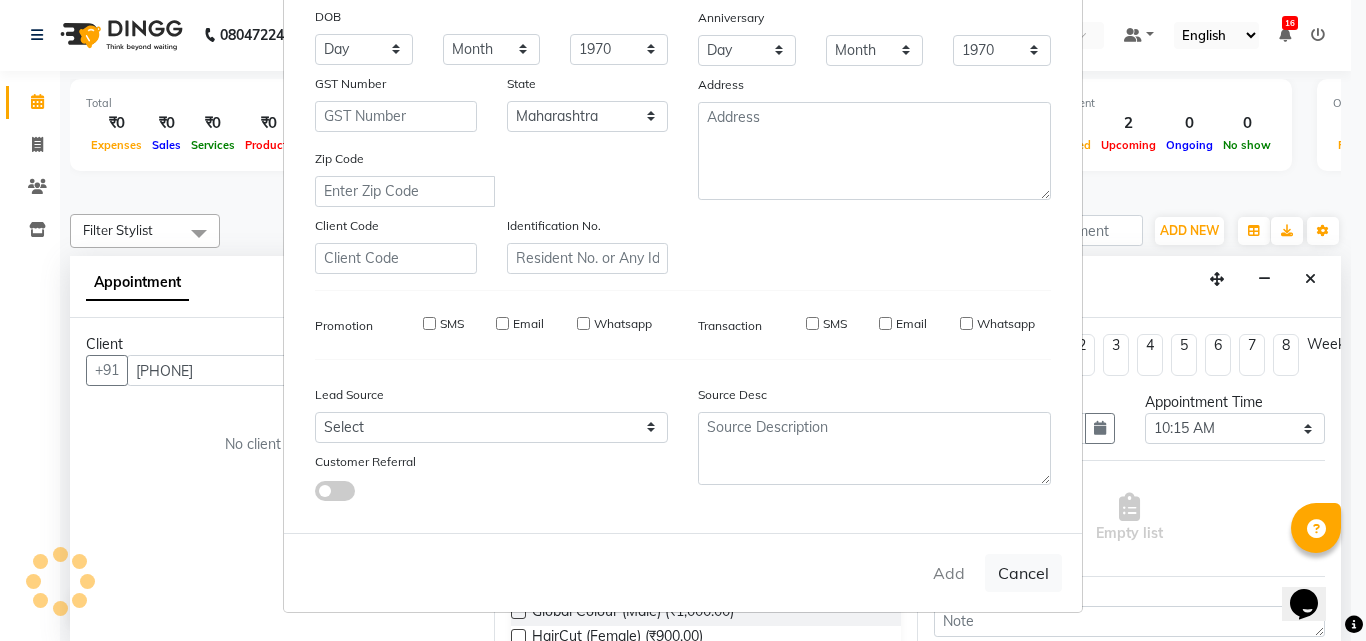 type 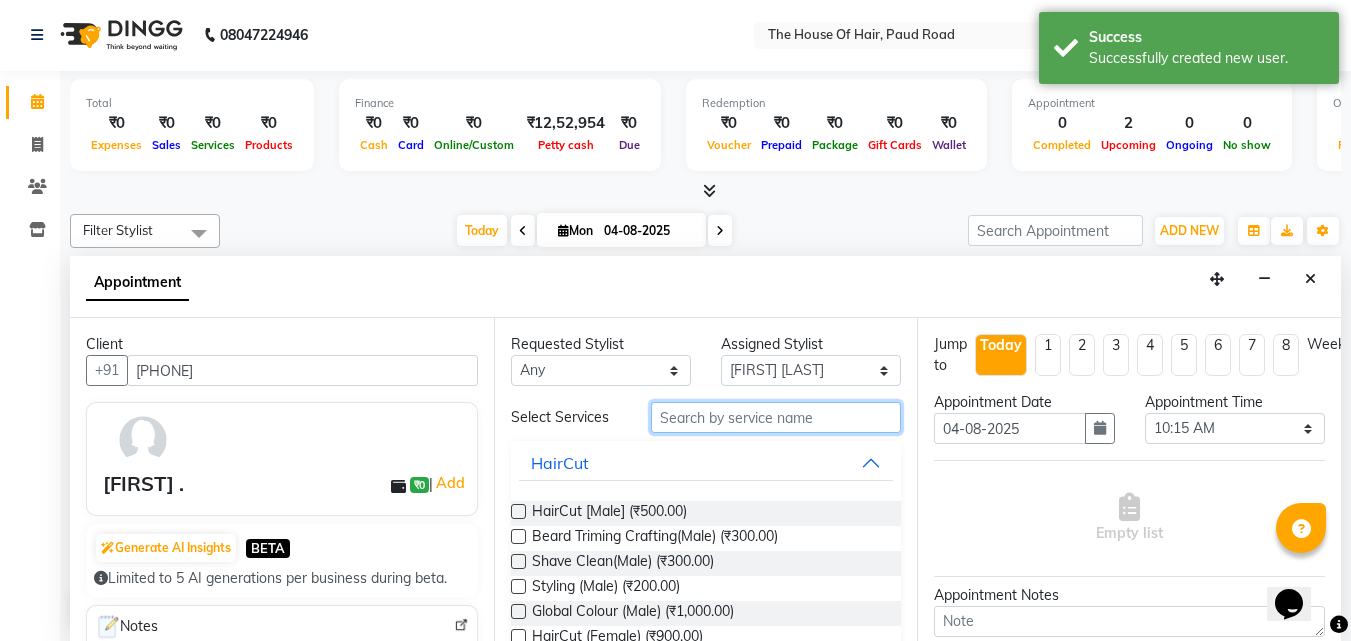 click at bounding box center (776, 417) 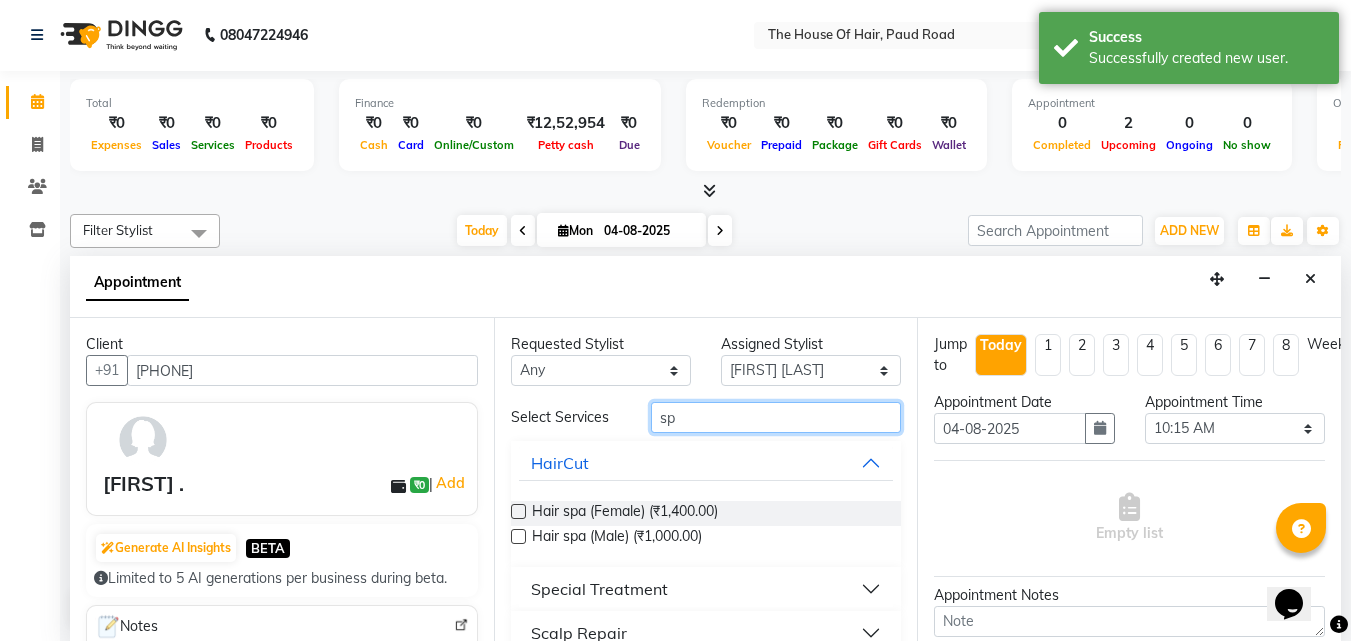 type on "sp" 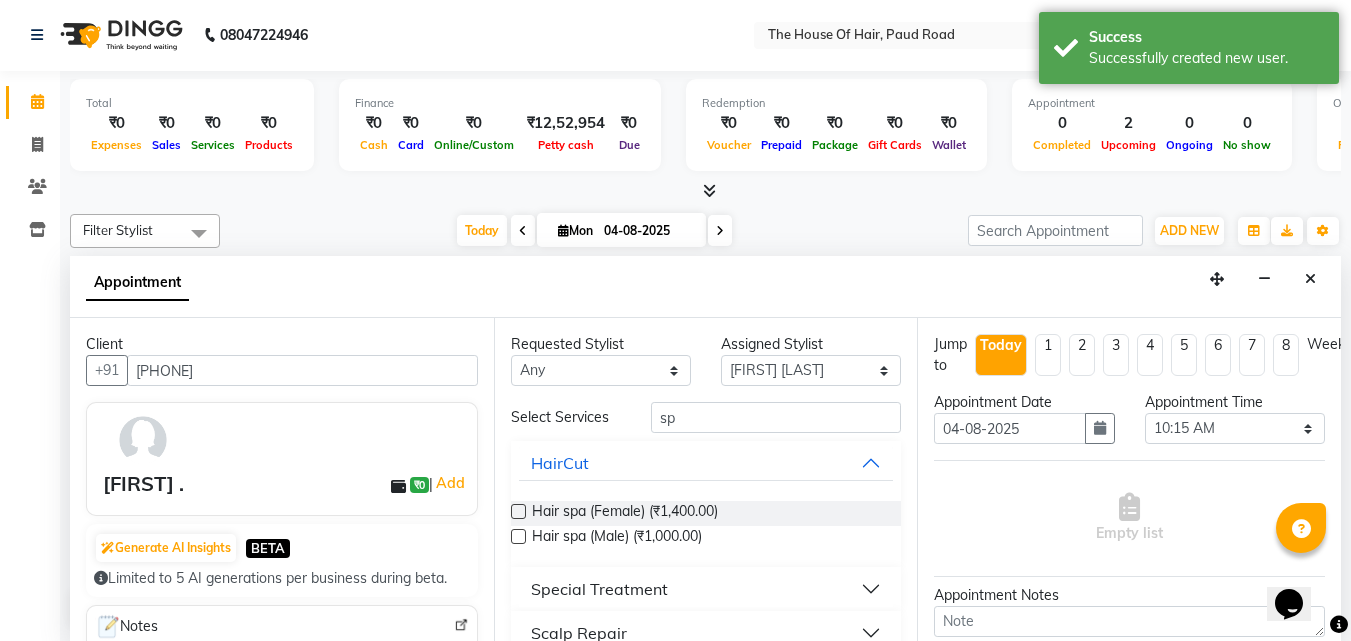 click at bounding box center (518, 511) 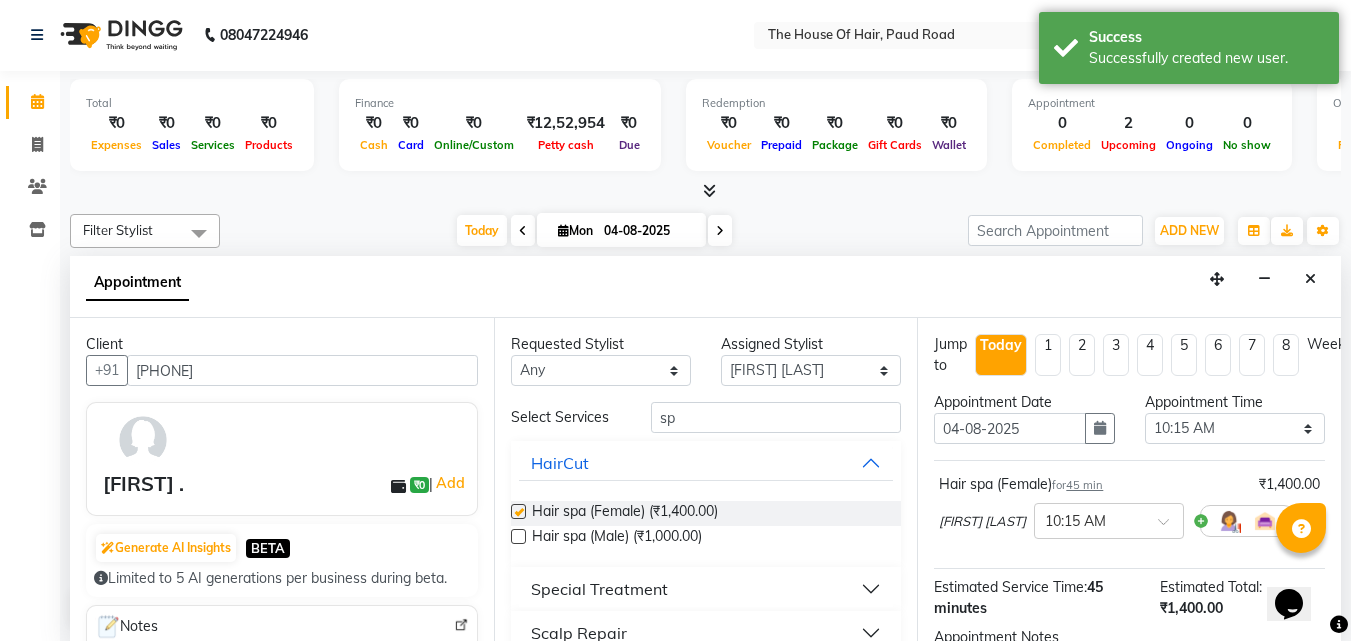 checkbox on "false" 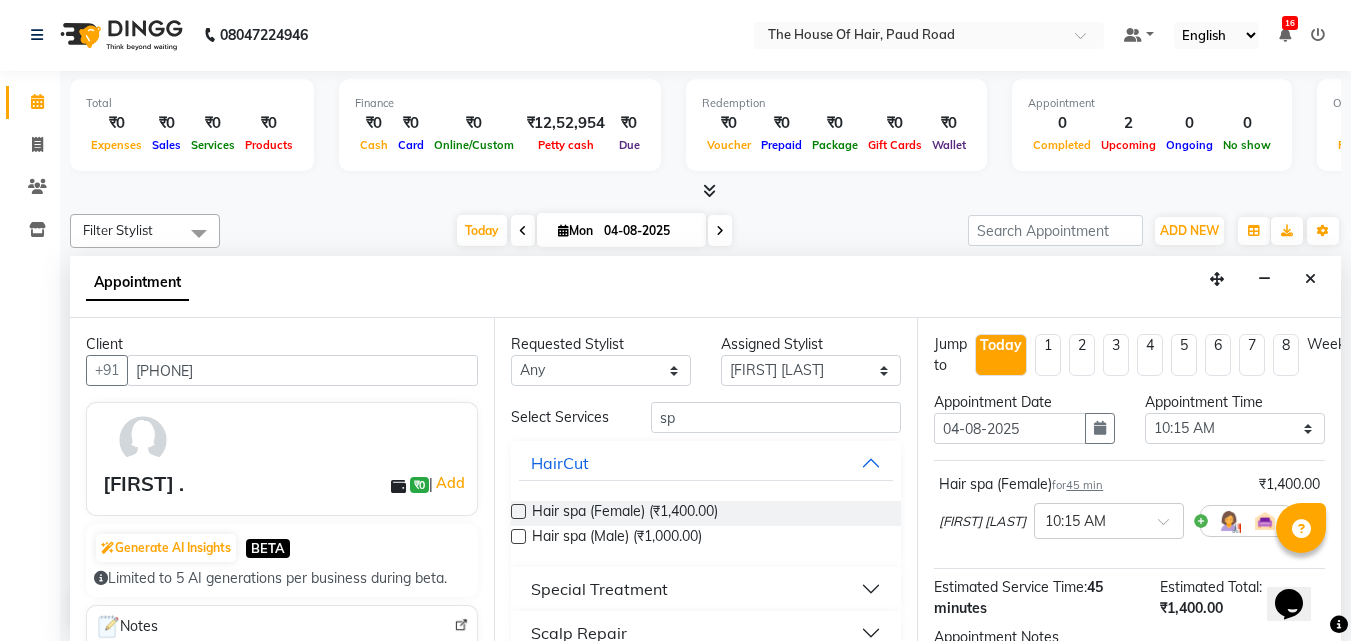 scroll, scrollTop: 239, scrollLeft: 0, axis: vertical 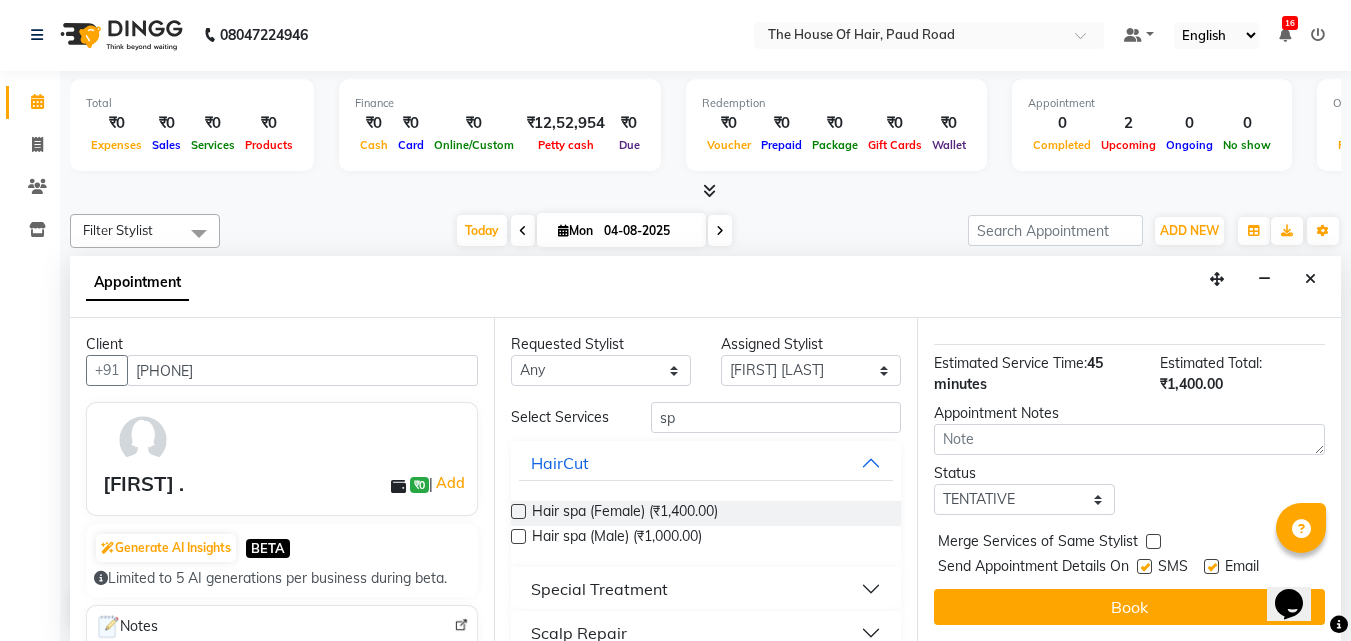click at bounding box center (1153, 541) 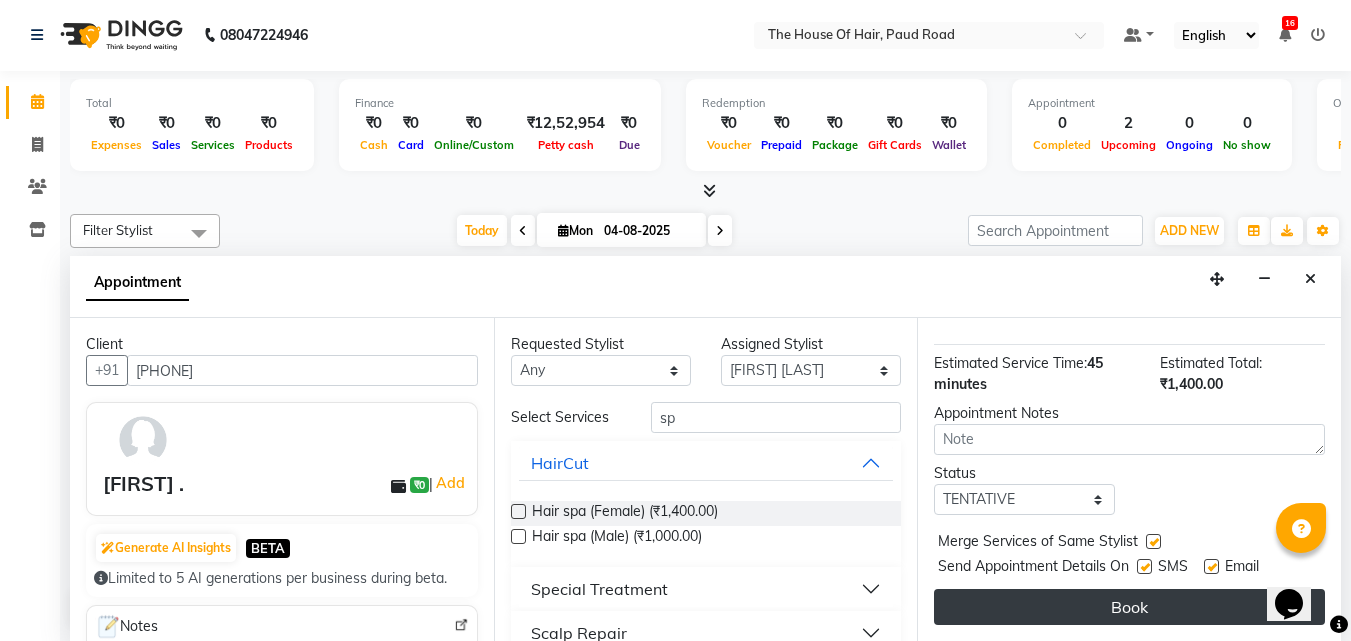 click on "Book" at bounding box center (1129, 607) 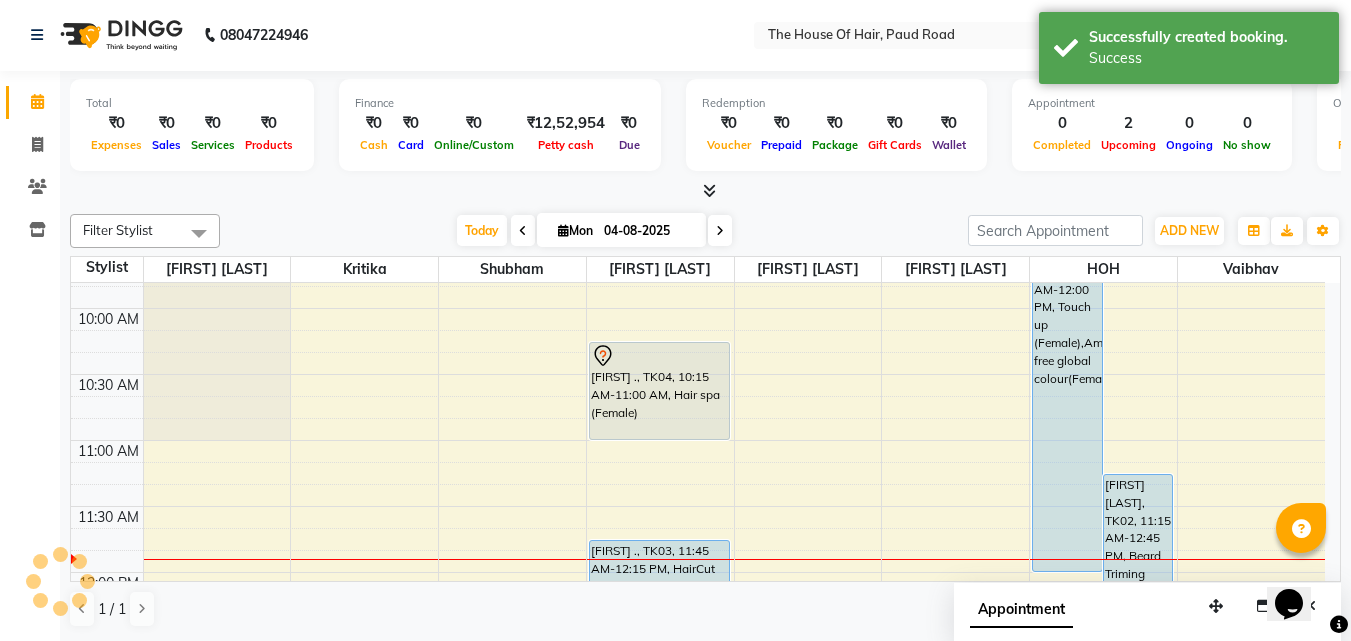 scroll, scrollTop: 0, scrollLeft: 0, axis: both 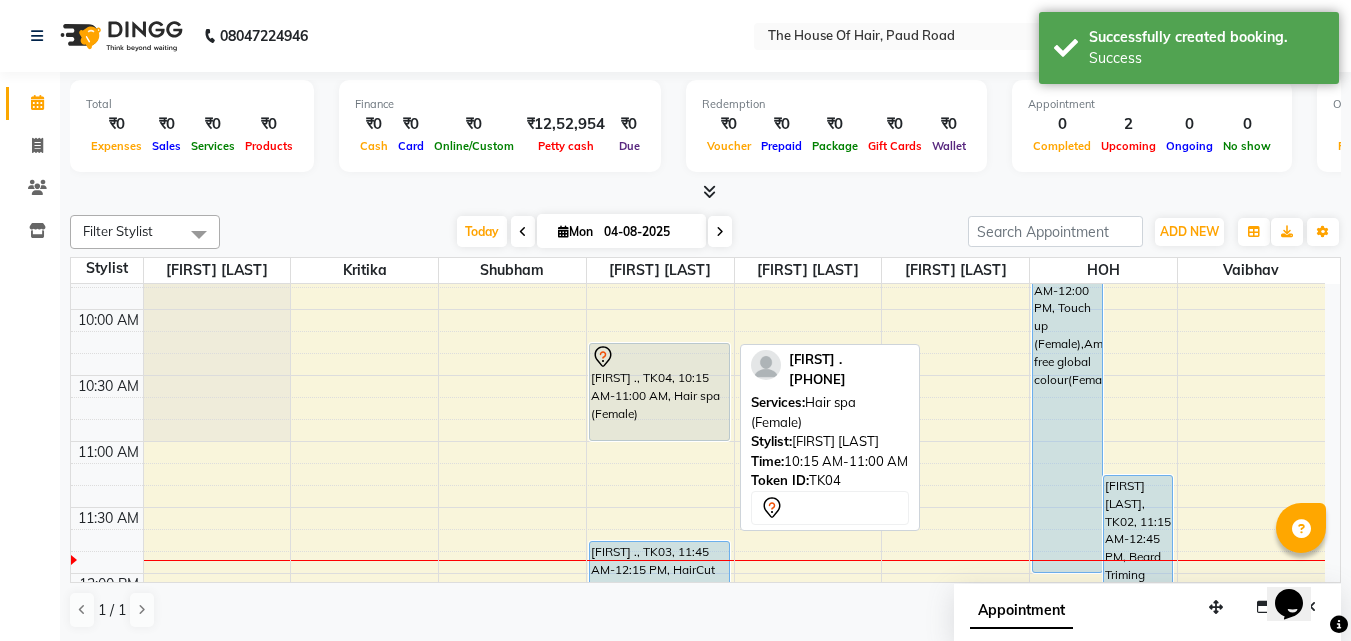 click at bounding box center (659, 357) 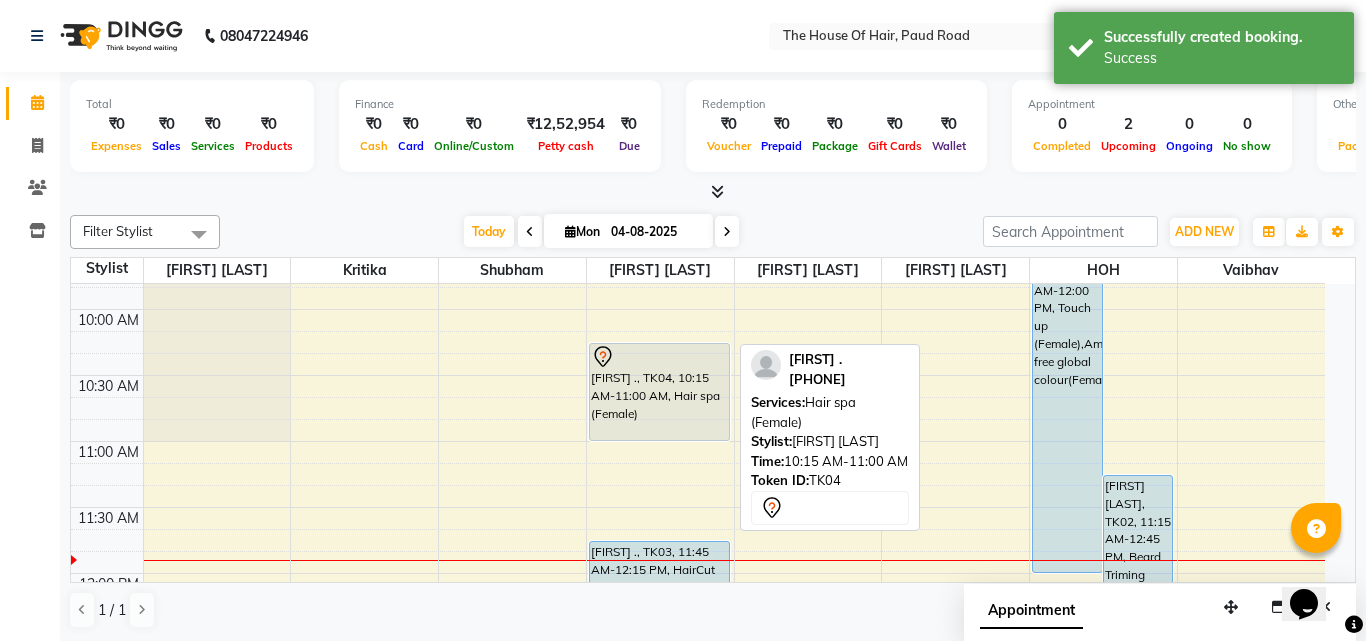 select on "7" 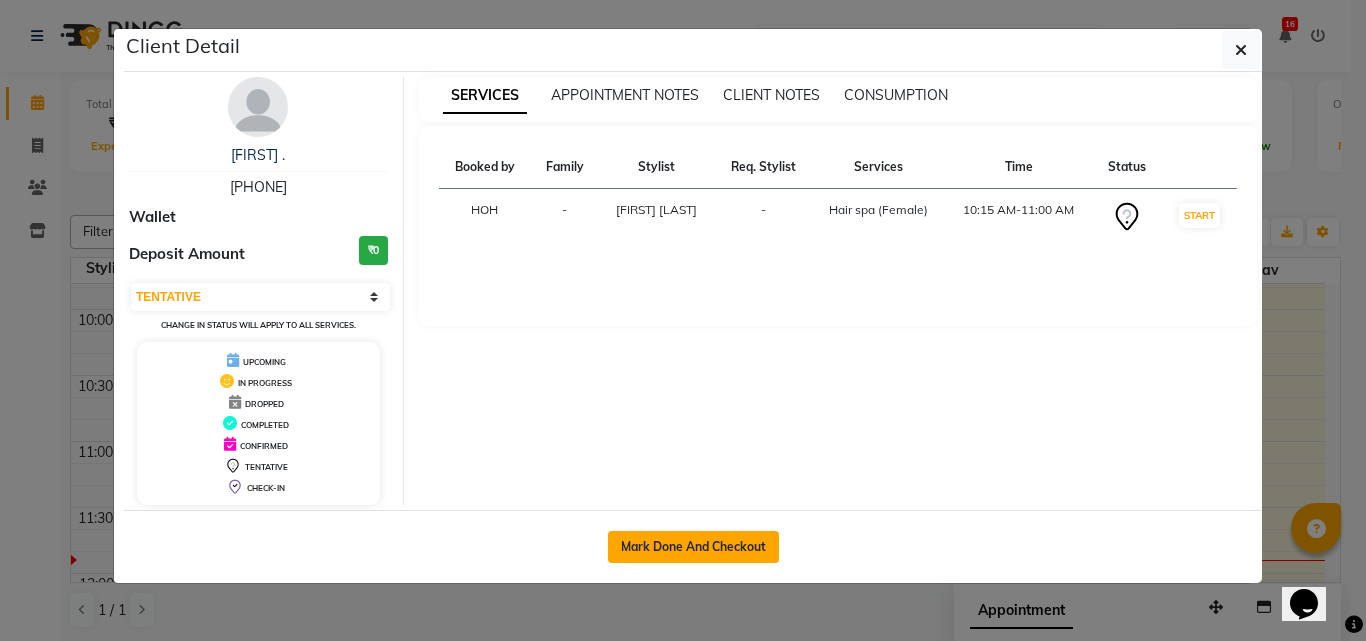 click on "Mark Done And Checkout" 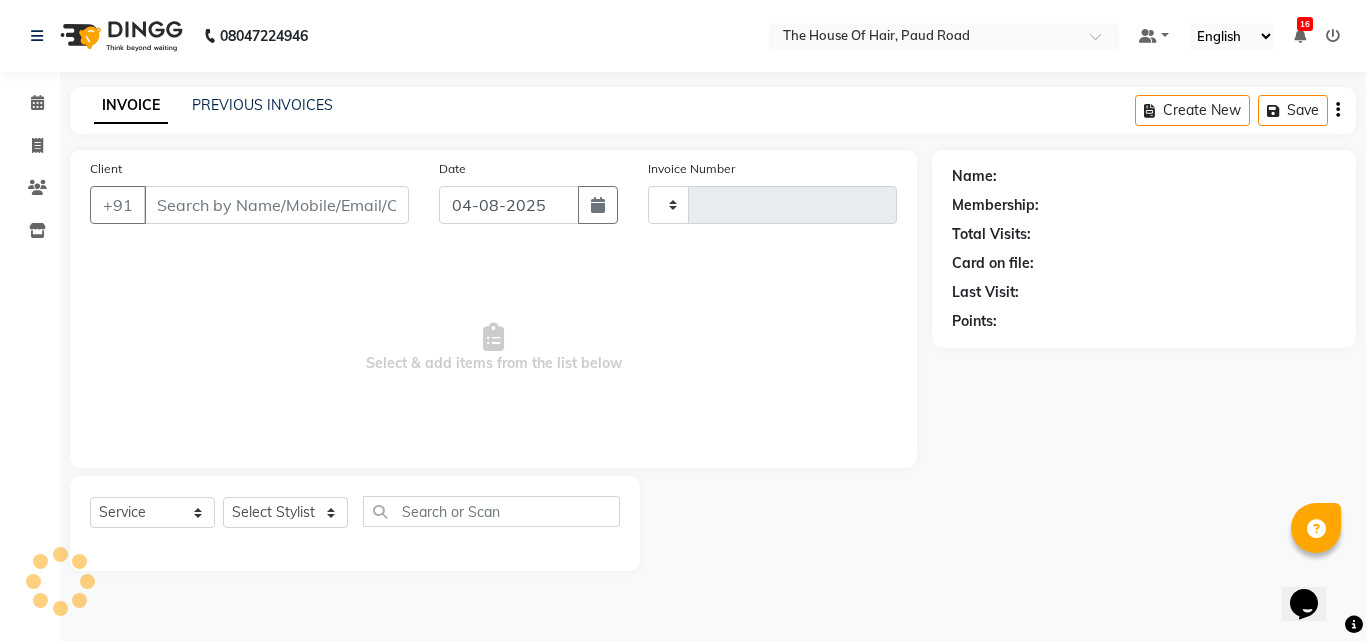 type on "1470" 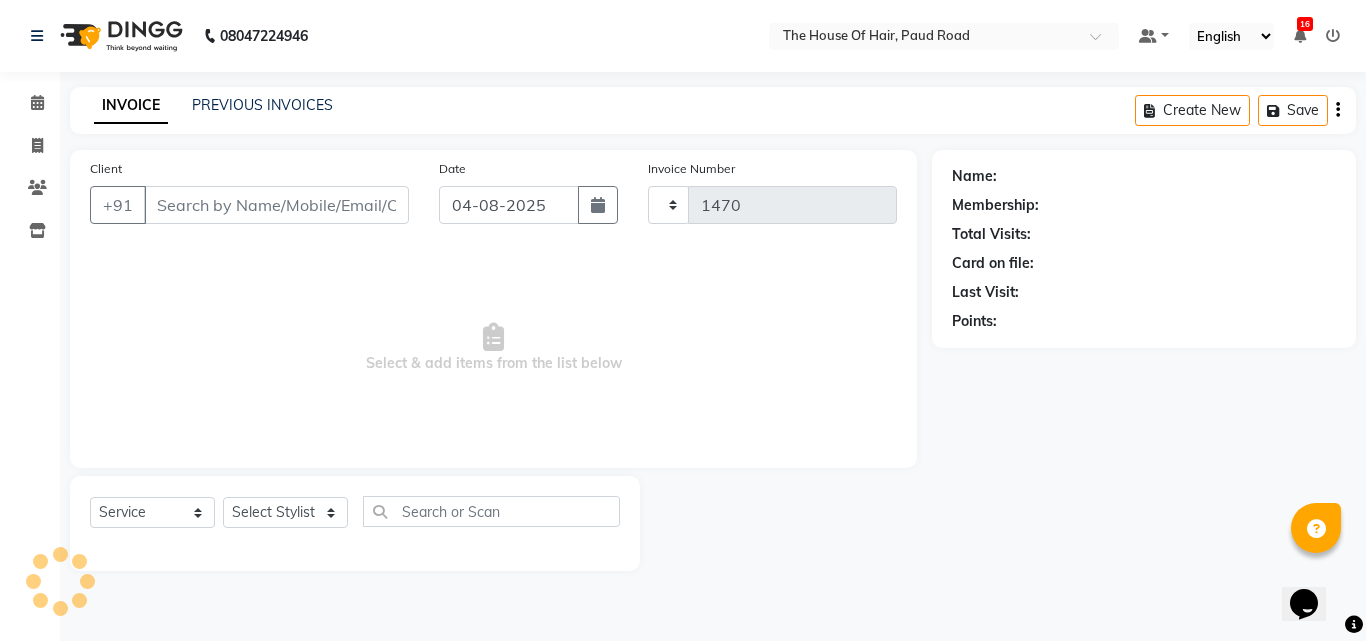 select on "5992" 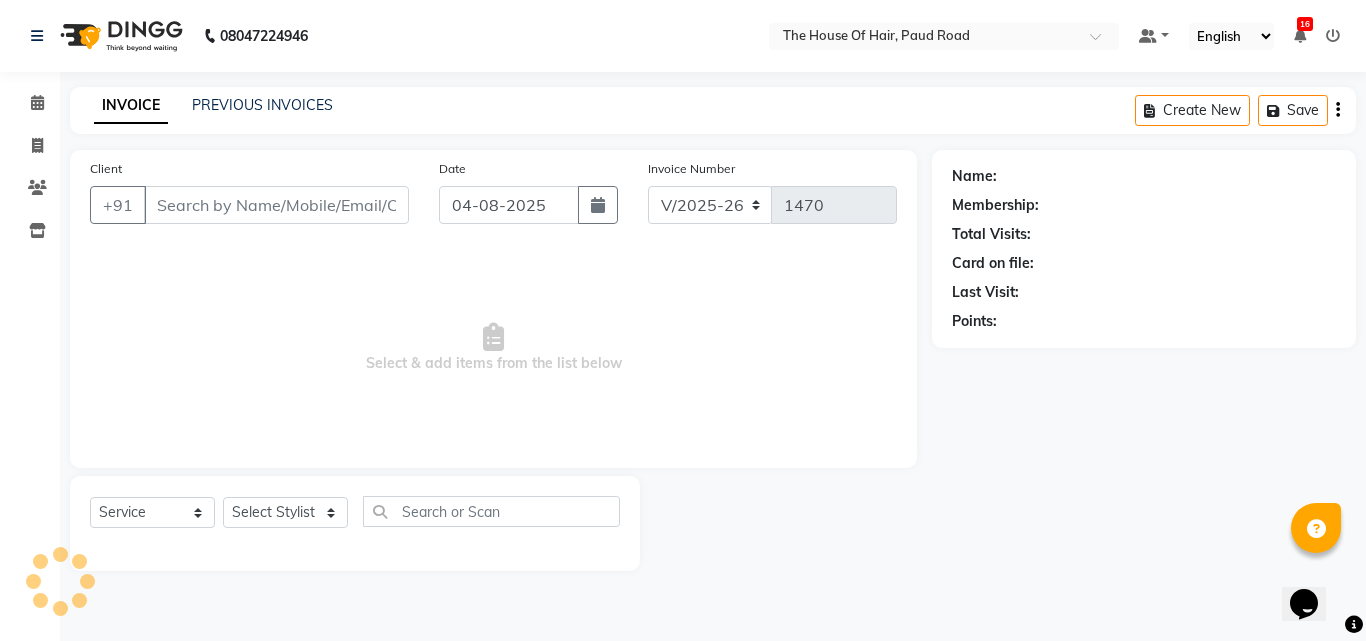 type on "[PHONE]" 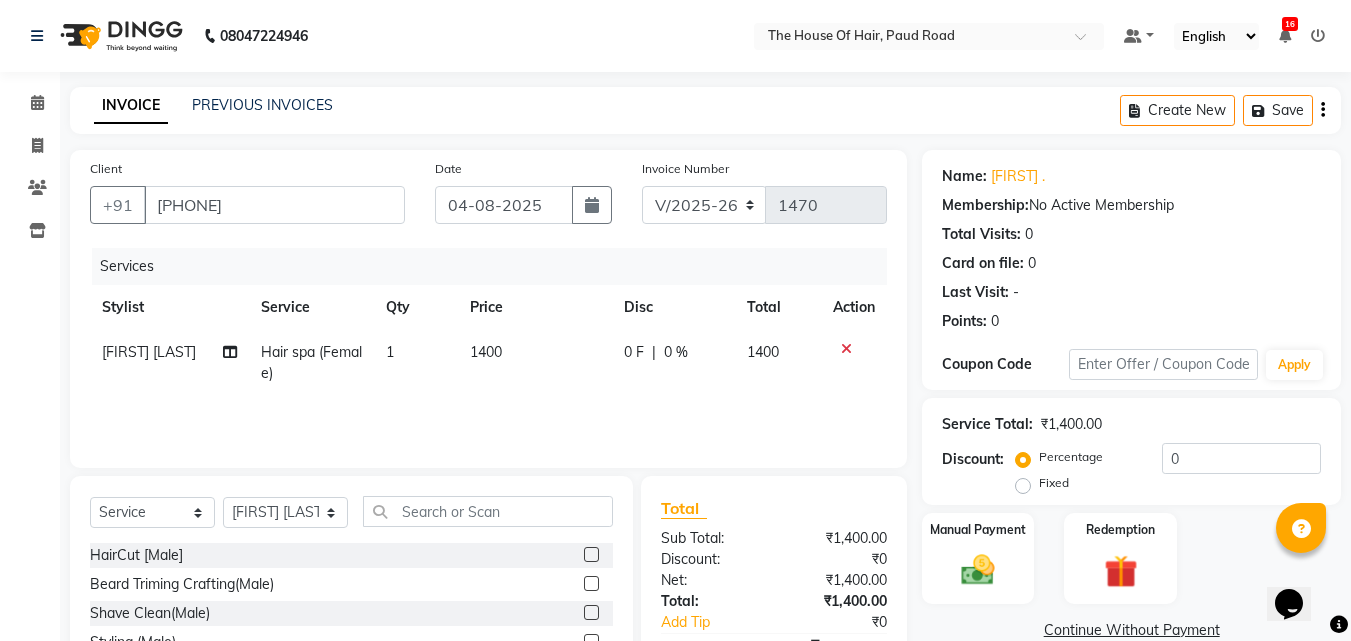click on "1400" 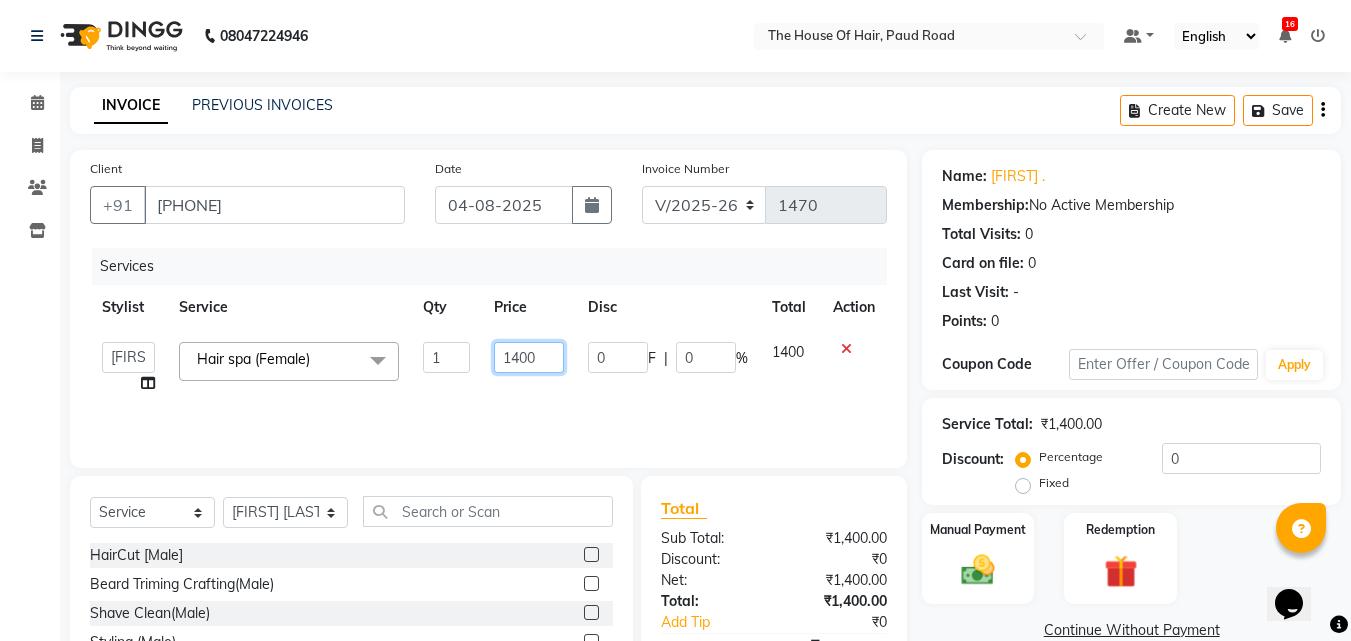 click on "1400" 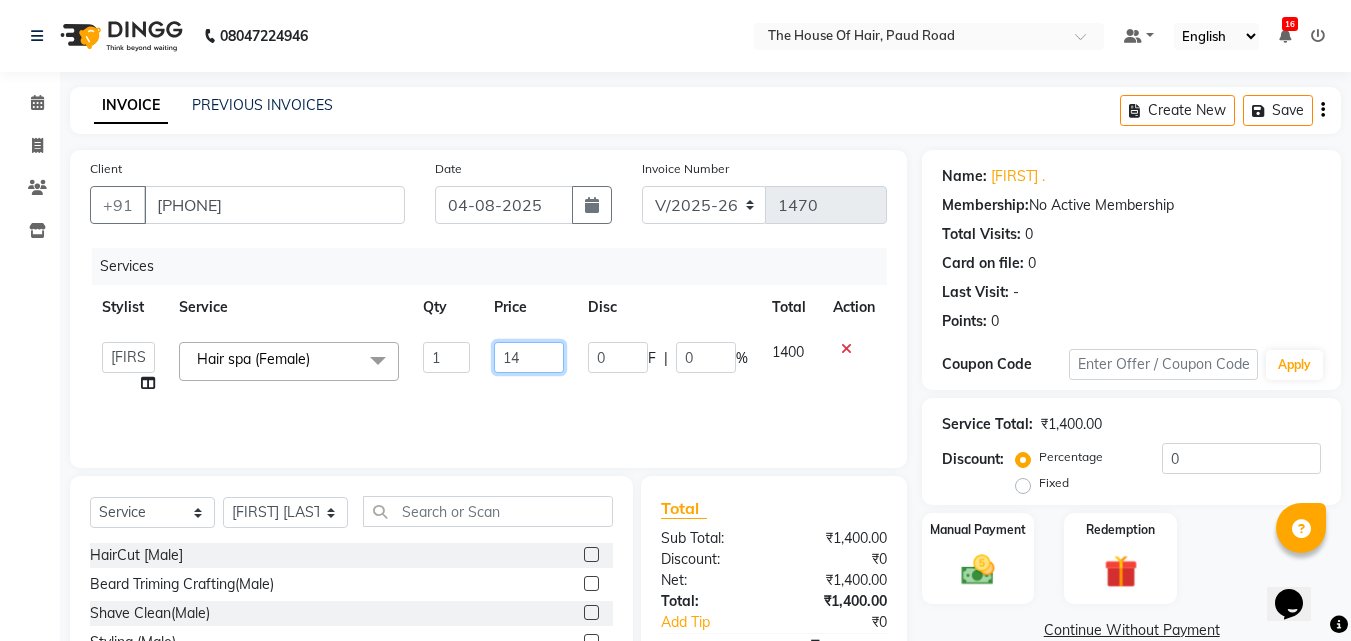 type on "1" 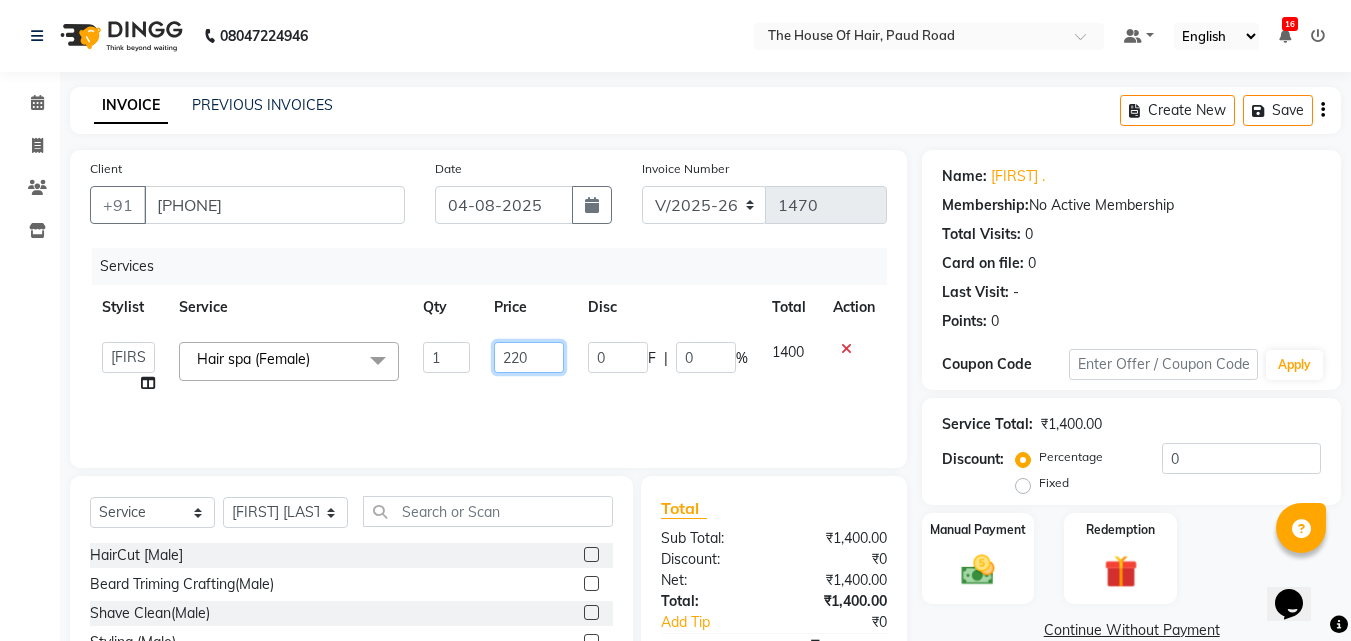 type on "2200" 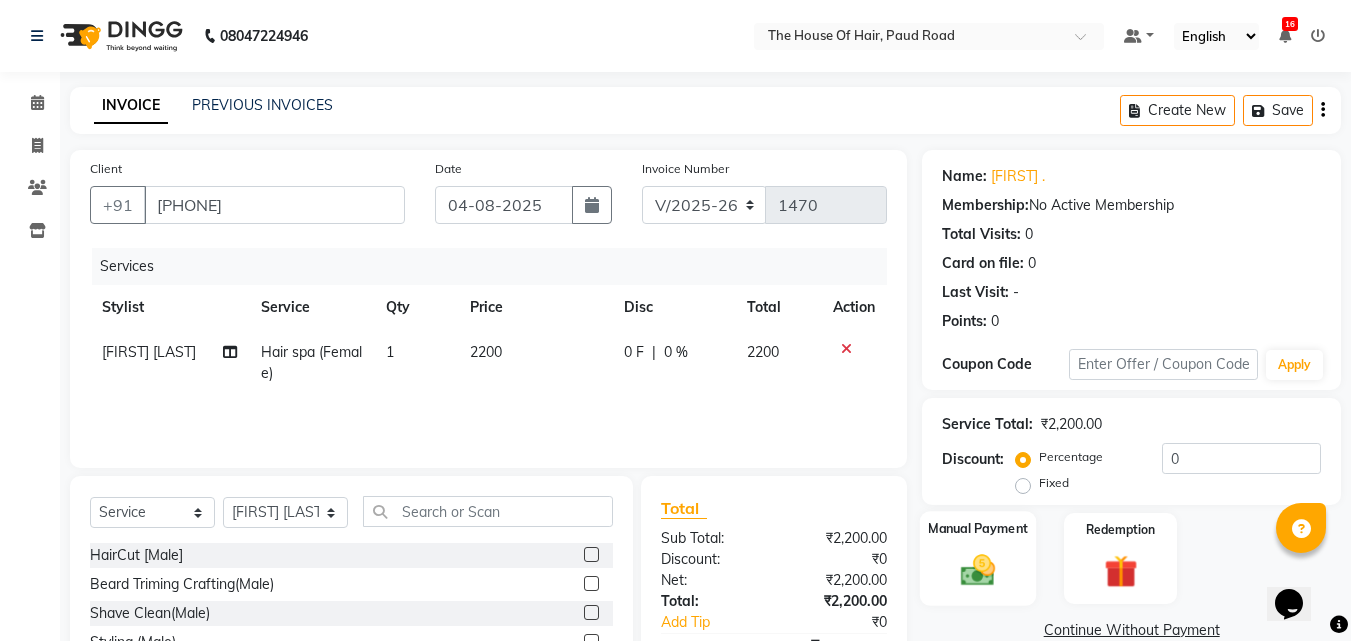 click 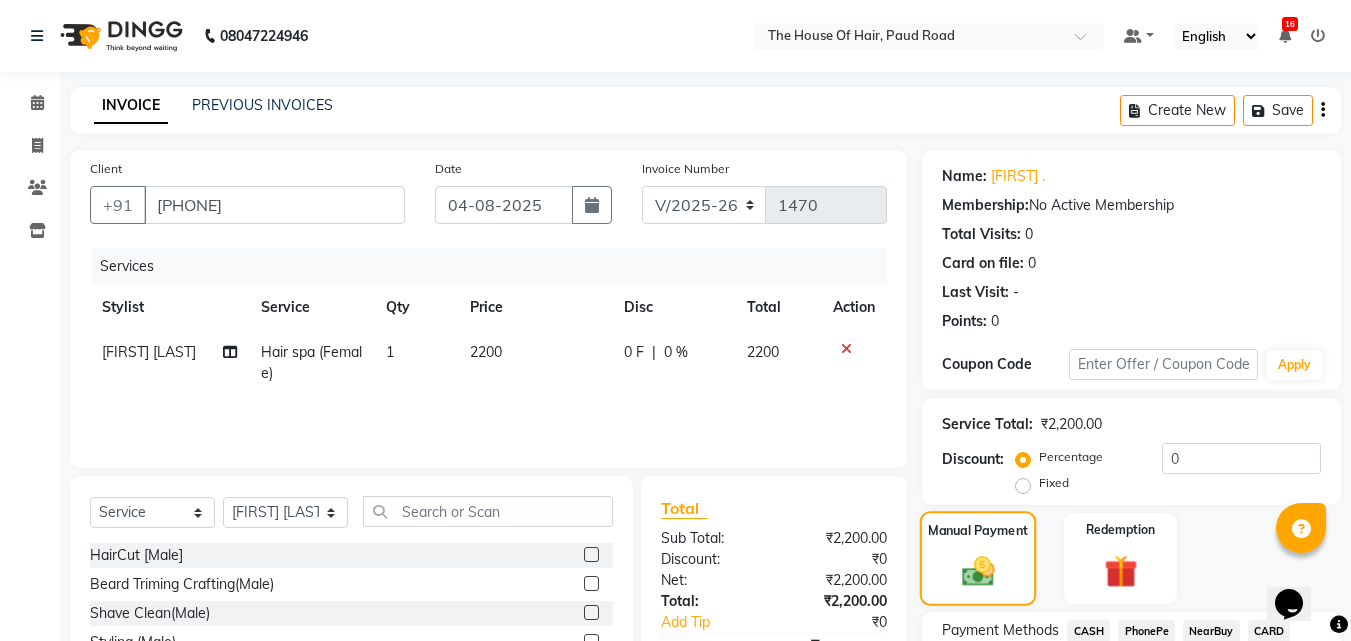 scroll, scrollTop: 162, scrollLeft: 0, axis: vertical 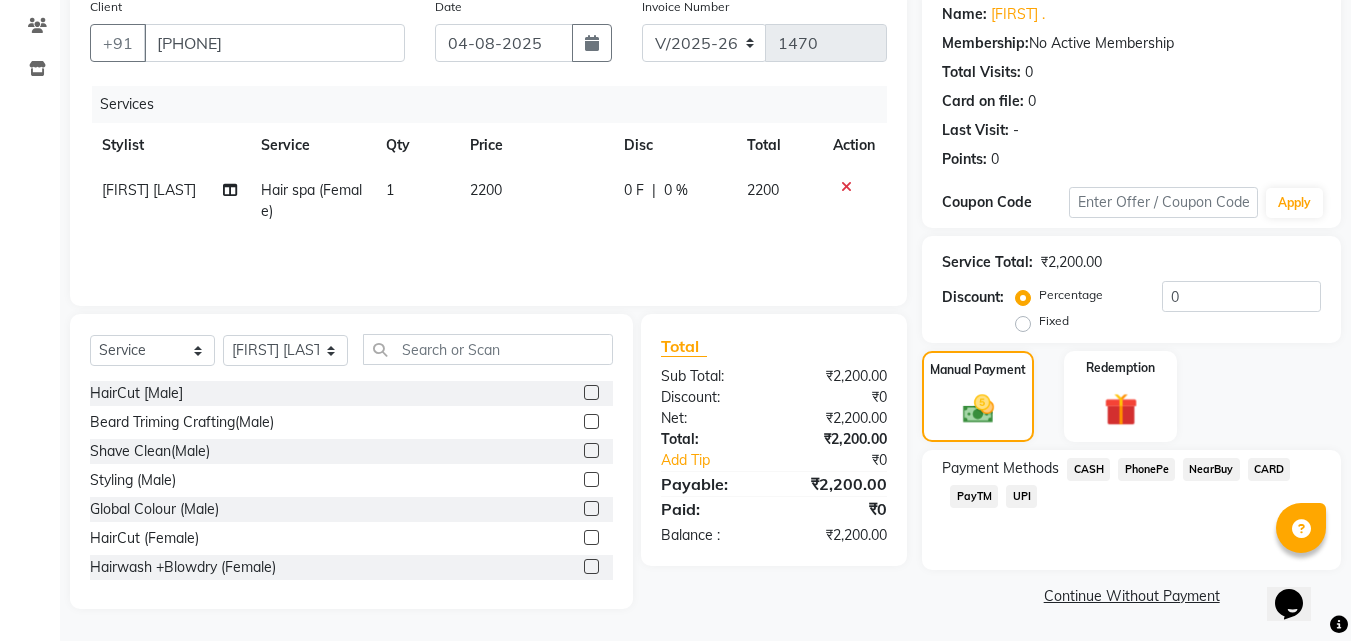 click on "CASH" 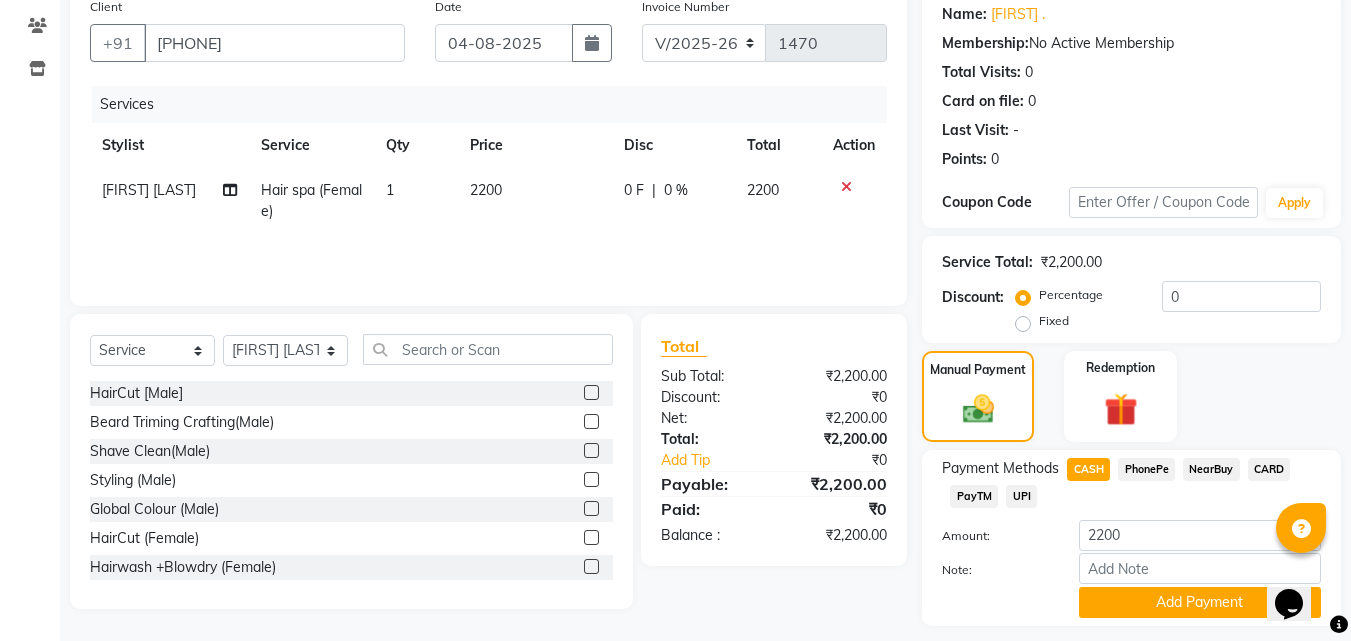scroll, scrollTop: 218, scrollLeft: 0, axis: vertical 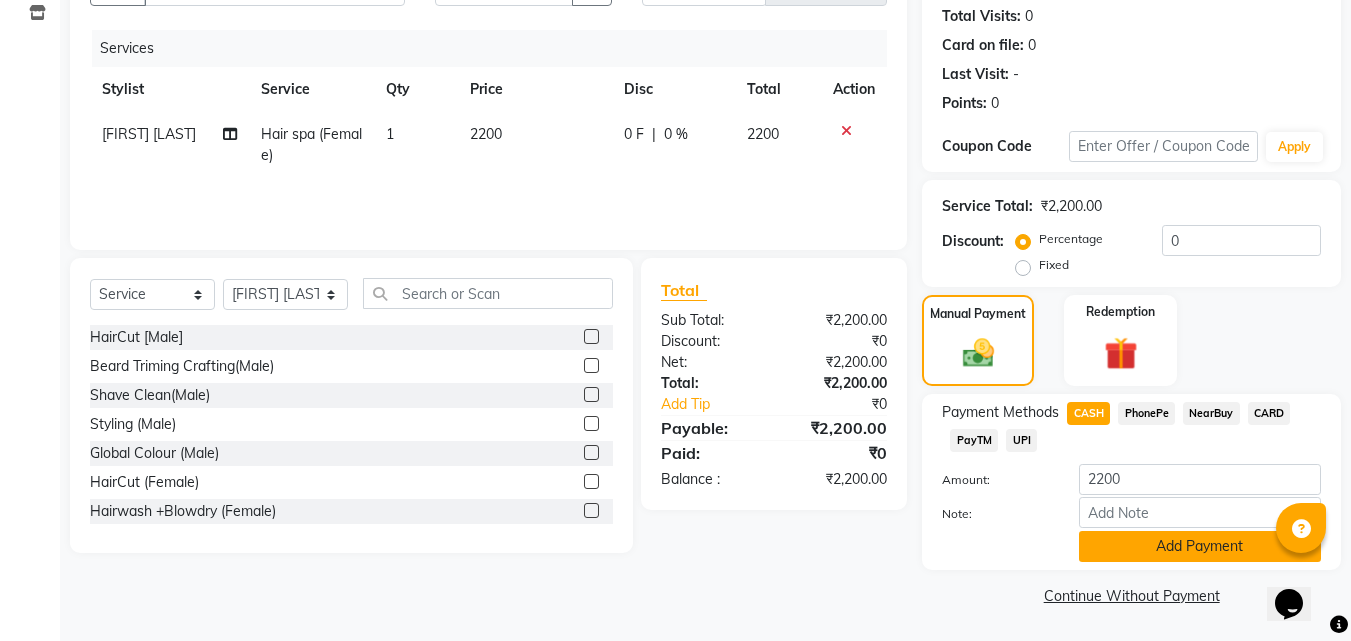click on "Add Payment" 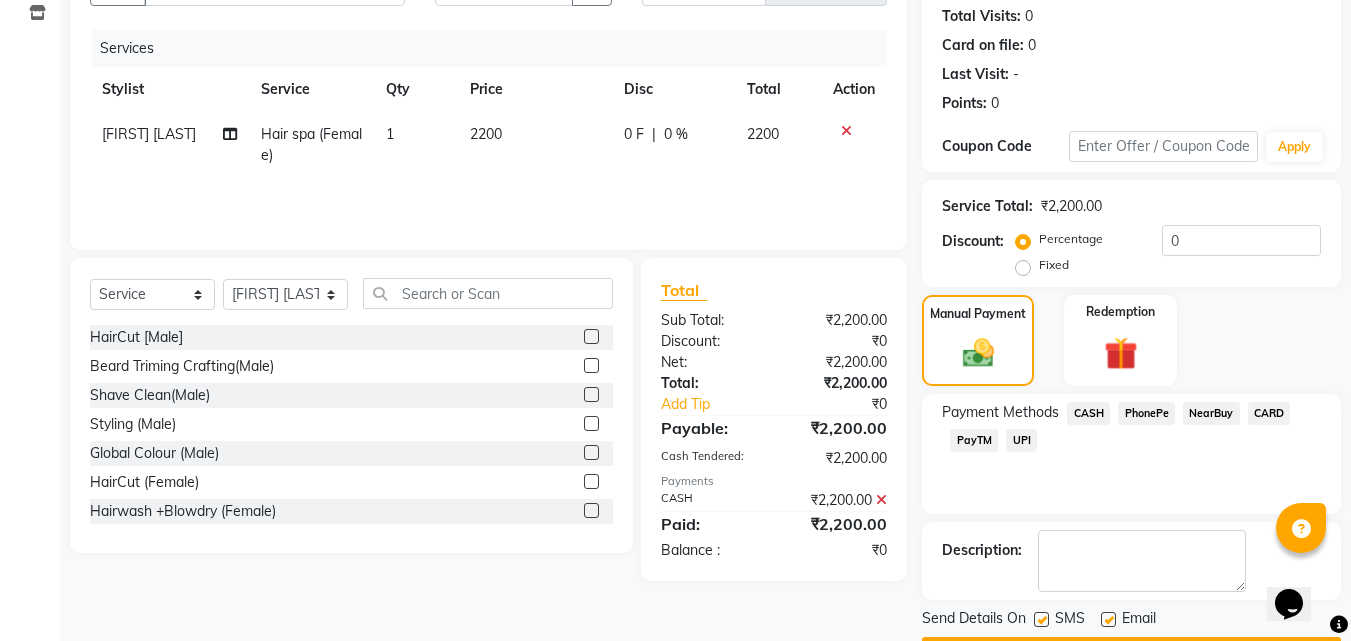 scroll, scrollTop: 275, scrollLeft: 0, axis: vertical 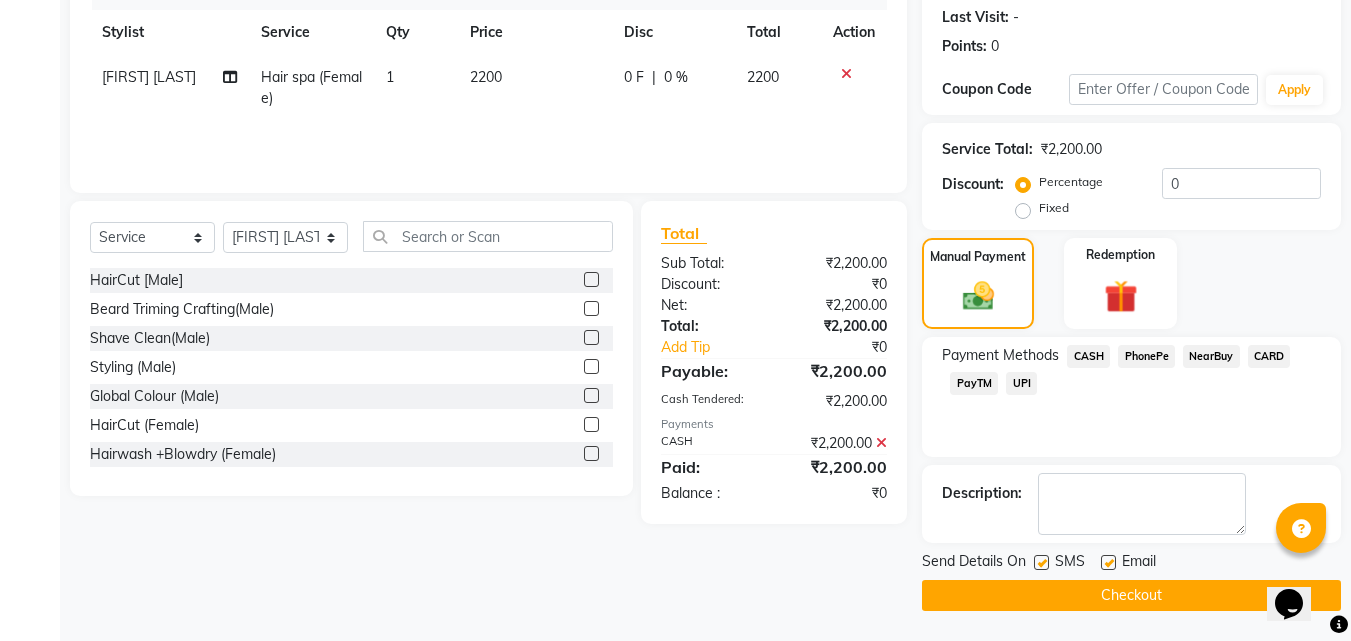 click on "Checkout" 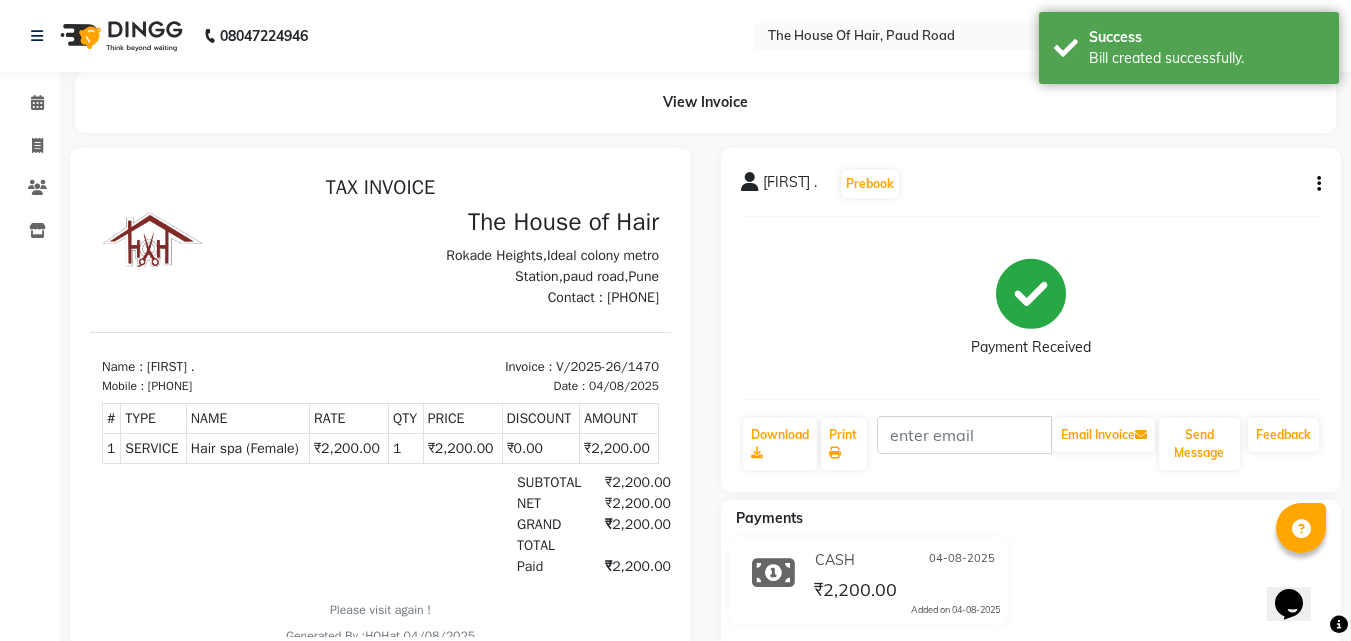scroll, scrollTop: 0, scrollLeft: 0, axis: both 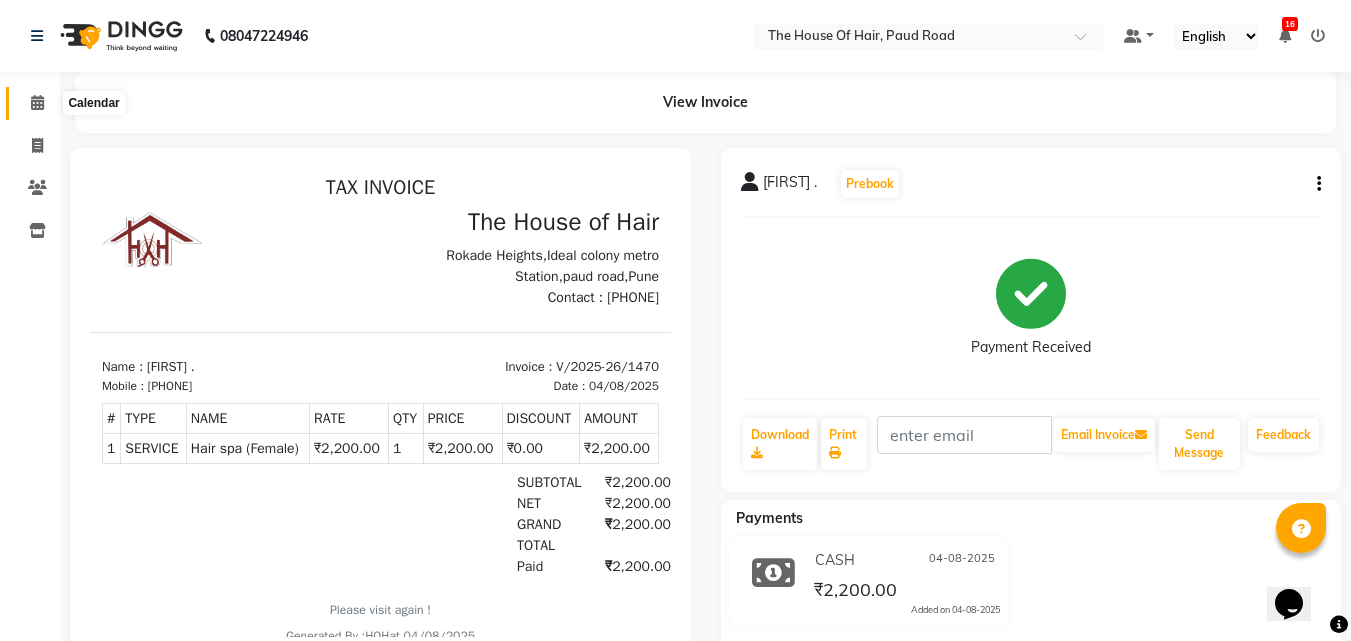 click 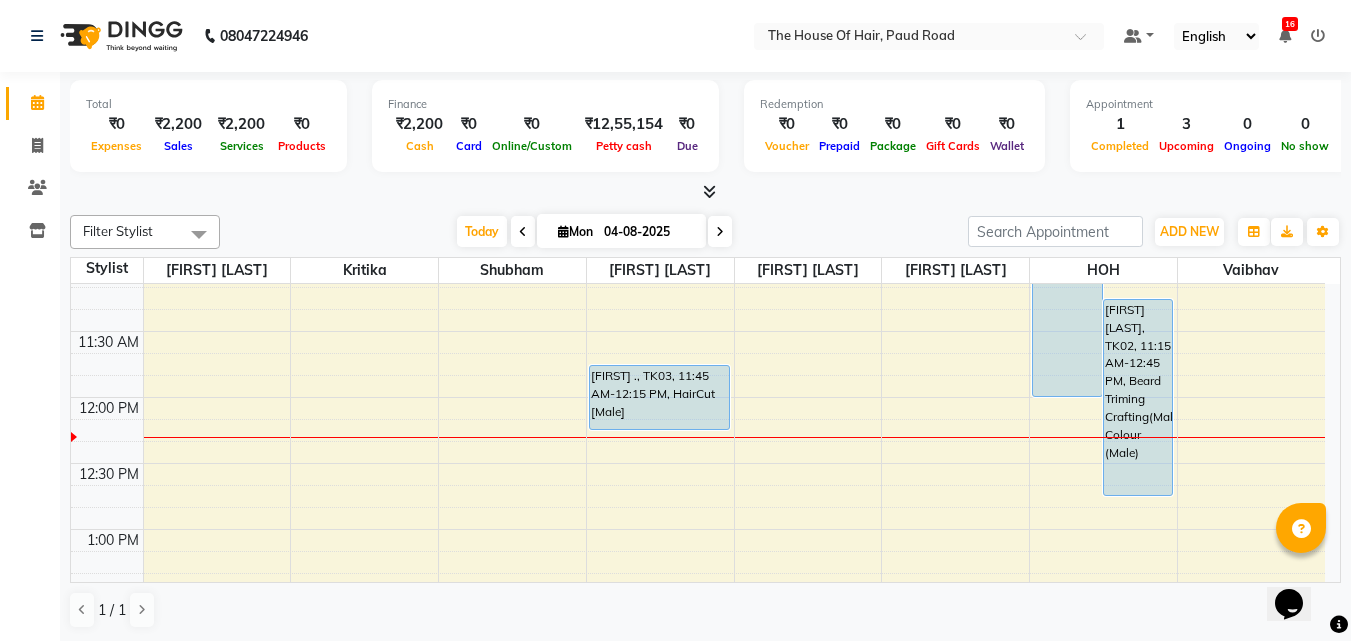scroll, scrollTop: 412, scrollLeft: 0, axis: vertical 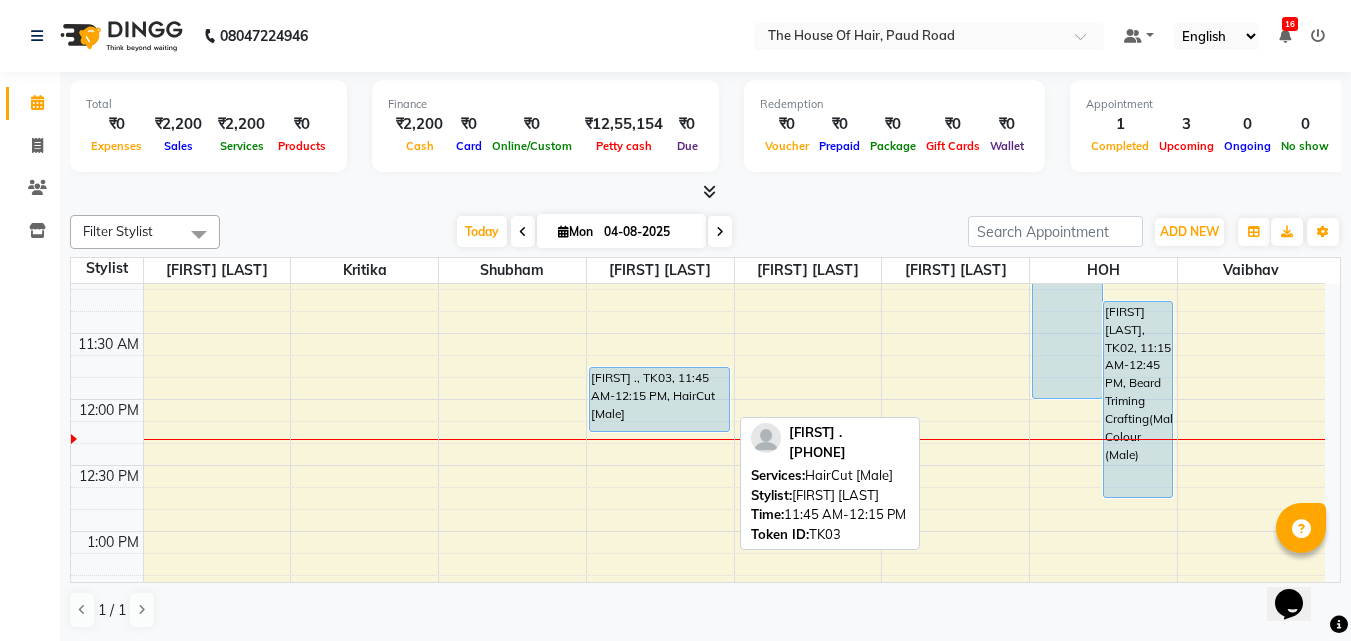 click on "[FIRST] ., TK03, 11:45 AM-12:15 PM, HairCut [Male]" at bounding box center (659, 399) 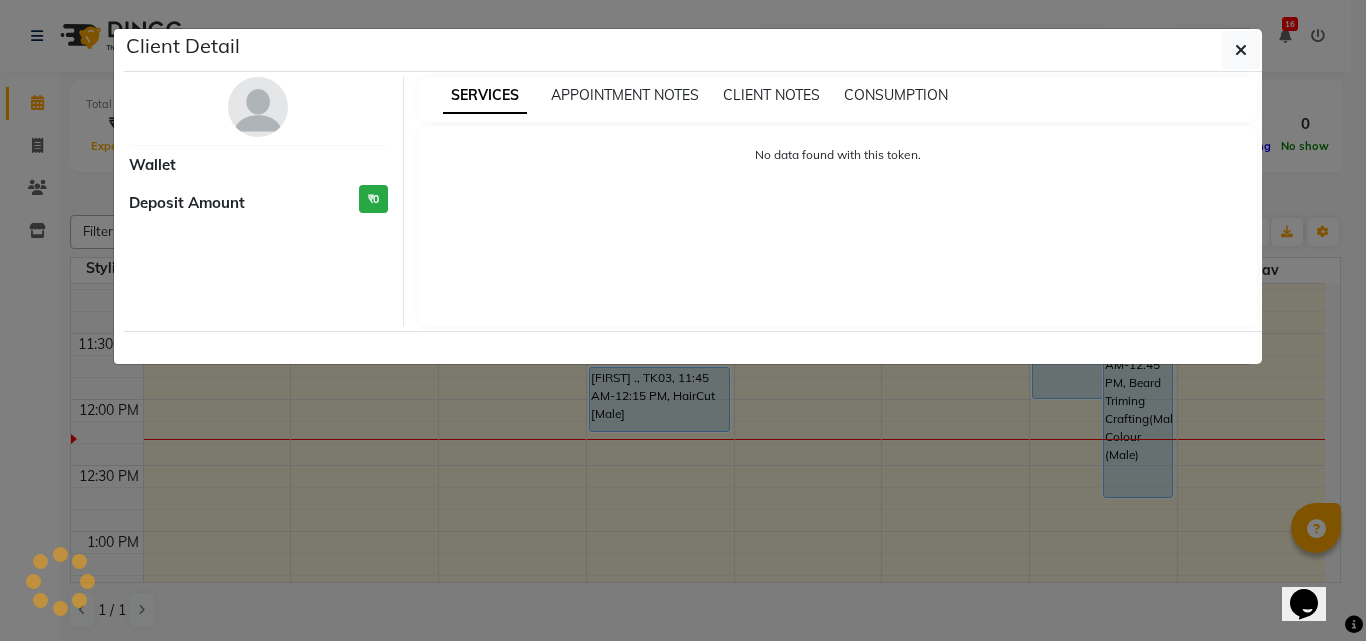 select on "5" 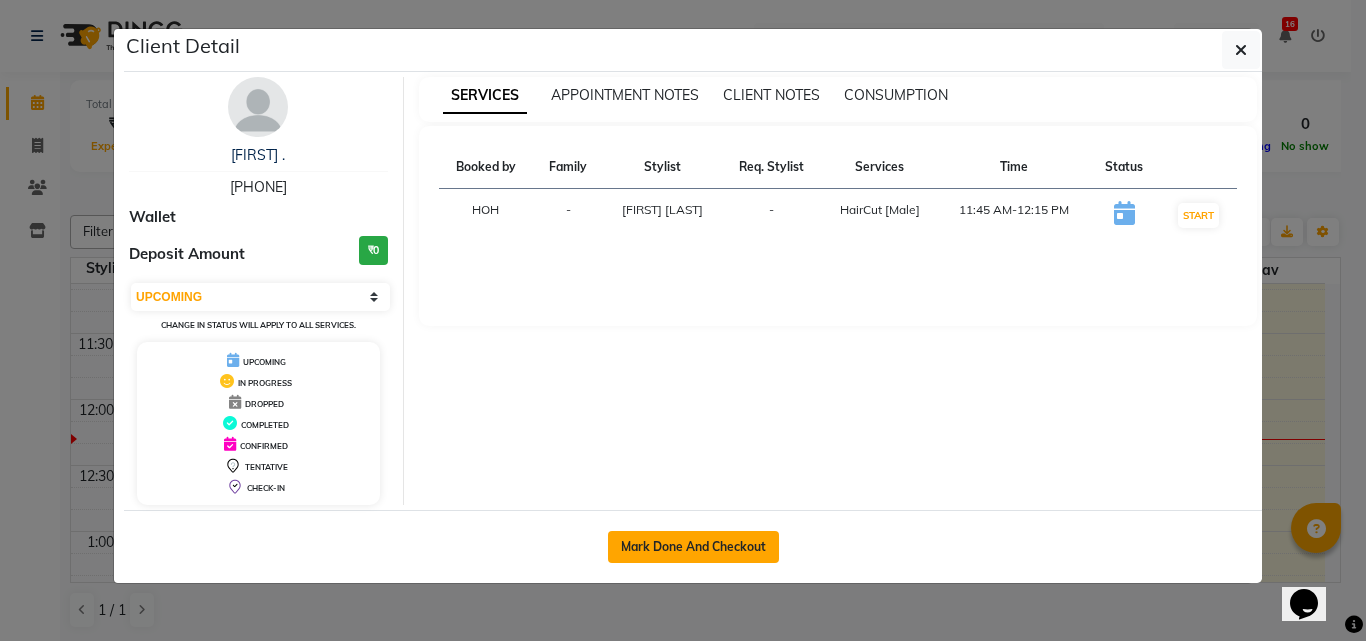 click on "Mark Done And Checkout" 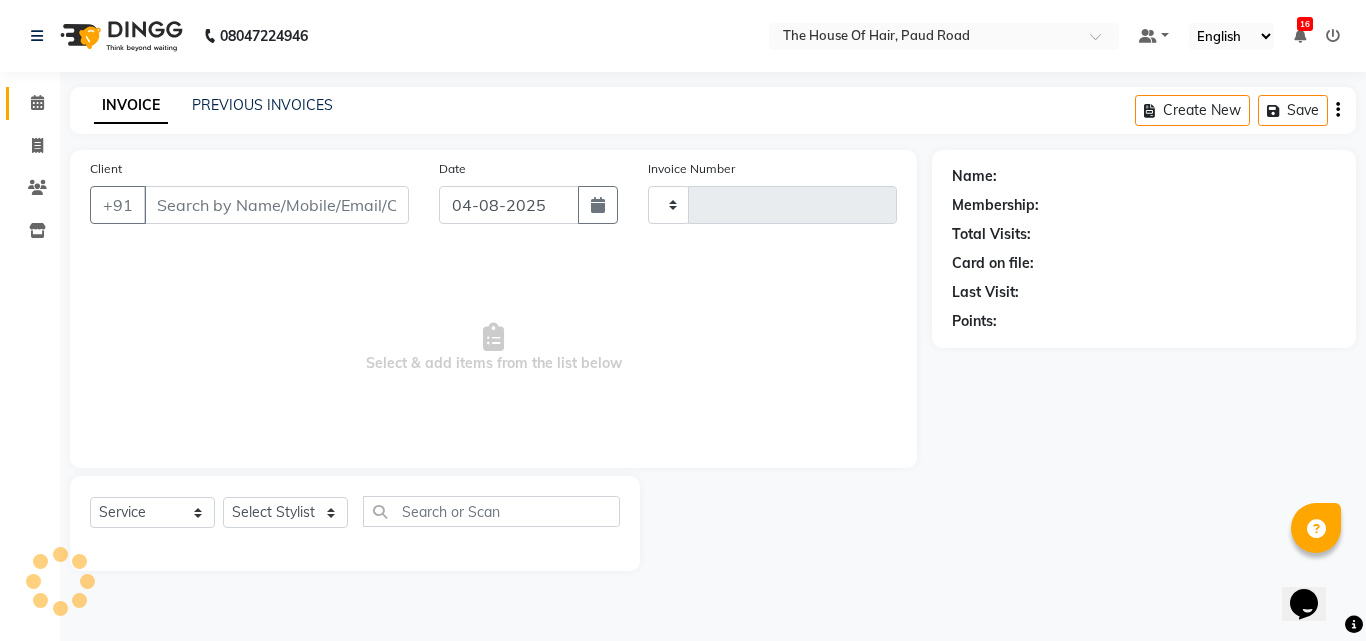 type on "1471" 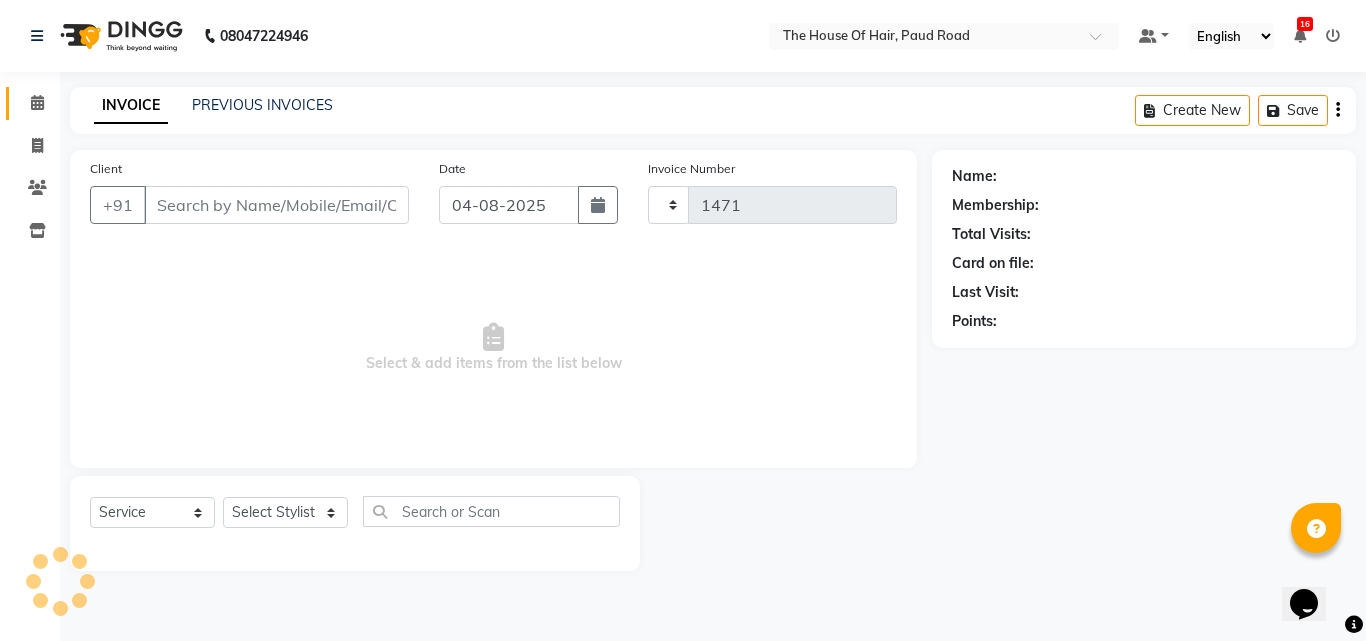 select on "5992" 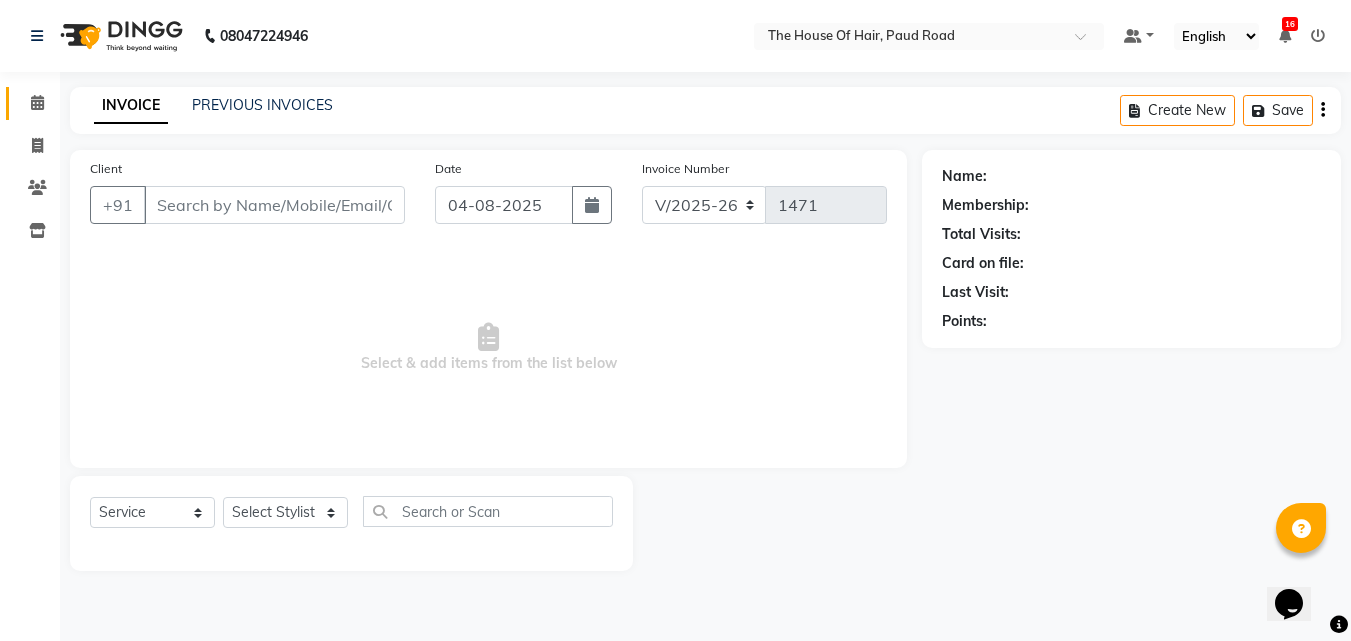 type on "[PHONE]" 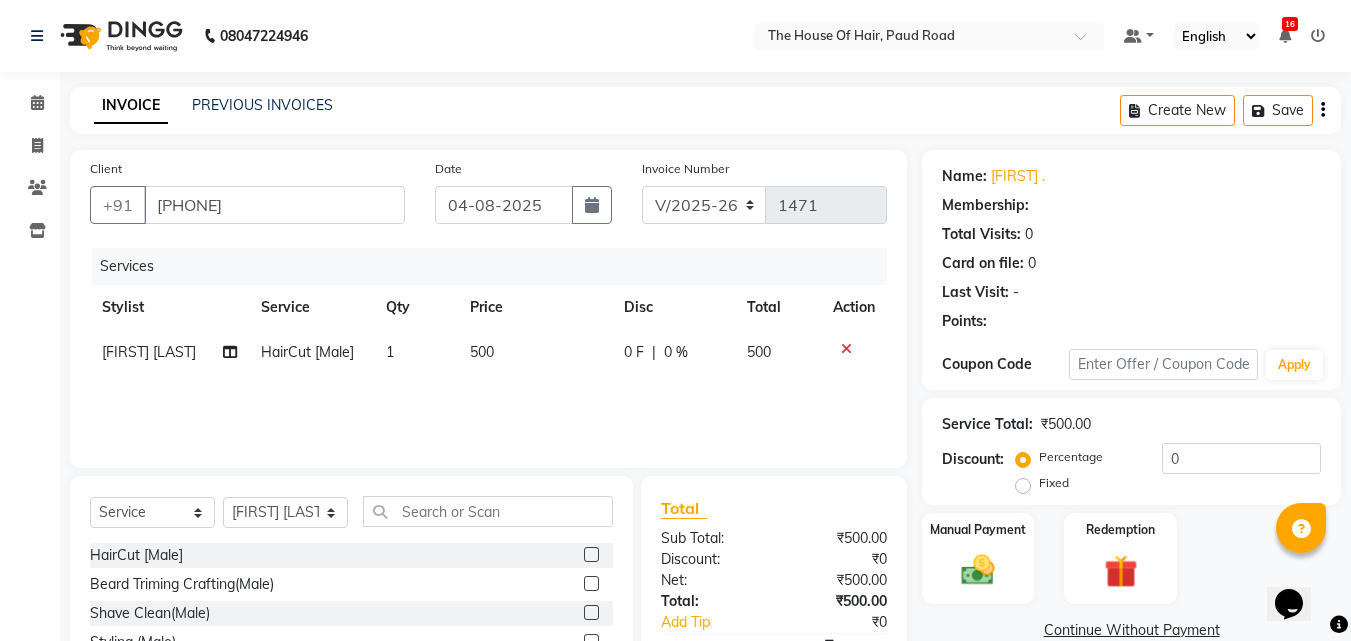 click on "500" 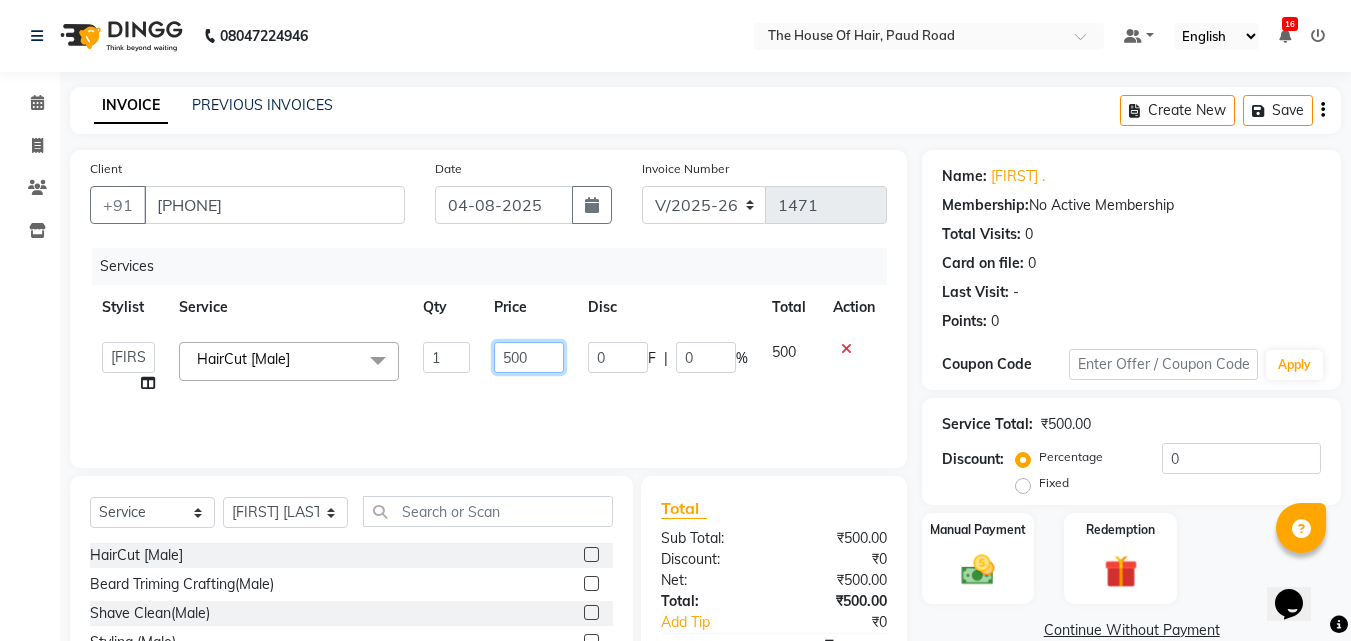 click on "500" 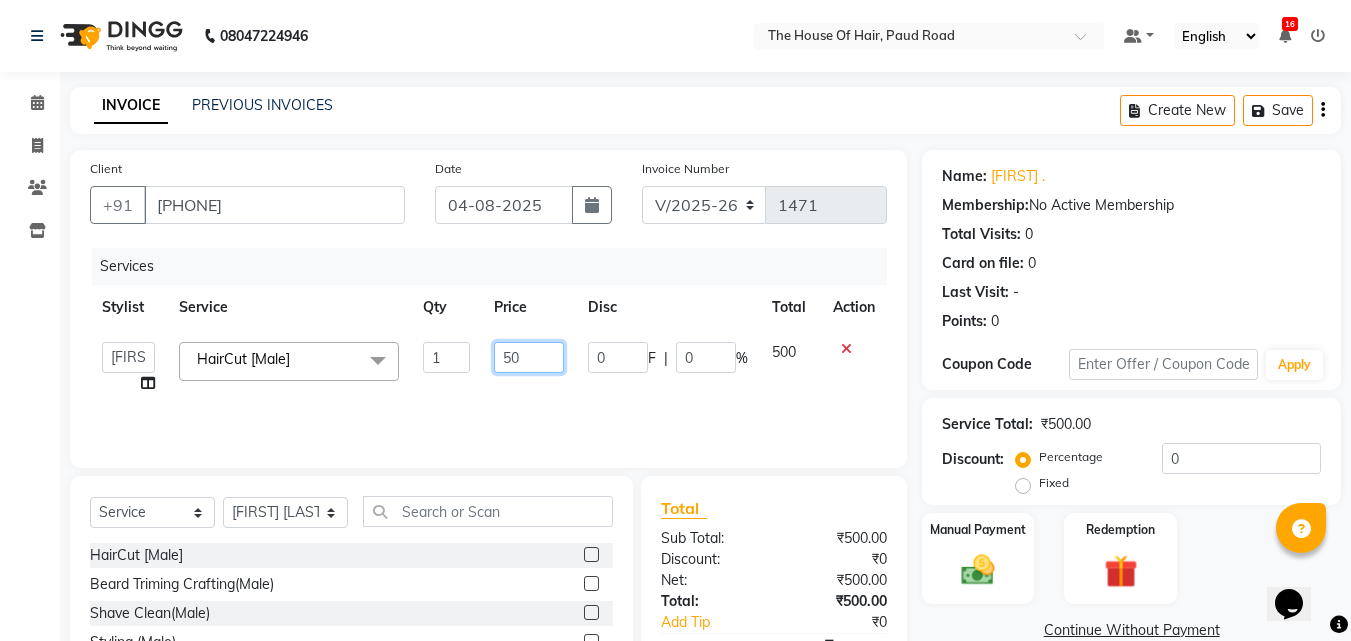type on "5" 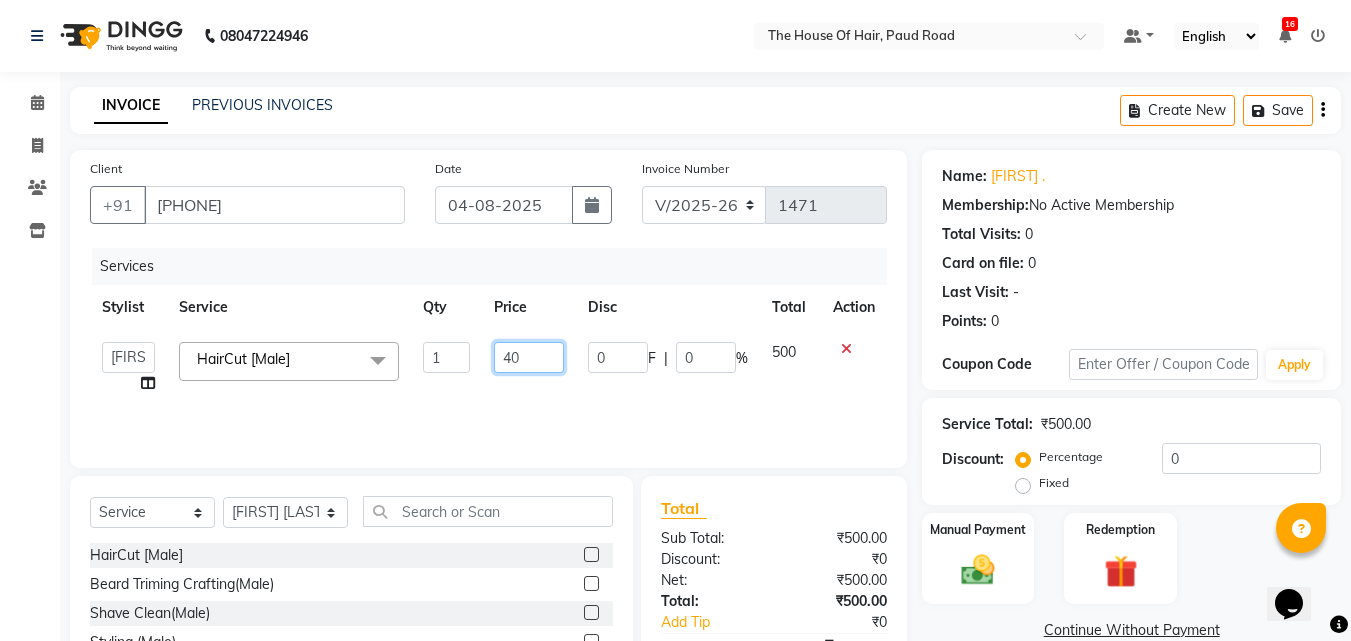 type on "400" 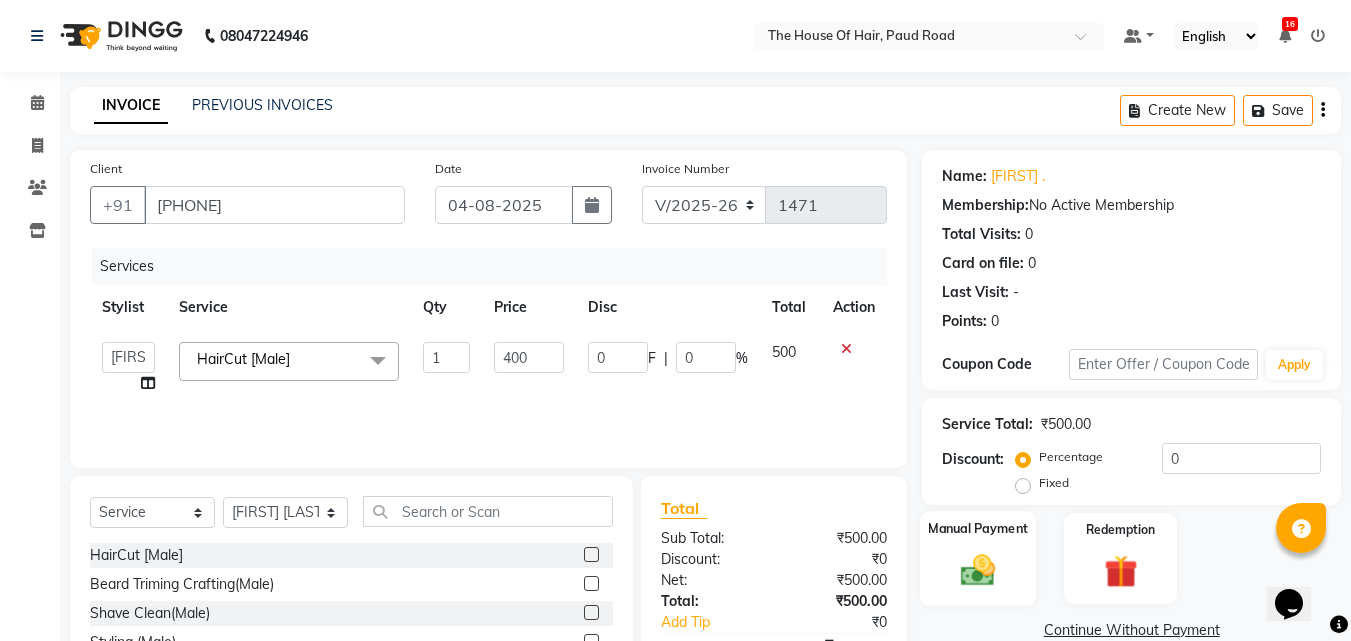 click 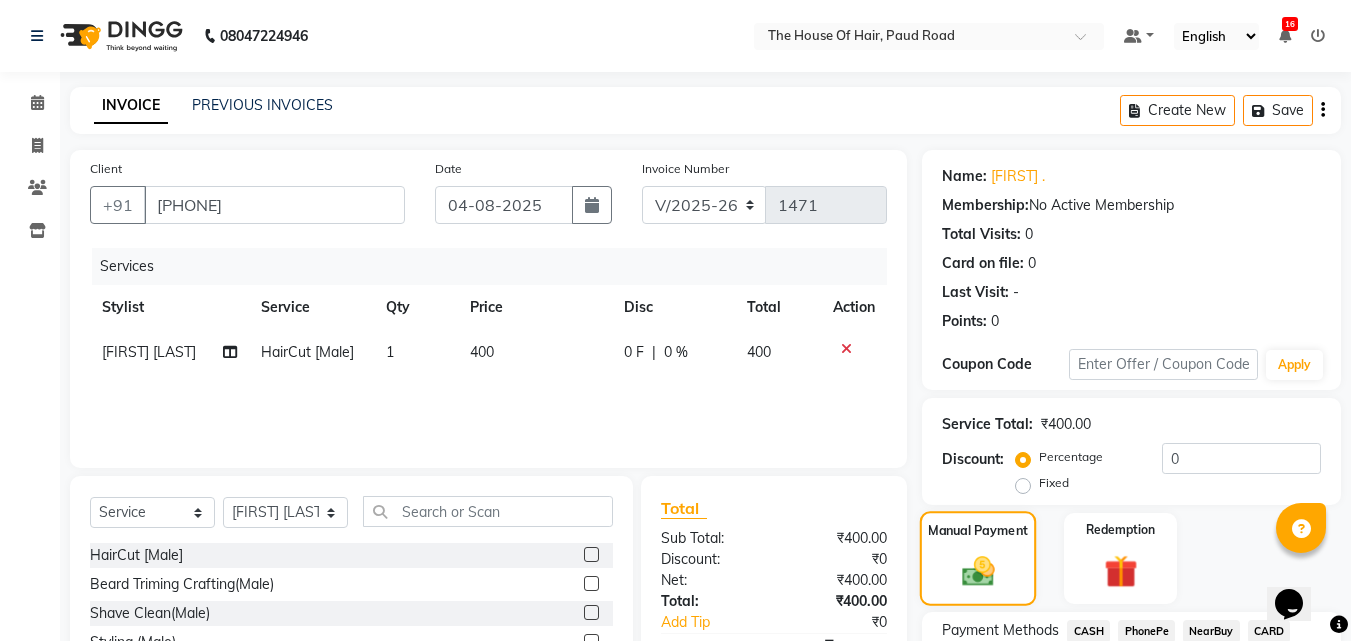 scroll, scrollTop: 162, scrollLeft: 0, axis: vertical 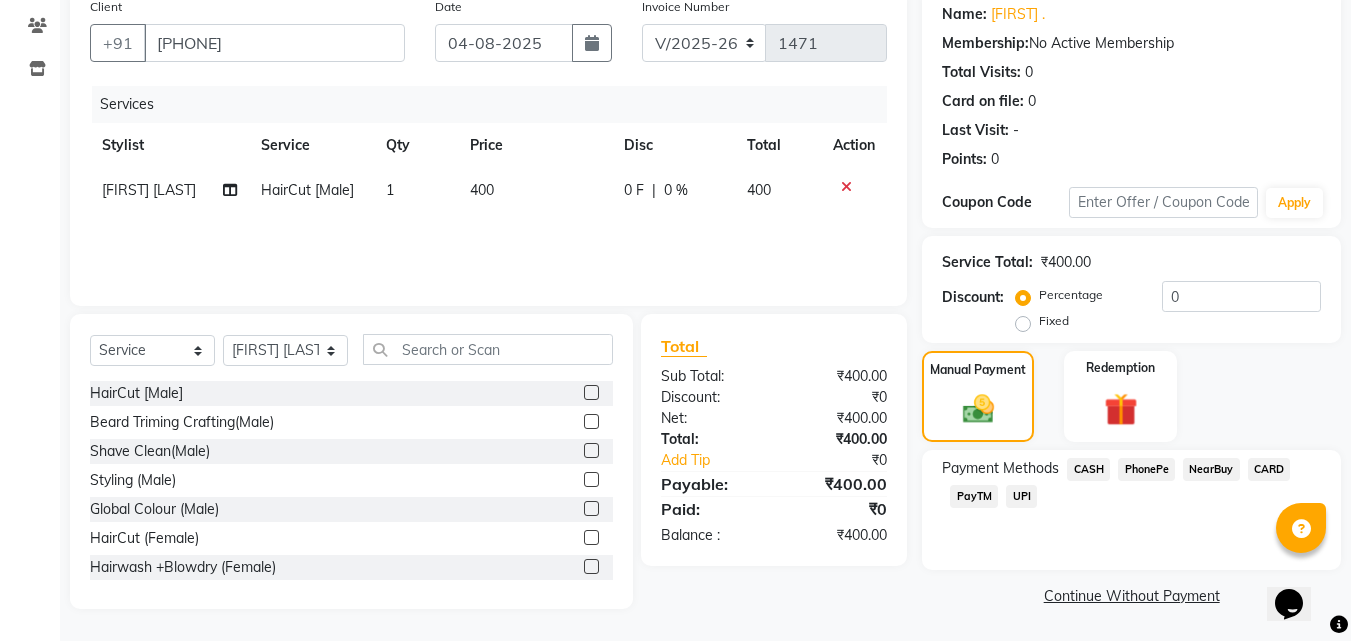 click on "UPI" 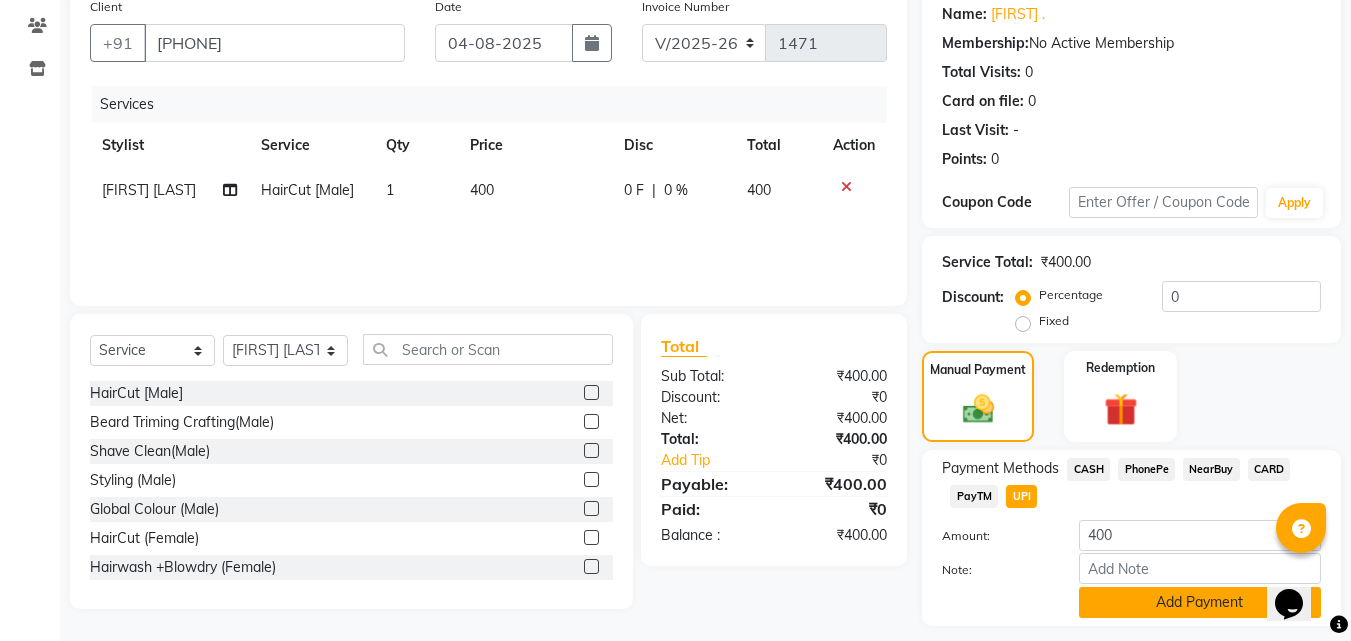click on "Add Payment" 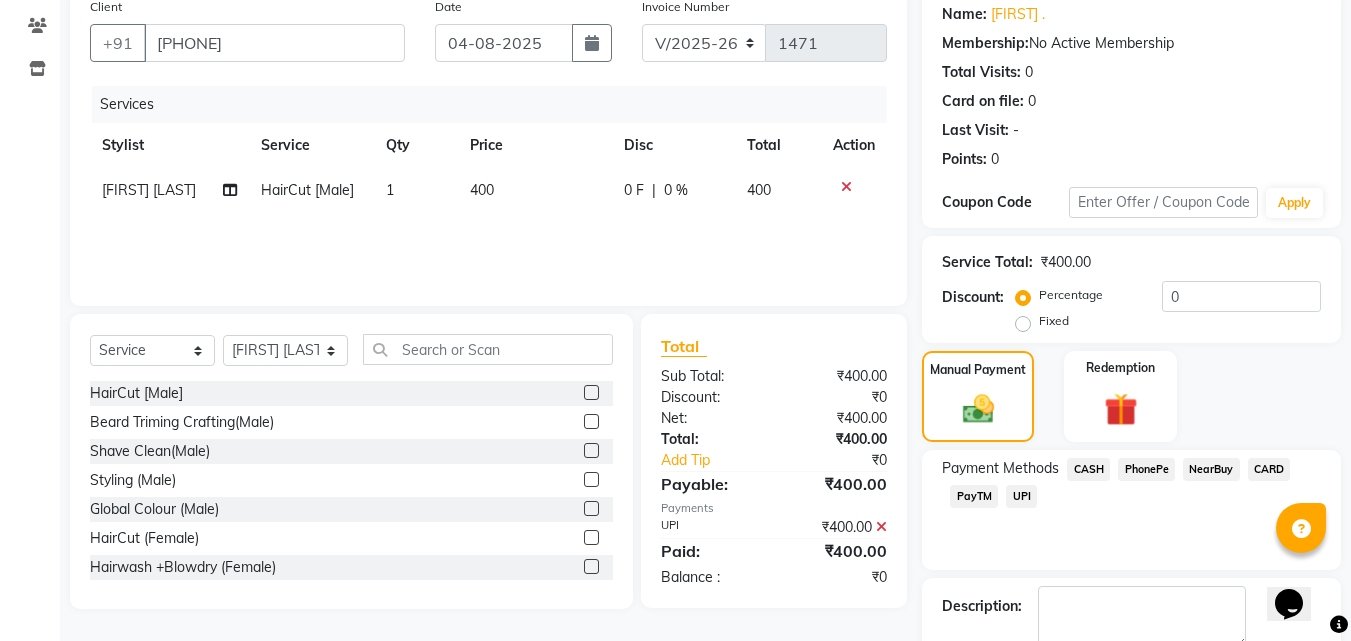 scroll, scrollTop: 275, scrollLeft: 0, axis: vertical 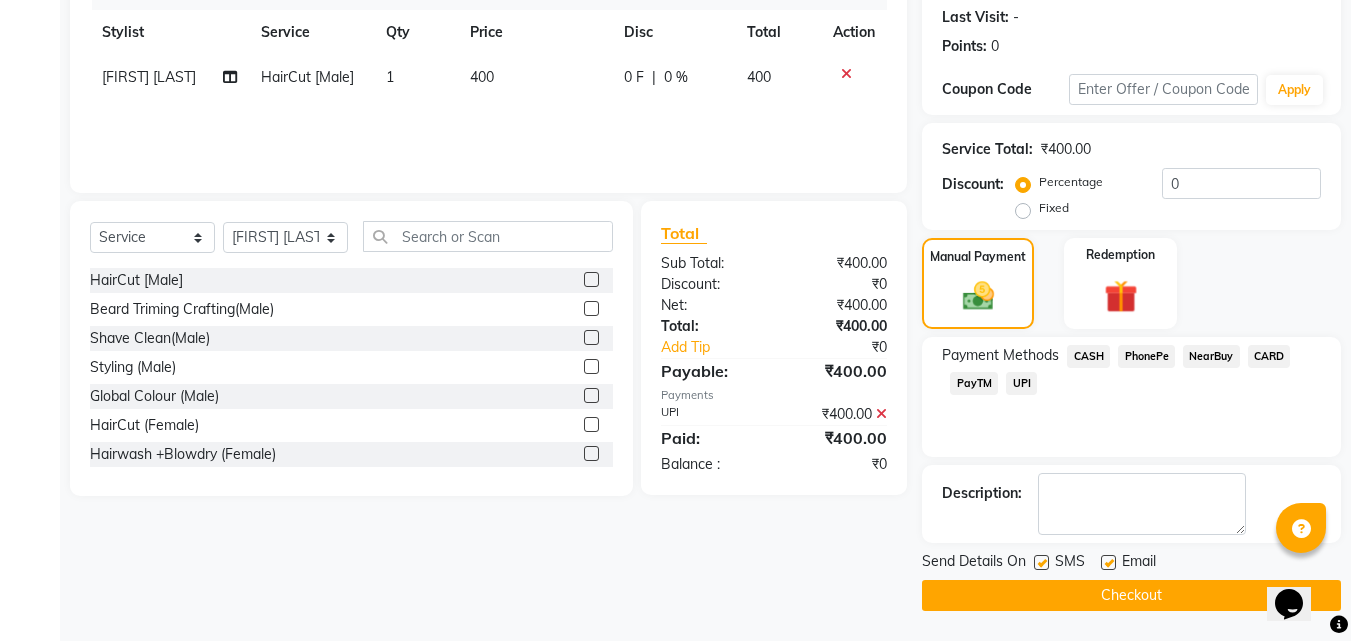 click on "Checkout" 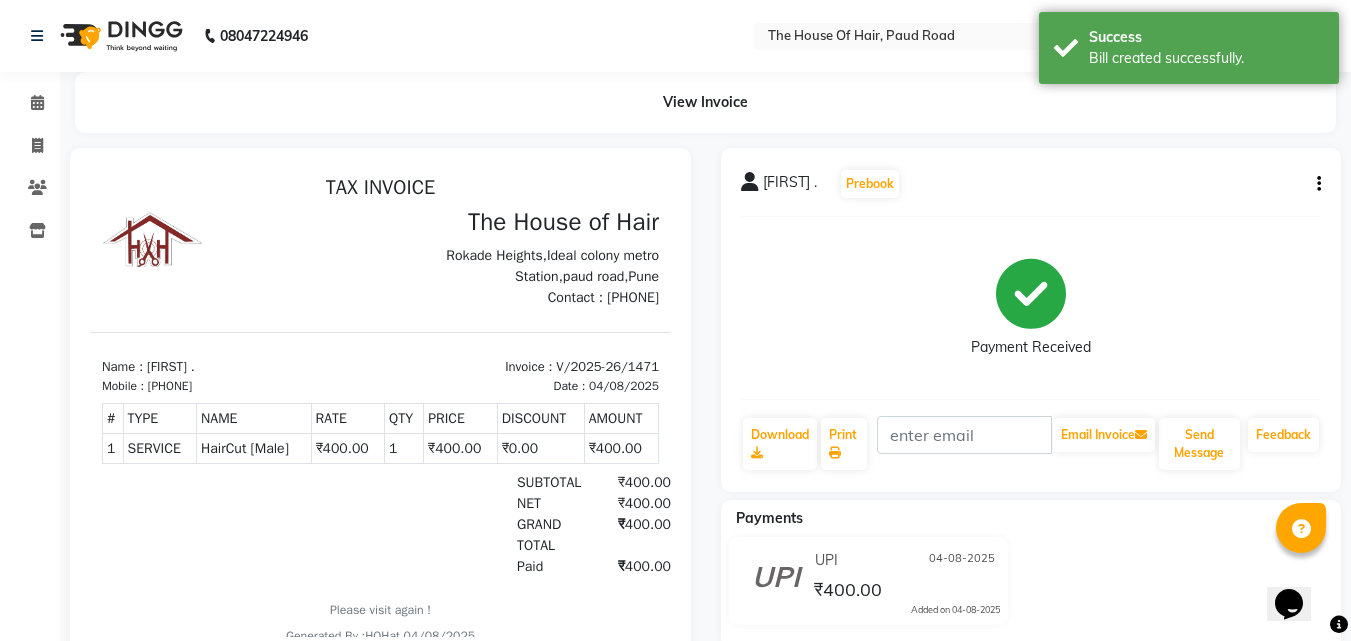 scroll, scrollTop: 0, scrollLeft: 0, axis: both 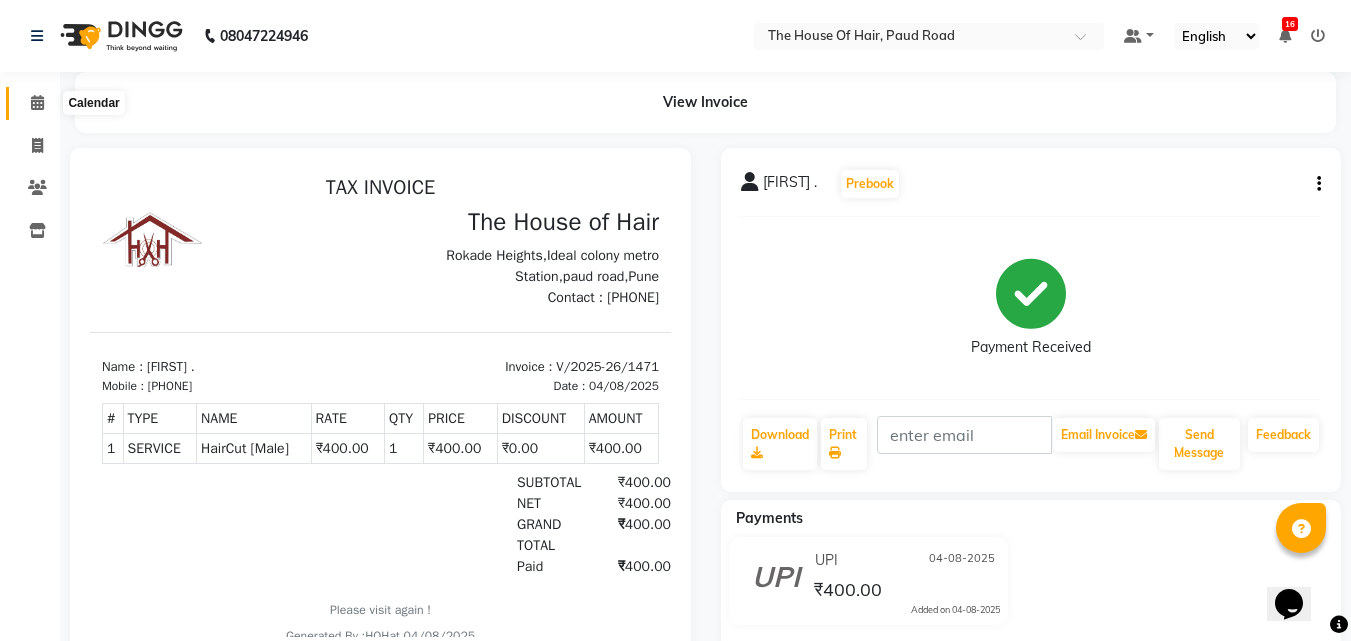 click 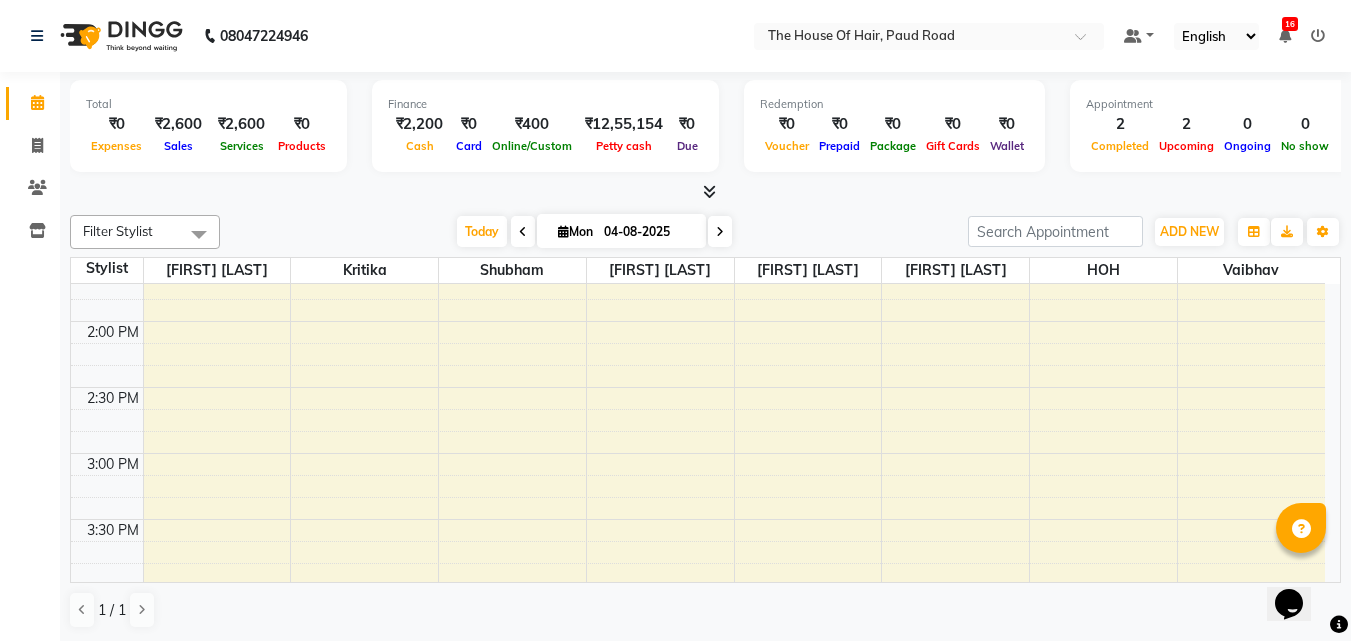 scroll, scrollTop: 757, scrollLeft: 0, axis: vertical 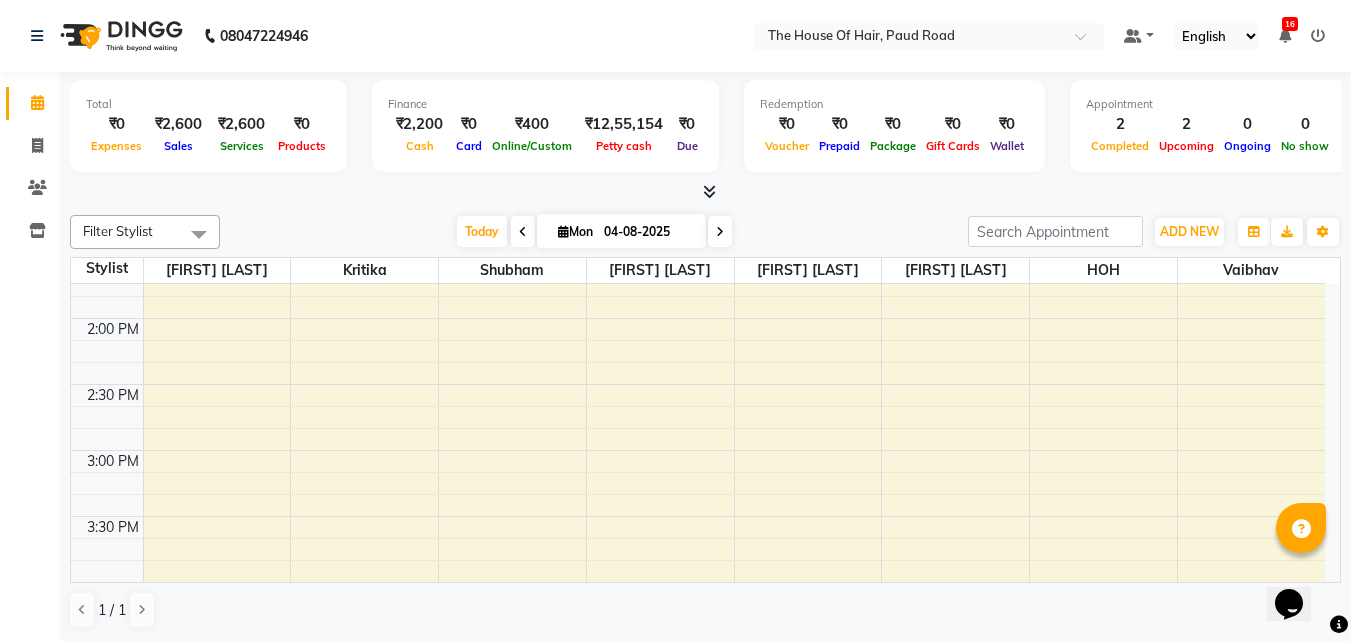 click on "8:00 AM 8:30 AM 9:00 AM 9:30 AM 10:00 AM 10:30 AM 11:00 AM 11:30 AM 12:00 PM 12:30 PM 1:00 PM 1:30 PM 2:00 PM 2:30 PM 3:00 PM 3:30 PM 4:00 PM 4:30 PM 5:00 PM 5:30 PM 6:00 PM 6:30 PM 7:00 PM 7:30 PM 8:00 PM 8:30 PM 9:00 PM 9:30 PM [FIRST] ., TK04, 10:15 AM-11:00 AM, Hair spa (Female) [FIRST] ., TK03, 11:45 AM-12:15 PM, HairCut [Male] [FIRST], TK01, 09:30 AM-12:00 PM, Touch up (Female),Ammonia free global colour(Female) [FIRST] [LAST], TK02, 11:15 AM-12:45 PM, Beard Triming Crafting(Male),Global Colour (Male)" at bounding box center (698, 450) 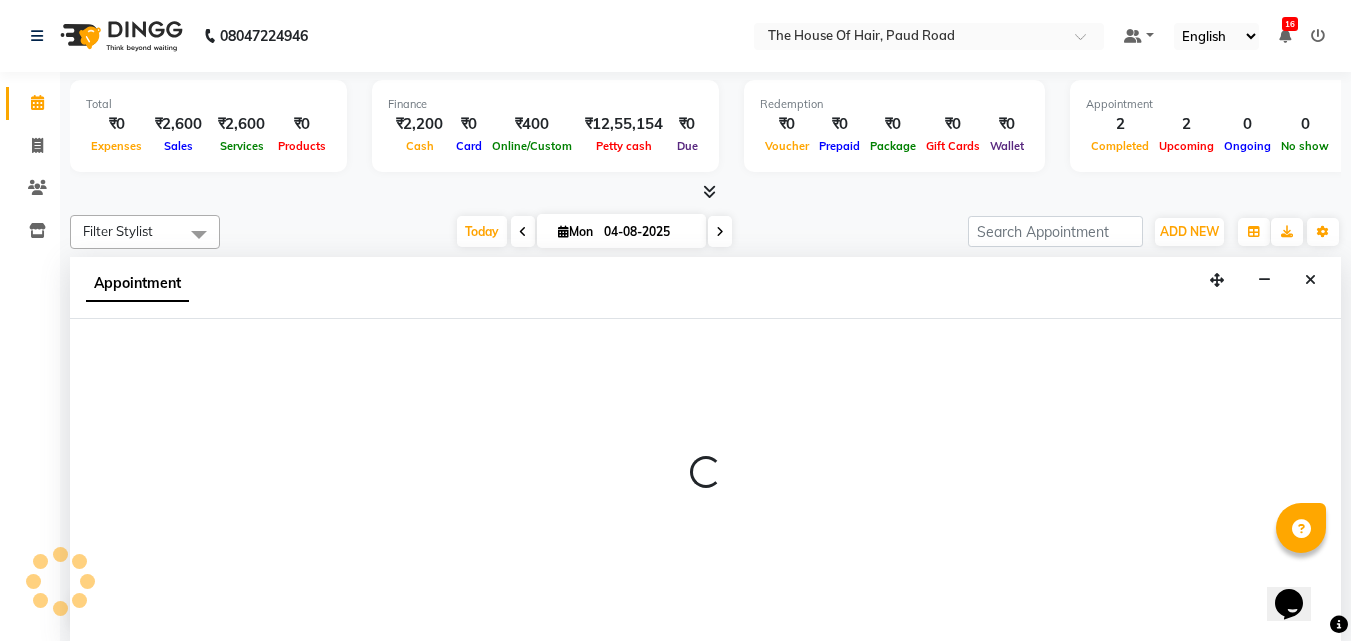 scroll, scrollTop: 1, scrollLeft: 0, axis: vertical 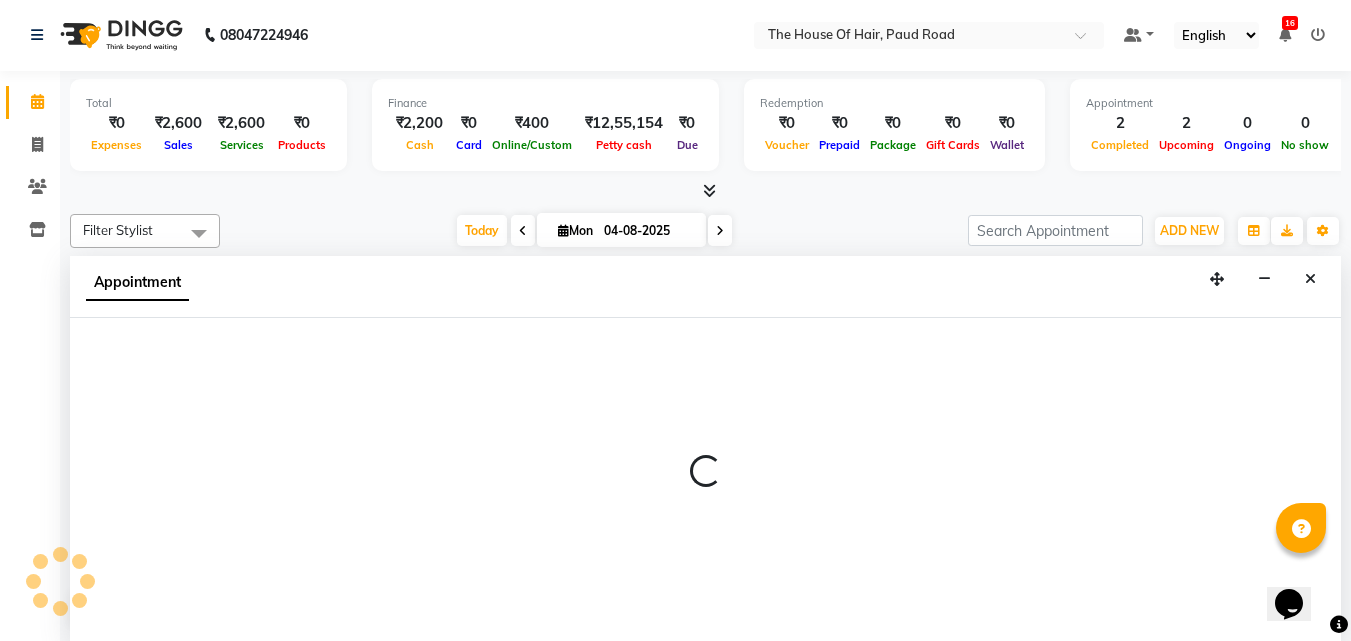 select on "42824" 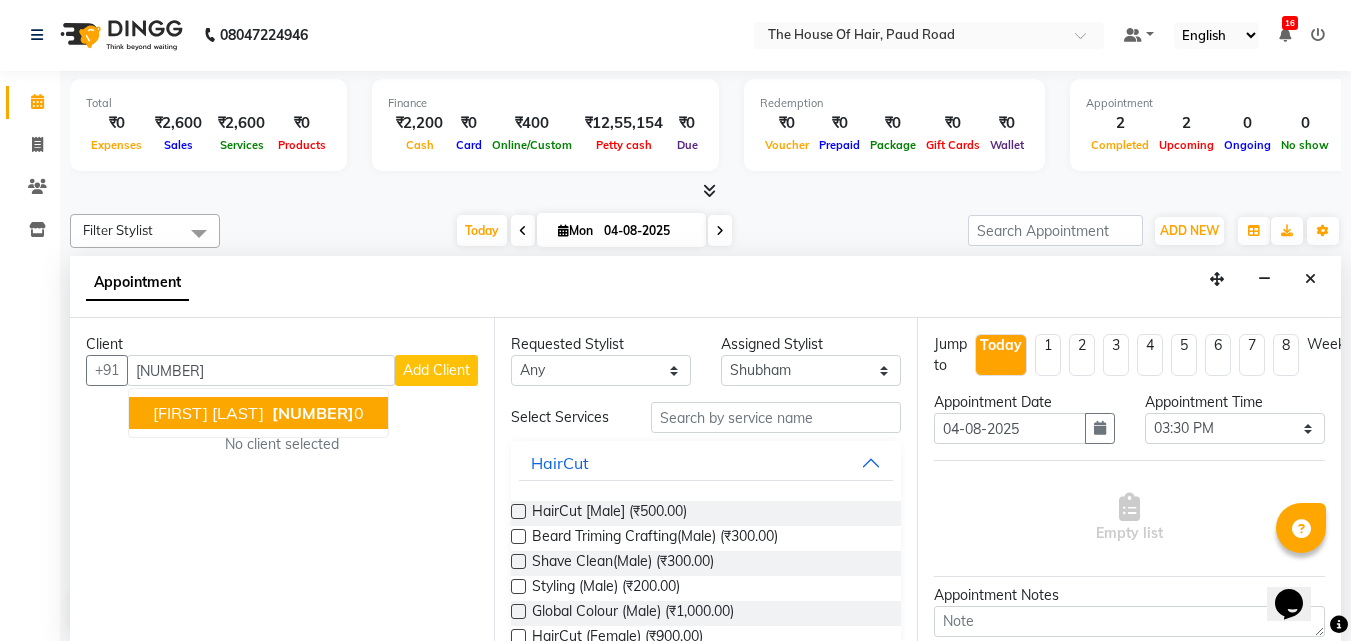 click on "[NUMBER]" at bounding box center [316, 413] 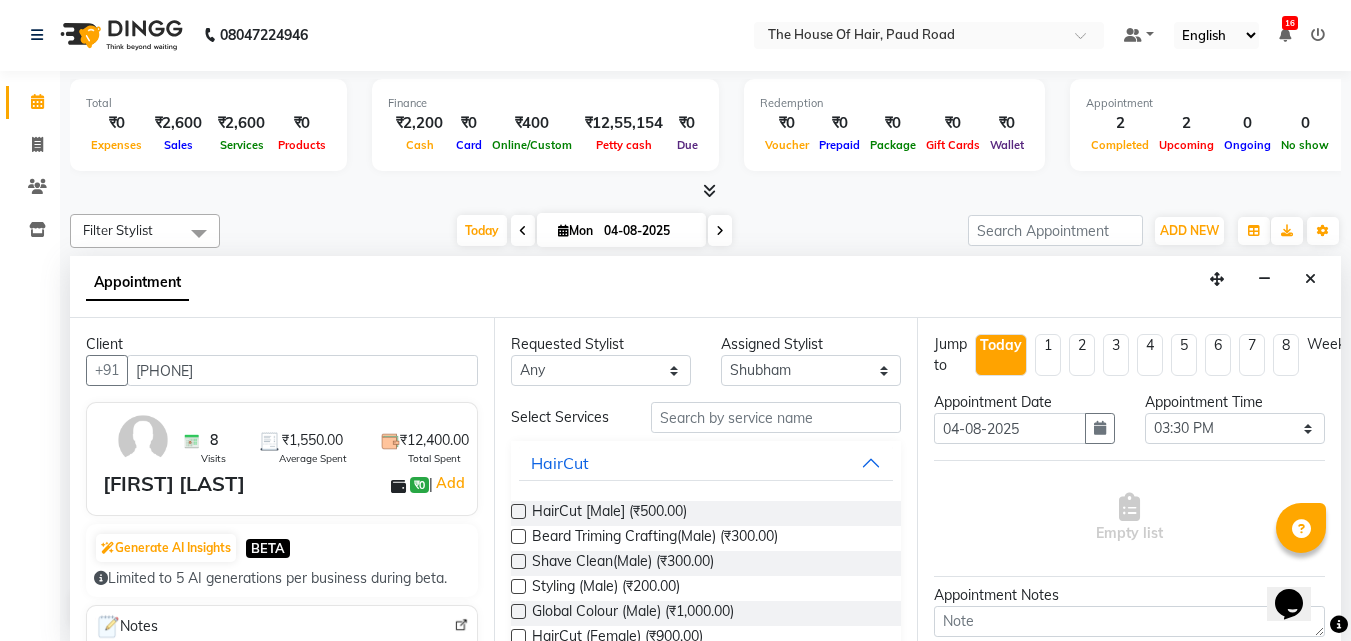 type on "[PHONE]" 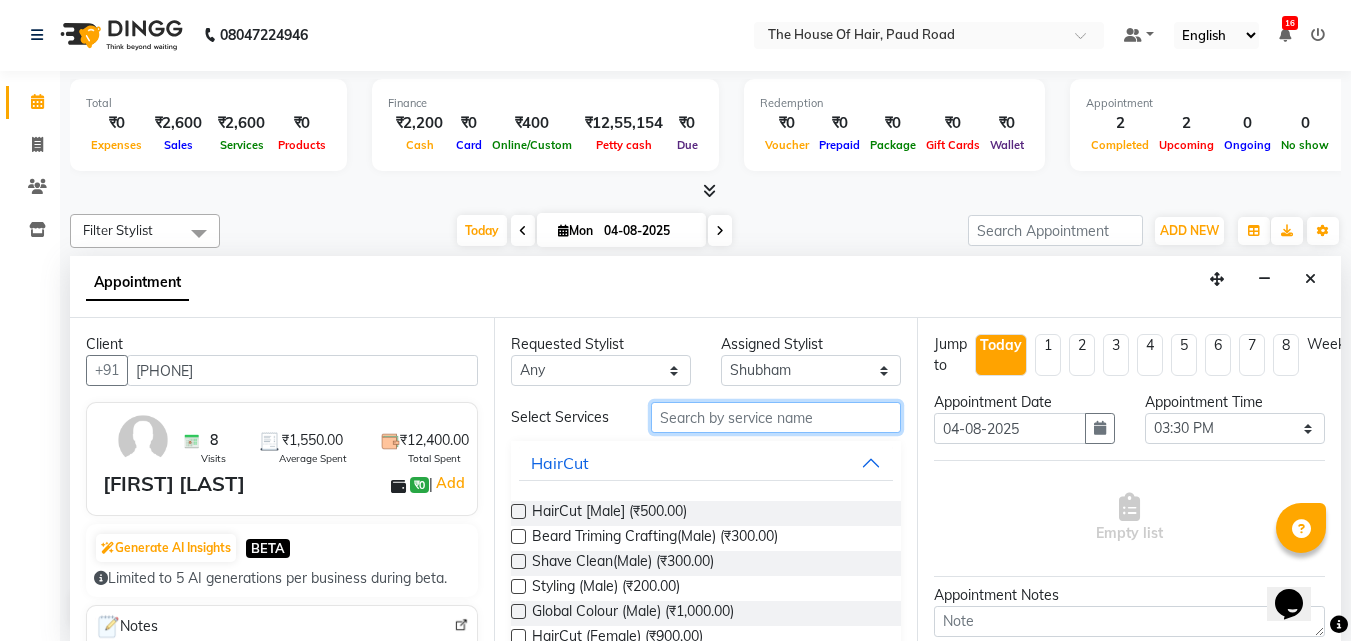 click at bounding box center (776, 417) 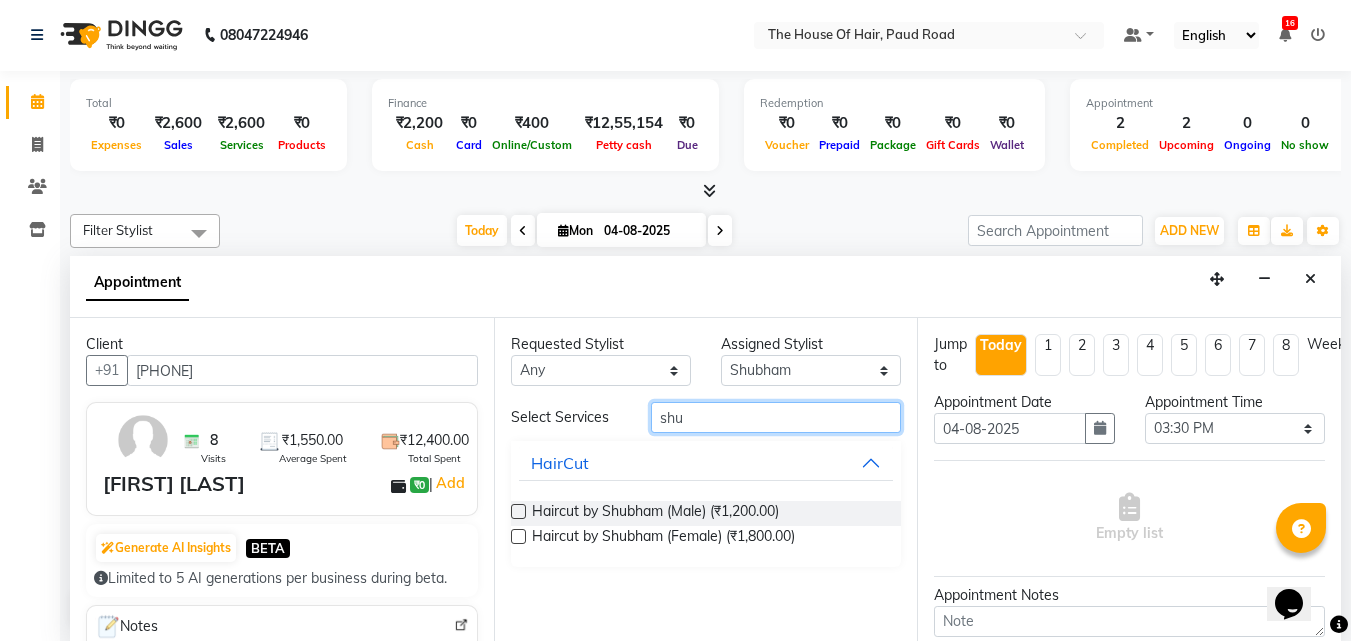 type on "shu" 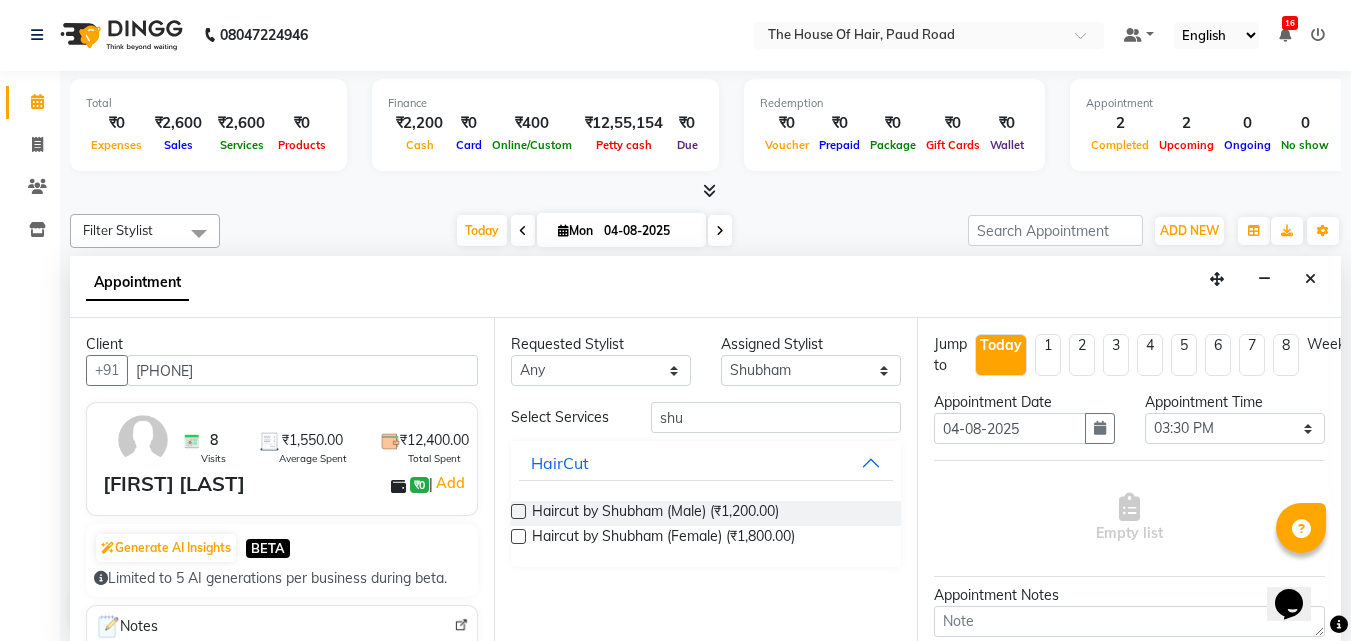 click at bounding box center (518, 511) 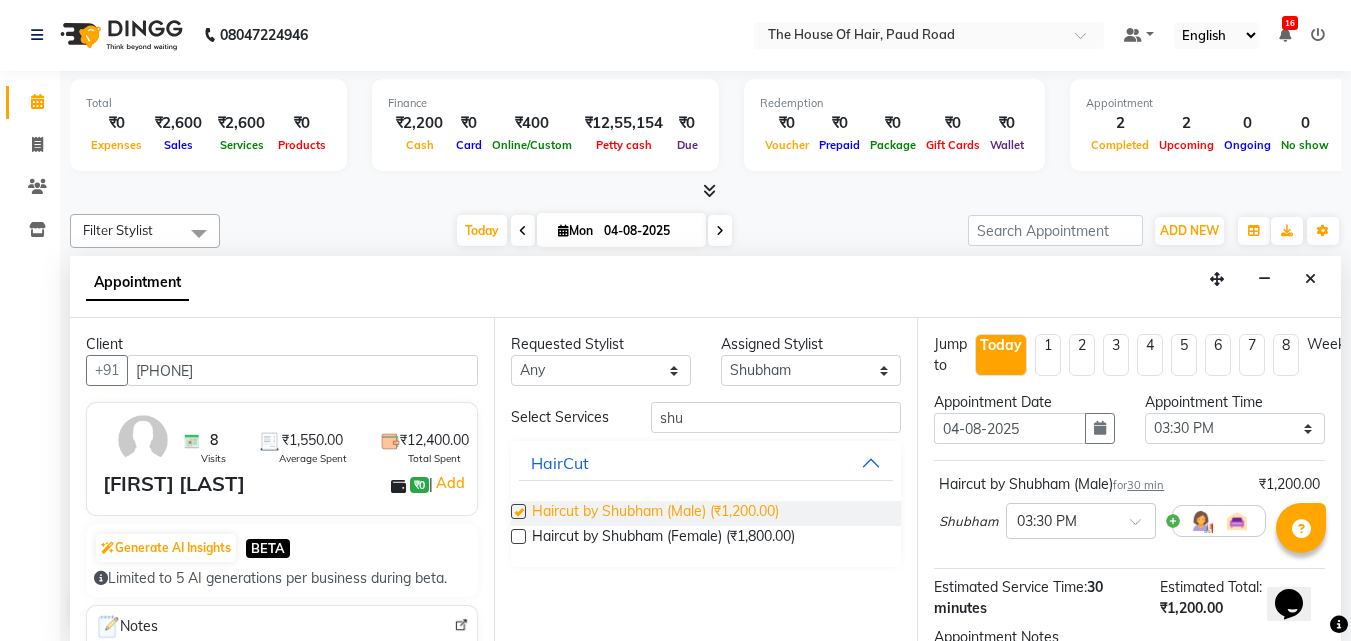 checkbox on "false" 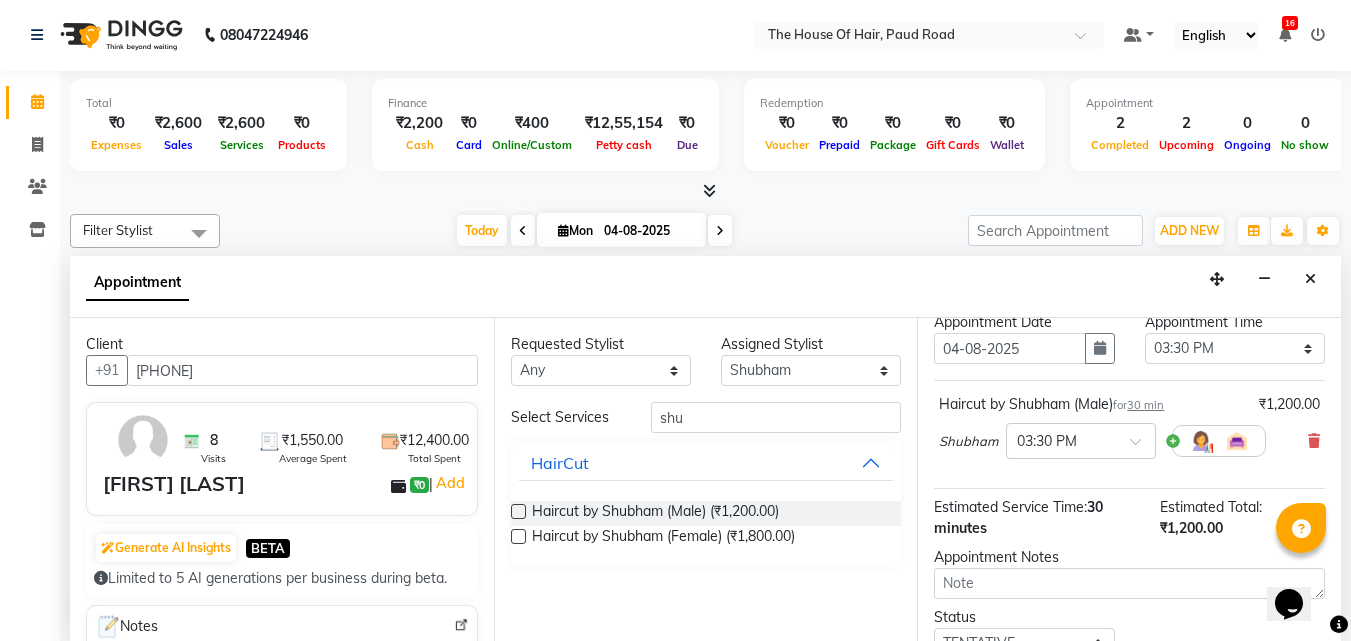 scroll, scrollTop: 239, scrollLeft: 0, axis: vertical 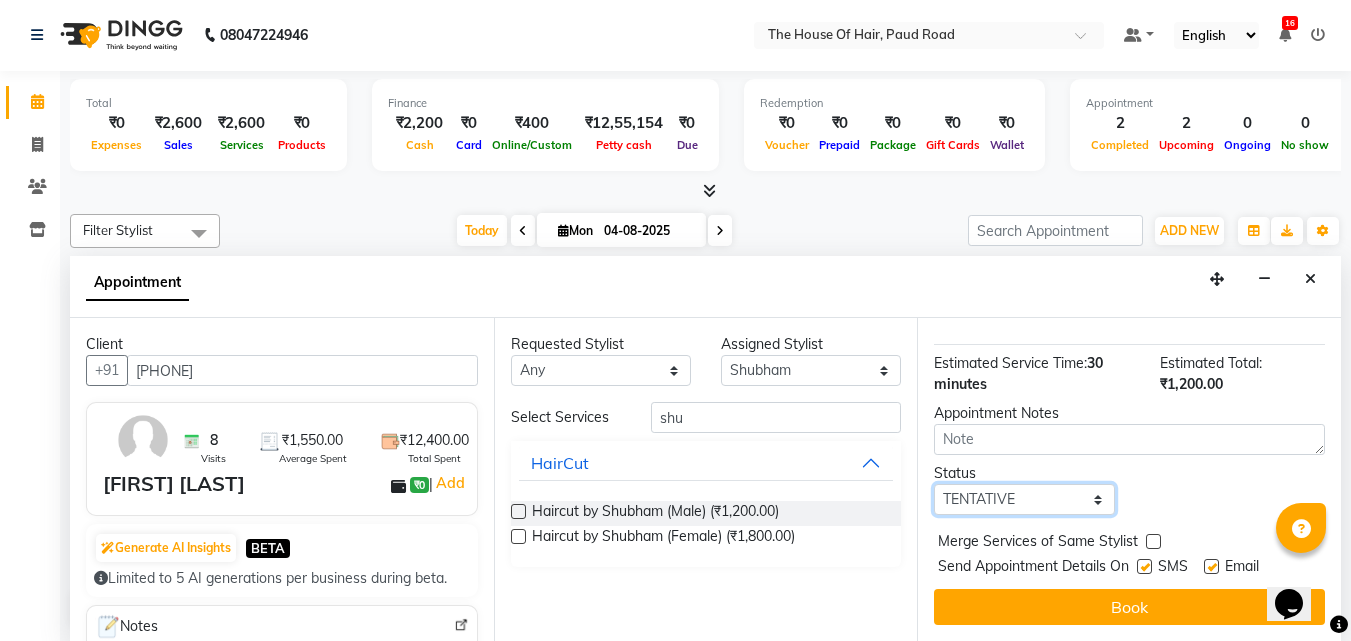 click on "Select TENTATIVE CONFIRM CHECK-IN UPCOMING" at bounding box center (1024, 499) 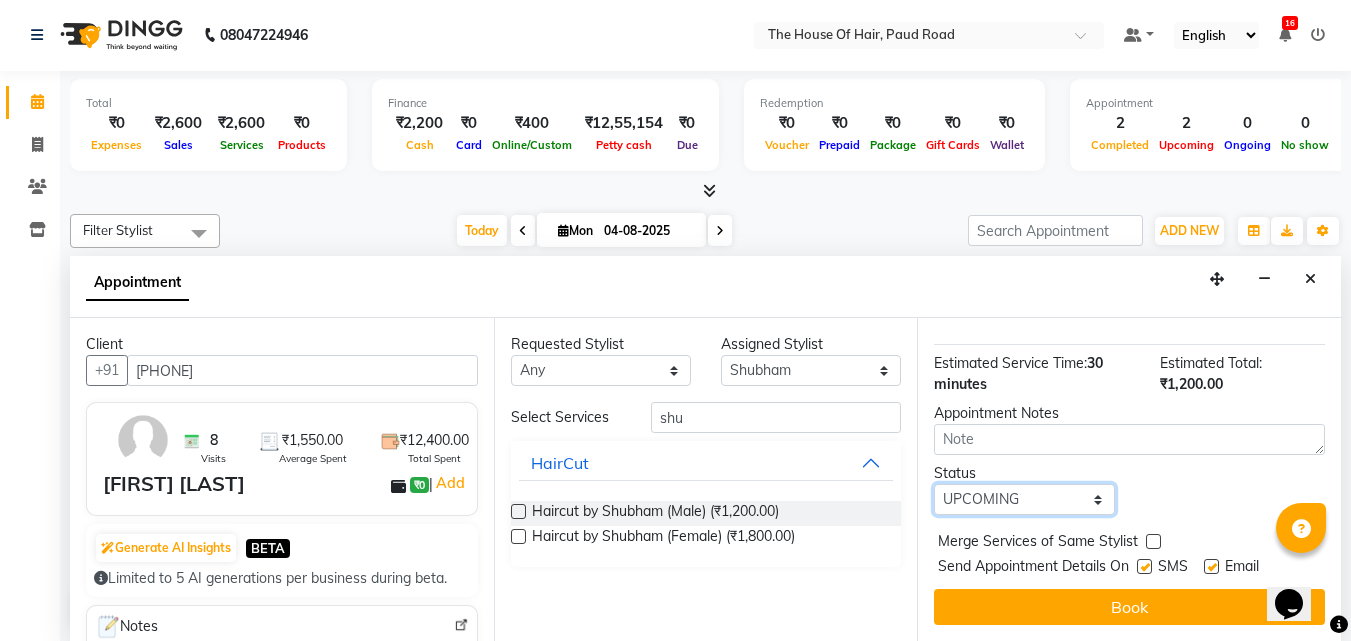 click on "Select TENTATIVE CONFIRM CHECK-IN UPCOMING" at bounding box center [1024, 499] 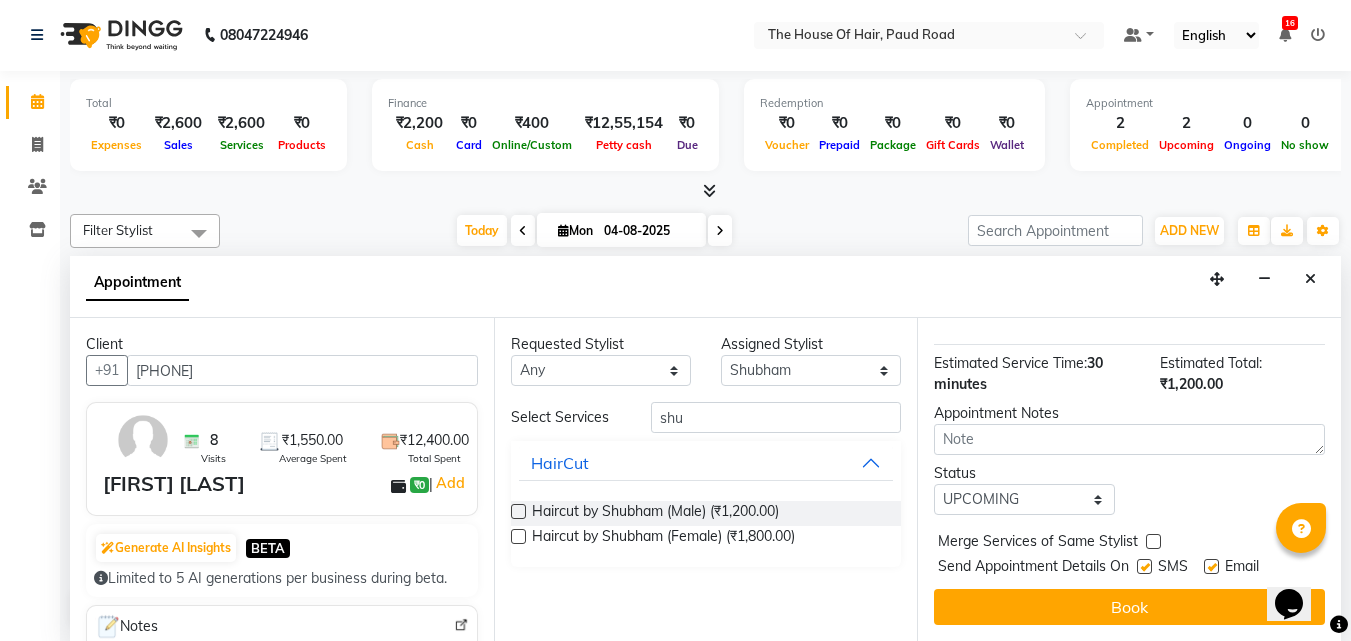 click at bounding box center [1153, 541] 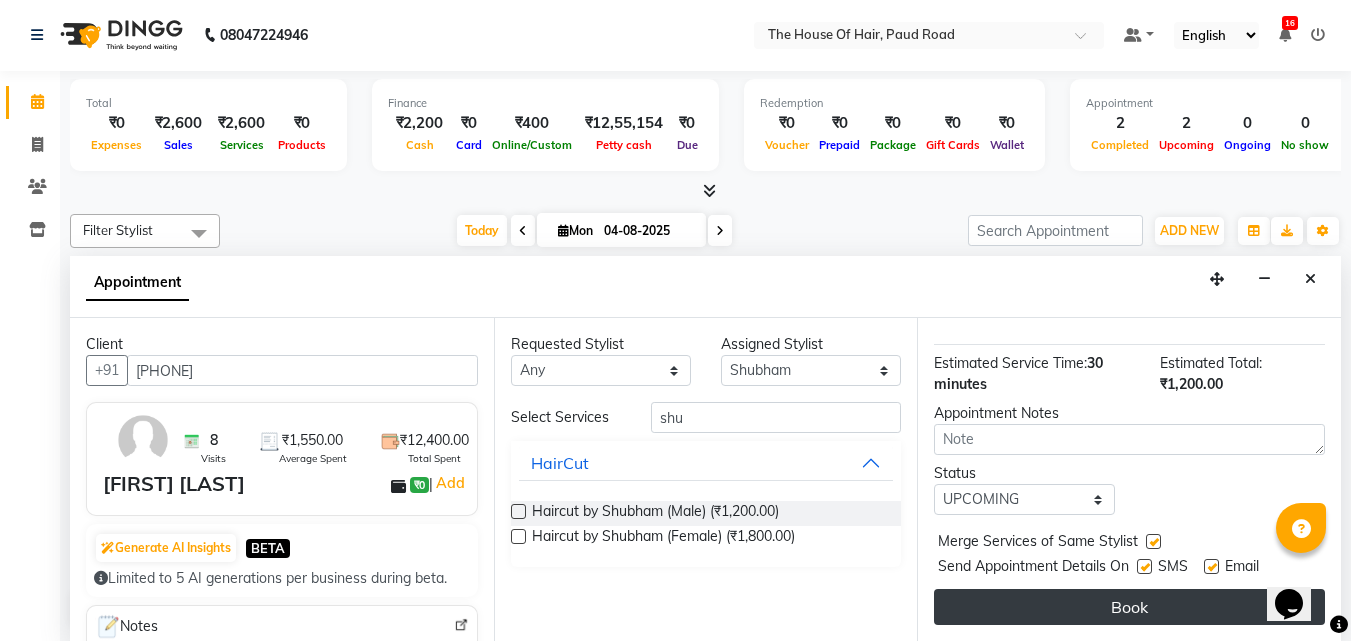 click on "Book" at bounding box center (1129, 607) 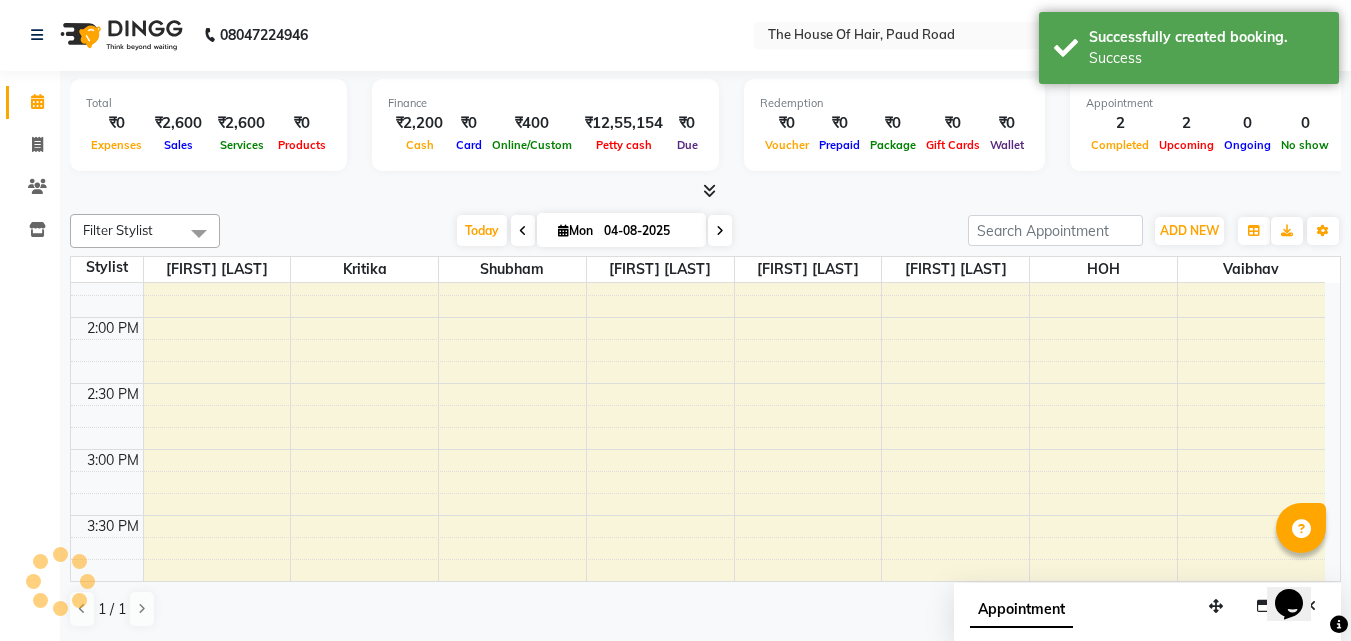scroll, scrollTop: 0, scrollLeft: 0, axis: both 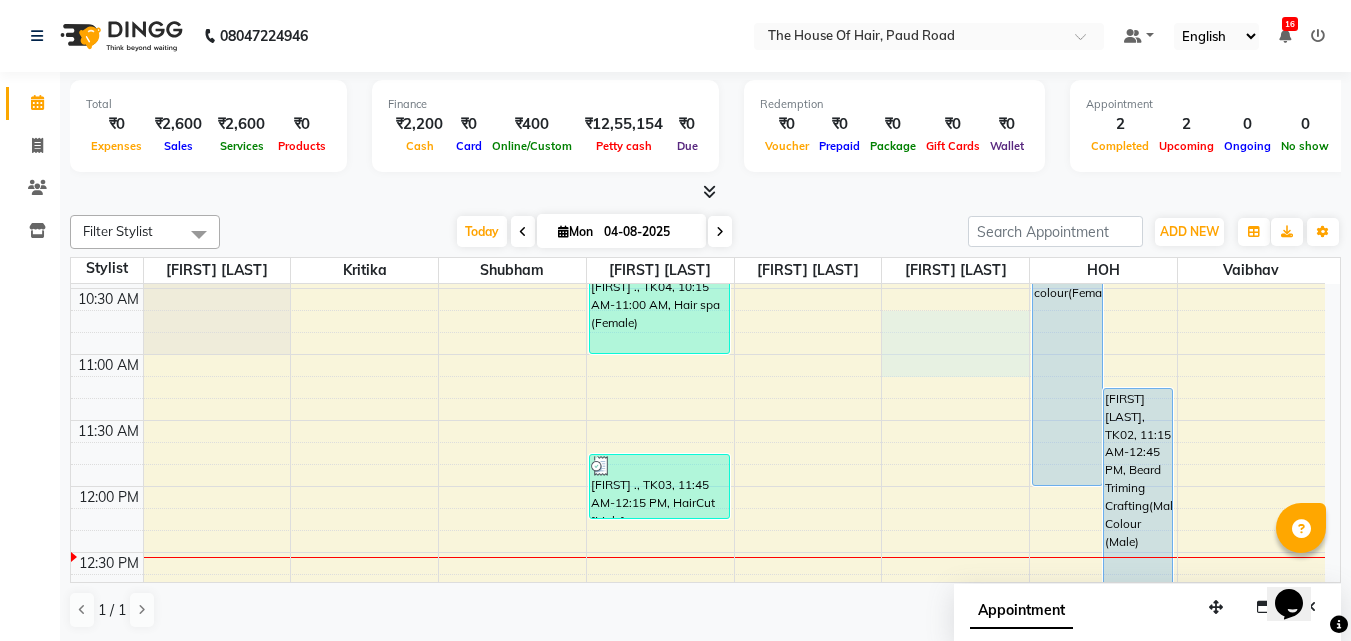 click on "8:00 AM 8:30 AM 9:00 AM 9:30 AM 10:00 AM 10:30 AM 11:00 AM 11:30 AM 12:00 PM 12:30 PM 1:00 PM 1:30 PM 2:00 PM 2:30 PM 3:00 PM 3:30 PM 4:00 PM 4:30 PM 5:00 PM 5:30 PM 6:00 PM 6:30 PM 7:00 PM 7:30 PM 8:00 PM 8:30 PM 9:00 PM 9:30 PM [FIRST] [LAST], TK05, 03:30 PM-04:00 PM, Haircut by [FIRST] (Male) [FIRST] ., TK04, 10:15 AM-11:00 AM, Hair spa (Female) [FIRST] ., TK03, 11:45 AM-12:15 PM, HairCut [Male] [FIRST], TK01, 09:30 AM-12:00 PM, Touch up (Female),Ammonia free global colour(Female) [FIRST] [LAST], TK02, 11:15 AM-12:45 PM, Beard Triming Crafting(Male),Global Colour (Male)" at bounding box center [698, 882] 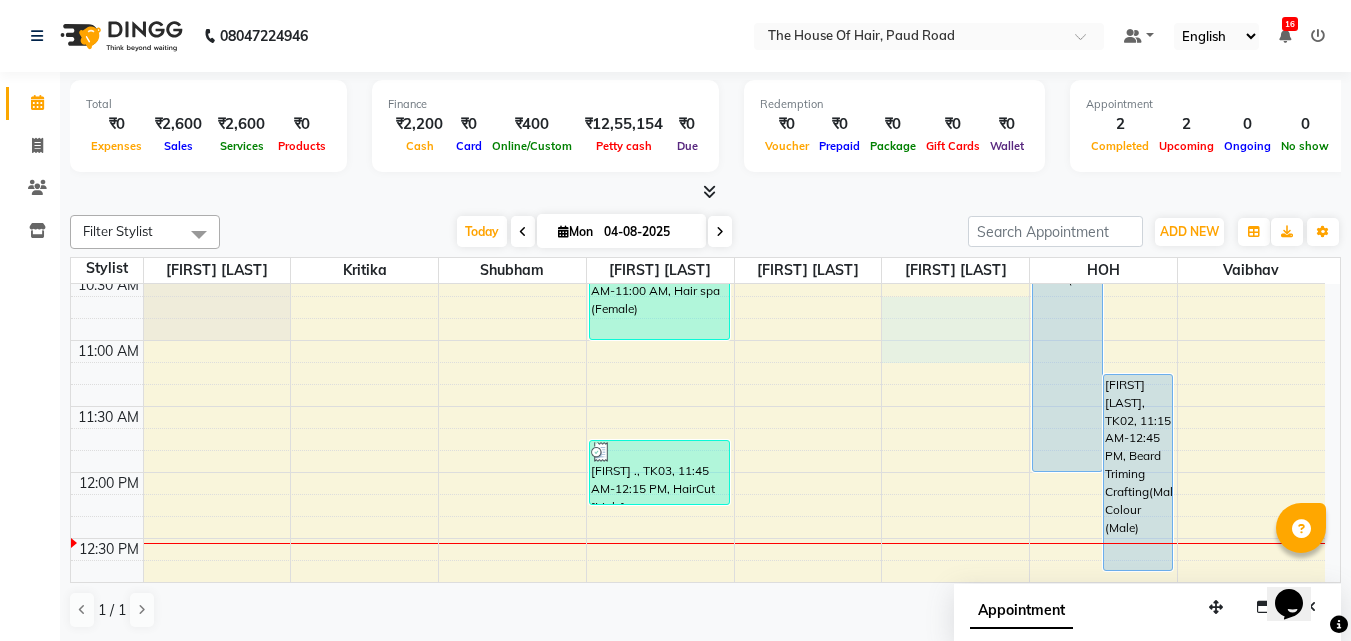 select on "64184" 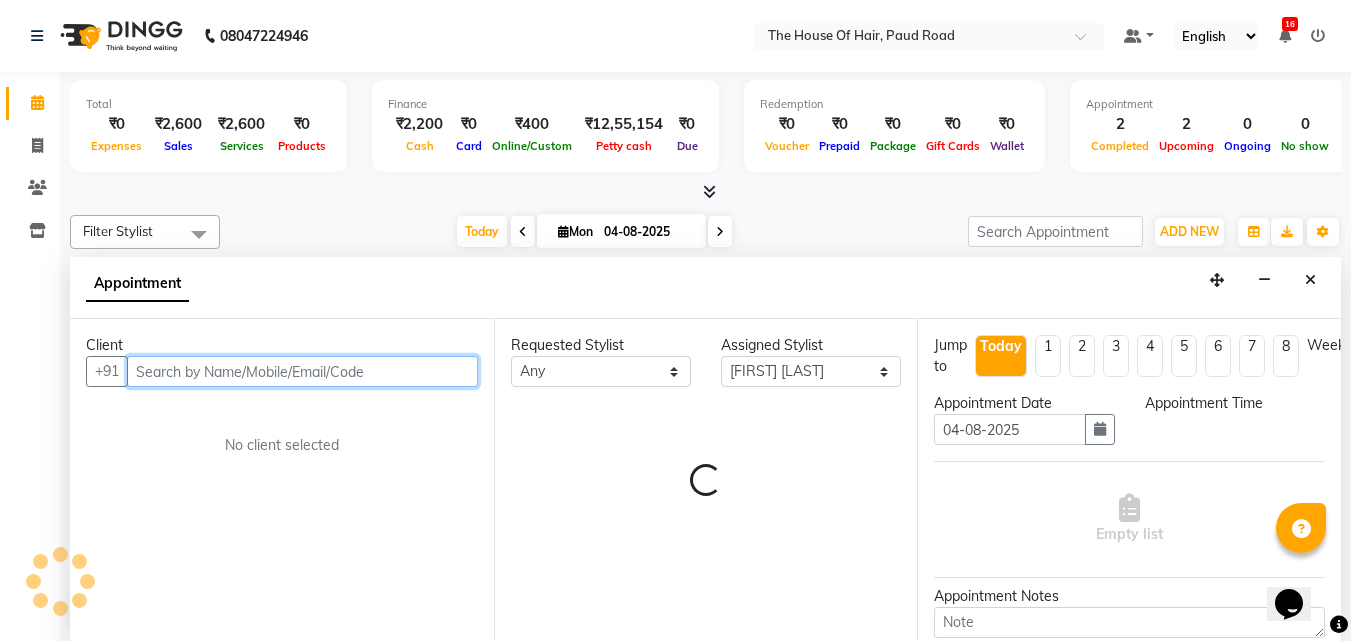 scroll, scrollTop: 1, scrollLeft: 0, axis: vertical 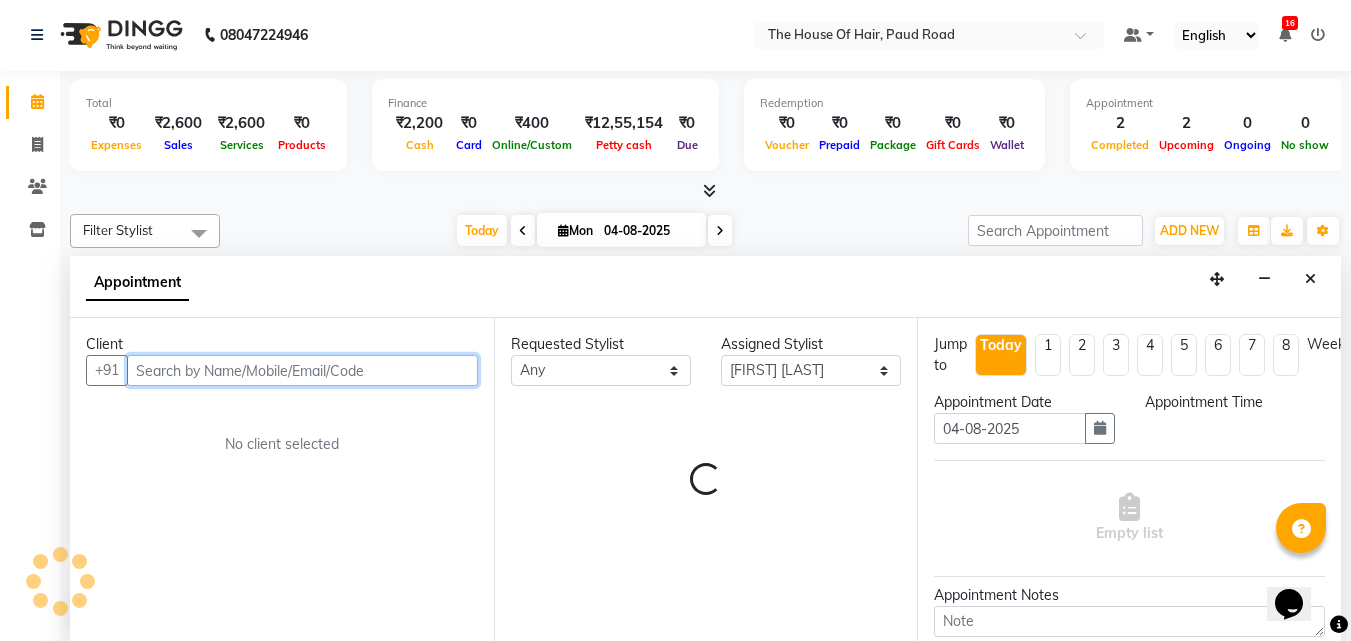 select on "645" 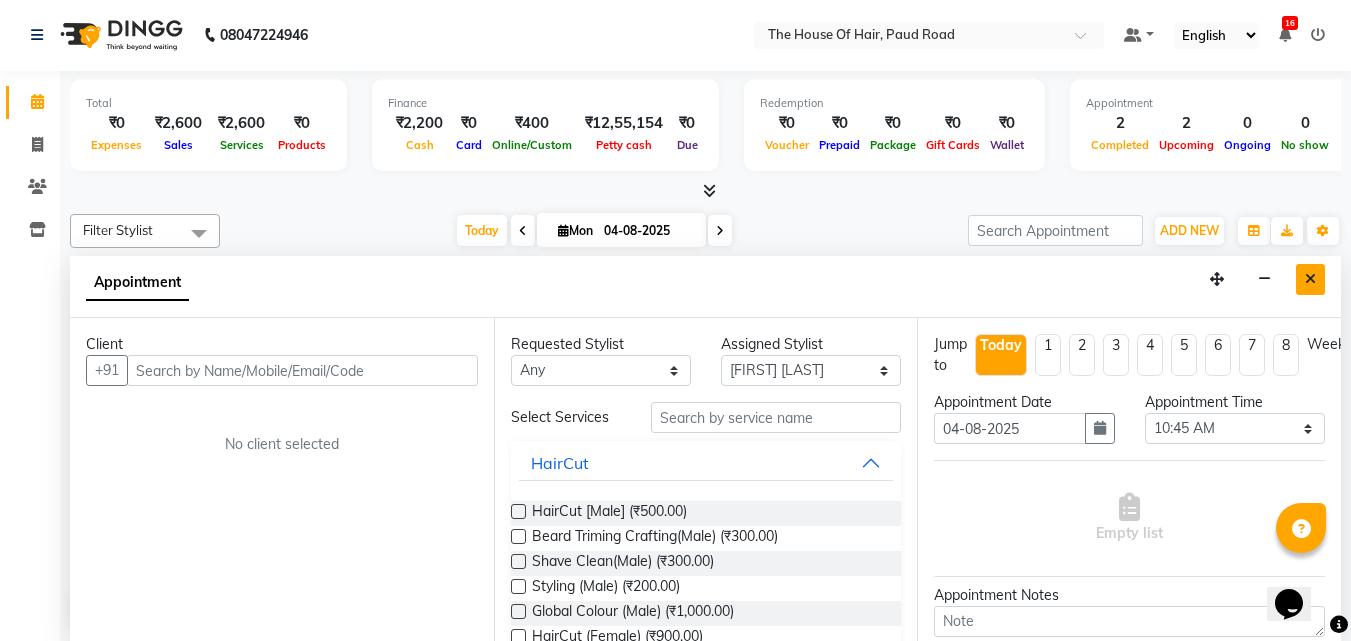 click at bounding box center [1310, 279] 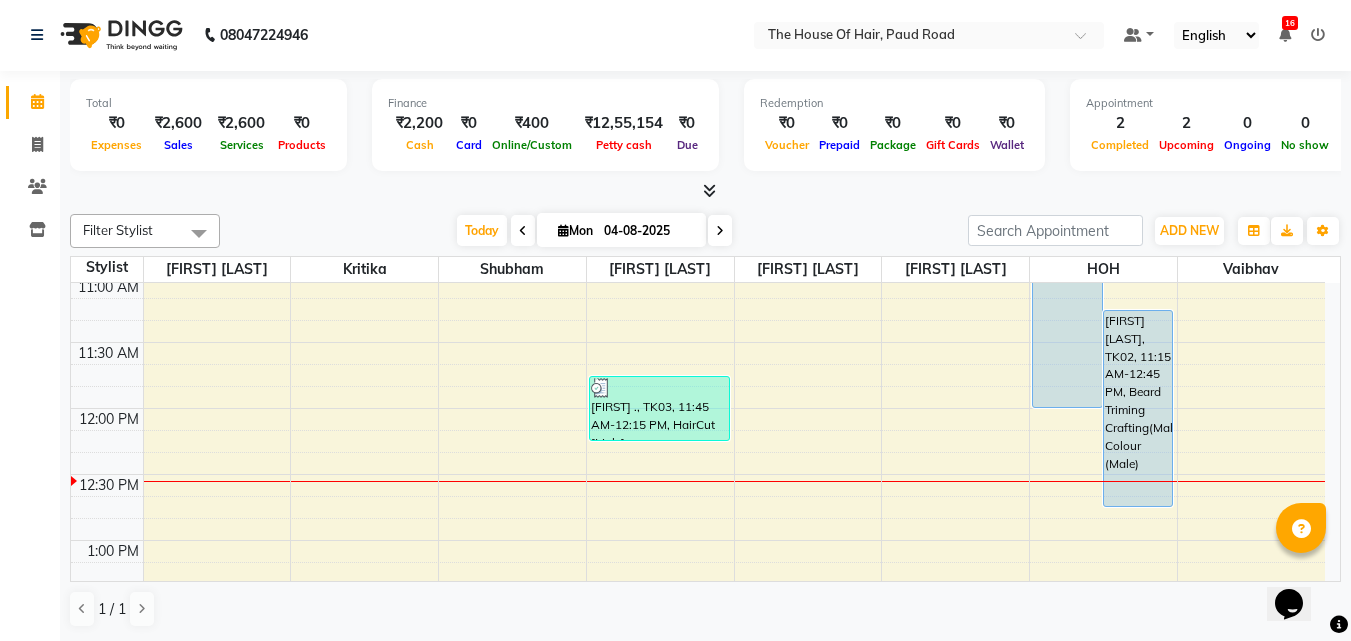 scroll, scrollTop: 408, scrollLeft: 0, axis: vertical 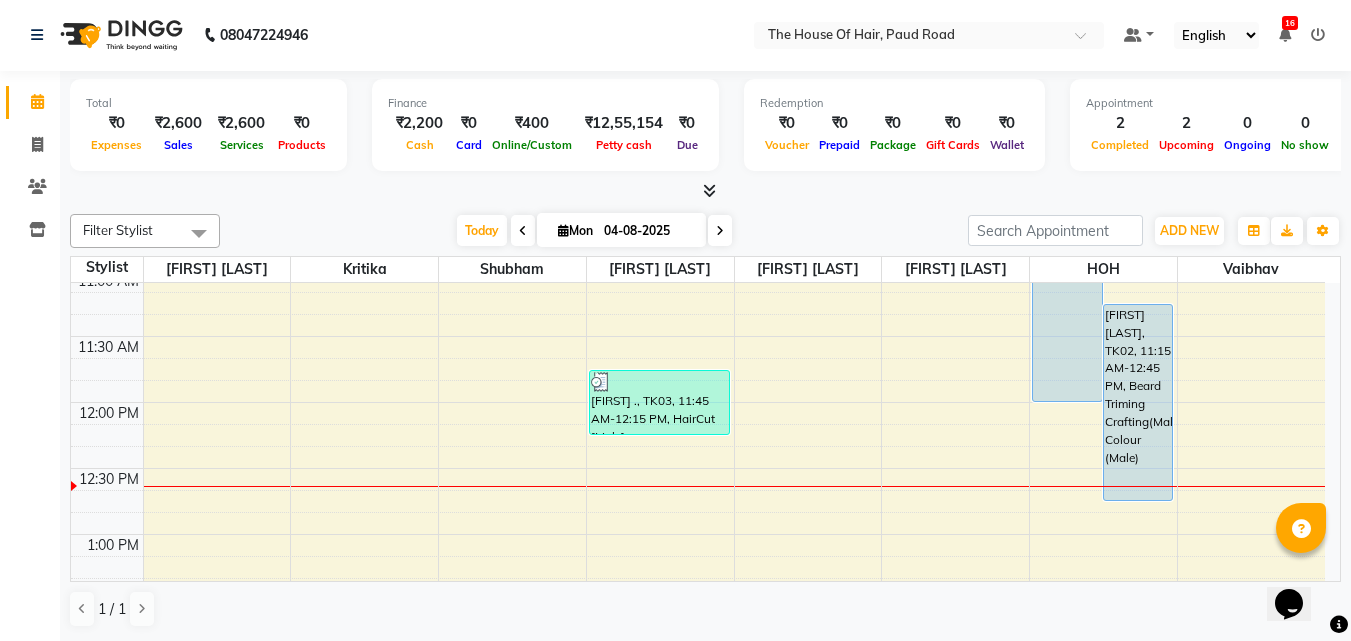 click on "8:00 AM 8:30 AM 9:00 AM 9:30 AM 10:00 AM 10:30 AM 11:00 AM 11:30 AM 12:00 PM 12:30 PM 1:00 PM 1:30 PM 2:00 PM 2:30 PM 3:00 PM 3:30 PM 4:00 PM 4:30 PM 5:00 PM 5:30 PM 6:00 PM 6:30 PM 7:00 PM 7:30 PM 8:00 PM 8:30 PM 9:00 PM 9:30 PM [FIRST] [LAST], TK05, 03:30 PM-04:00 PM, Haircut by [FIRST] (Male) [FIRST] ., TK04, 10:15 AM-11:00 AM, Hair spa (Female) [FIRST] ., TK03, 11:45 AM-12:15 PM, HairCut [Male] [FIRST], TK01, 09:30 AM-12:00 PM, Touch up (Female),Ammonia free global colour(Female) [FIRST] [LAST], TK02, 11:15 AM-12:45 PM, Beard Triming Crafting(Male),Global Colour (Male)" at bounding box center [698, 798] 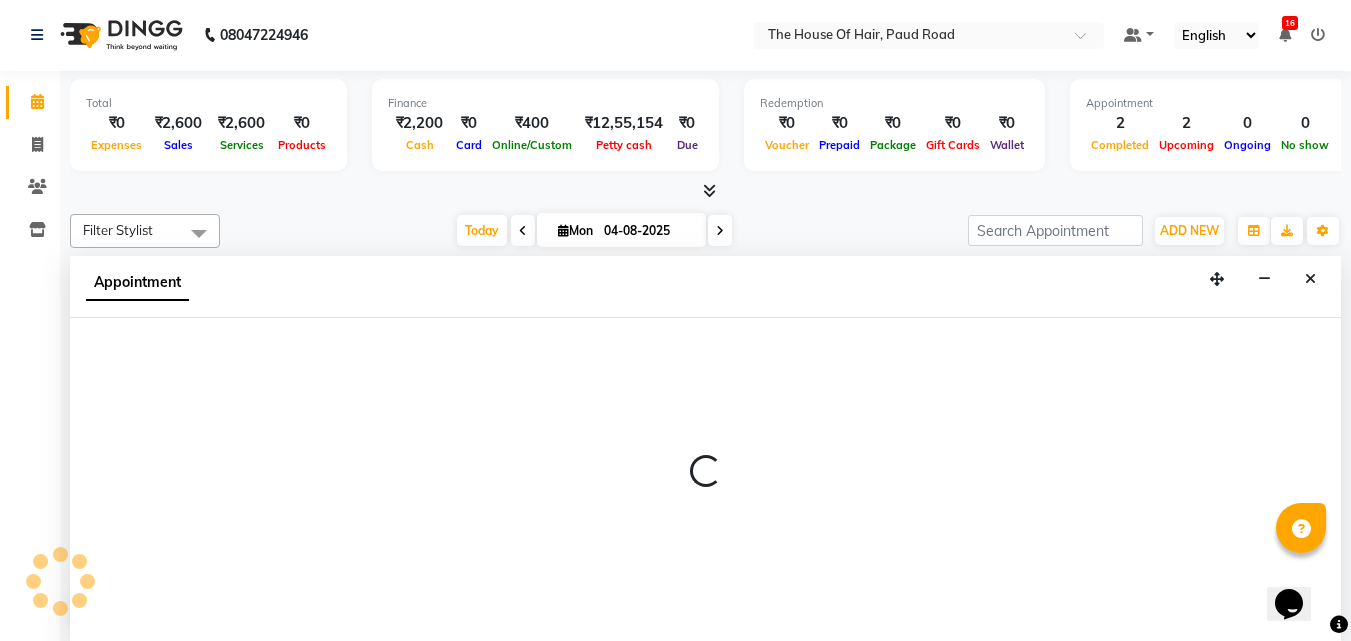 select on "64184" 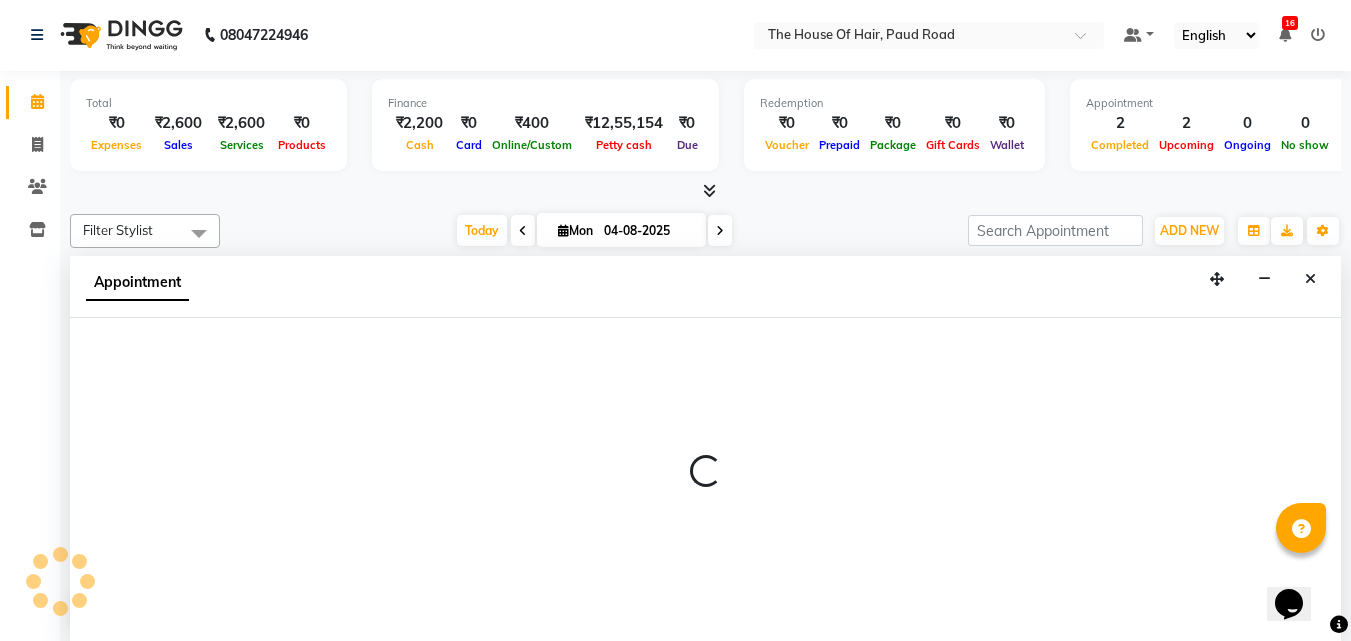 select on "705" 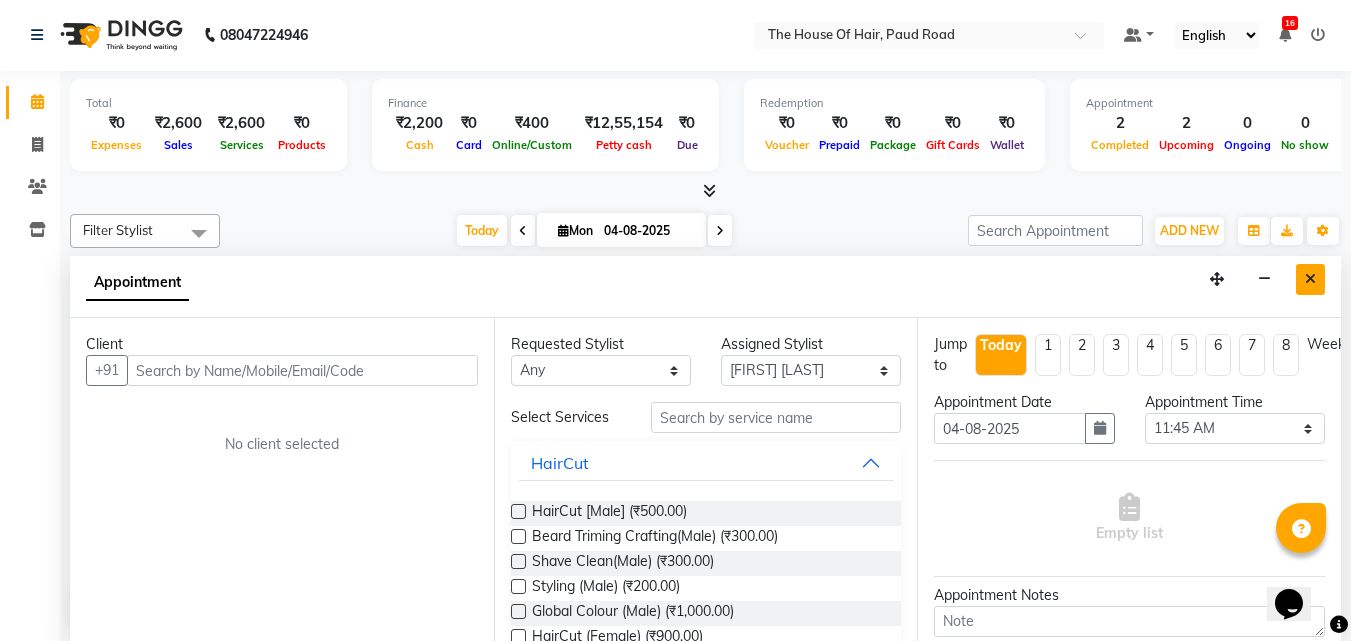 click at bounding box center (1310, 279) 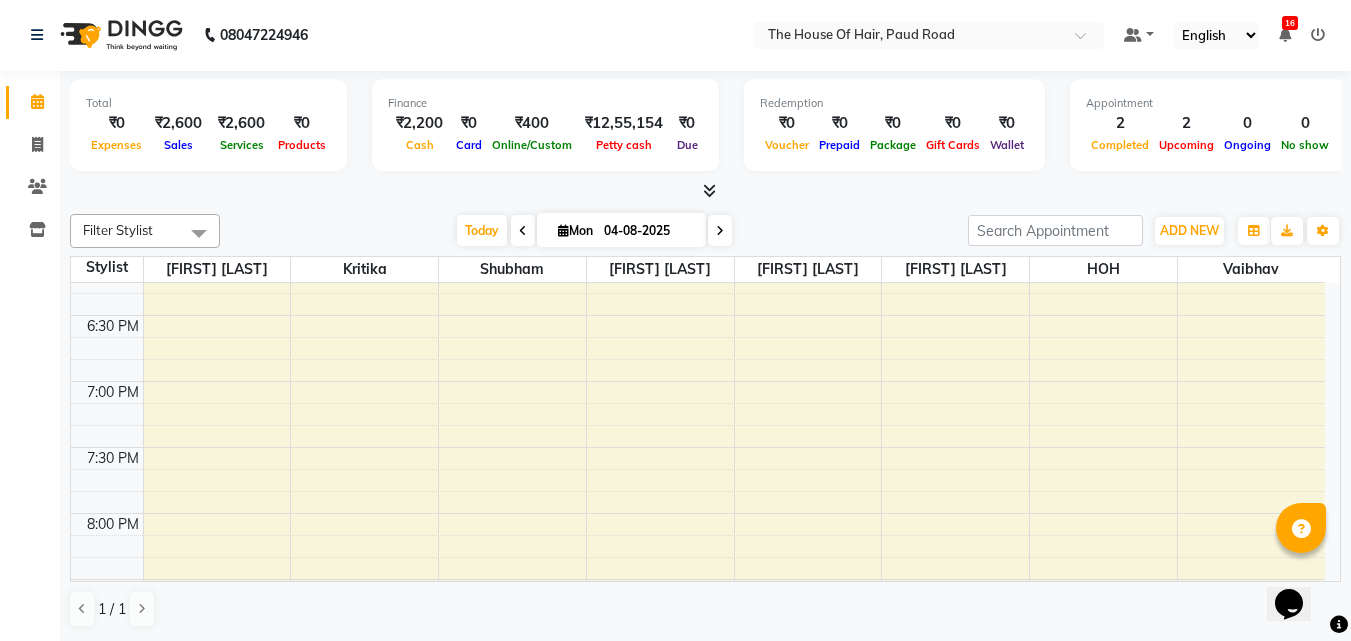 scroll, scrollTop: 1419, scrollLeft: 0, axis: vertical 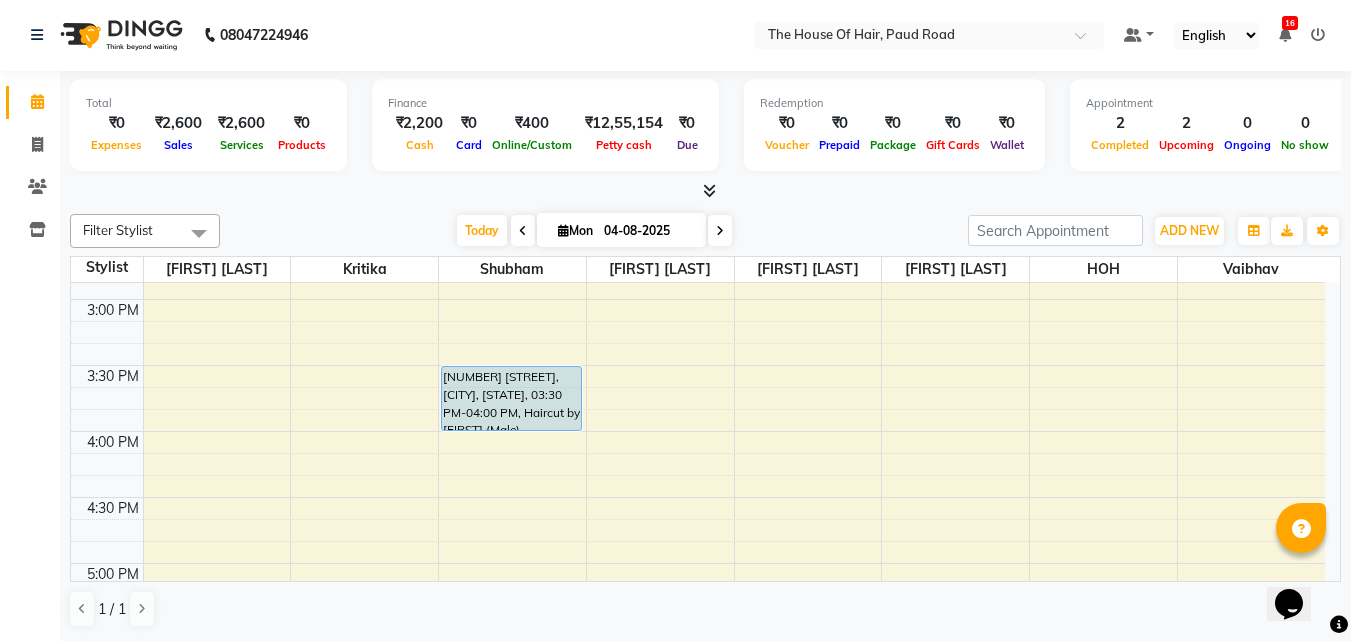 click on "8:00 AM 8:30 AM 9:00 AM 9:30 AM 10:00 AM 10:30 AM 11:00 AM 11:30 AM 12:00 PM 12:30 PM 1:00 PM 1:30 PM 2:00 PM 2:30 PM 3:00 PM 3:30 PM 4:00 PM 4:30 PM 5:00 PM 5:30 PM 6:00 PM 6:30 PM 7:00 PM 7:30 PM 8:00 PM 8:30 PM 9:00 PM 9:30 PM [FIRST] [LAST], TK05, 03:30 PM-04:00 PM, Haircut by [FIRST] (Male) [FIRST] ., TK04, 10:15 AM-11:00 AM, Hair spa (Female) [FIRST] ., TK03, 11:45 AM-12:15 PM, HairCut [Male] [FIRST], TK01, 09:30 AM-12:00 PM, Touch up (Female),Ammonia free global colour(Female) [FIRST] [LAST], TK02, 11:15 AM-12:45 PM, Beard Triming Crafting(Male),Global Colour (Male)" at bounding box center (698, 299) 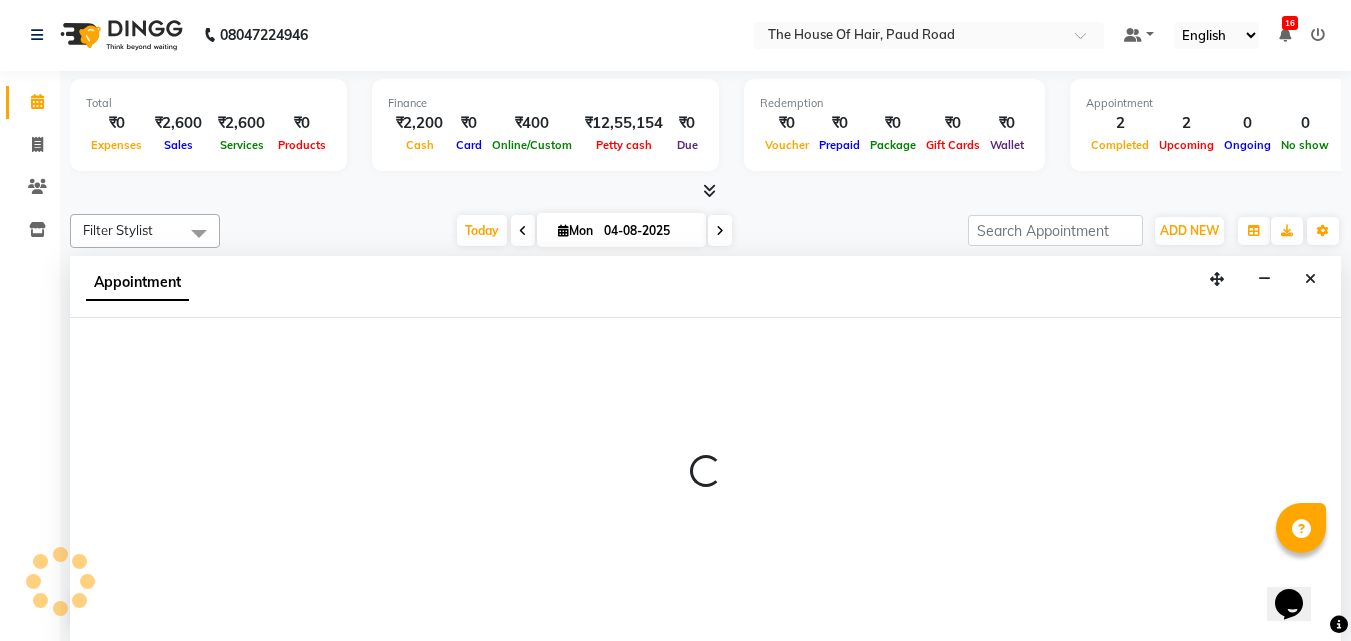 select on "64183" 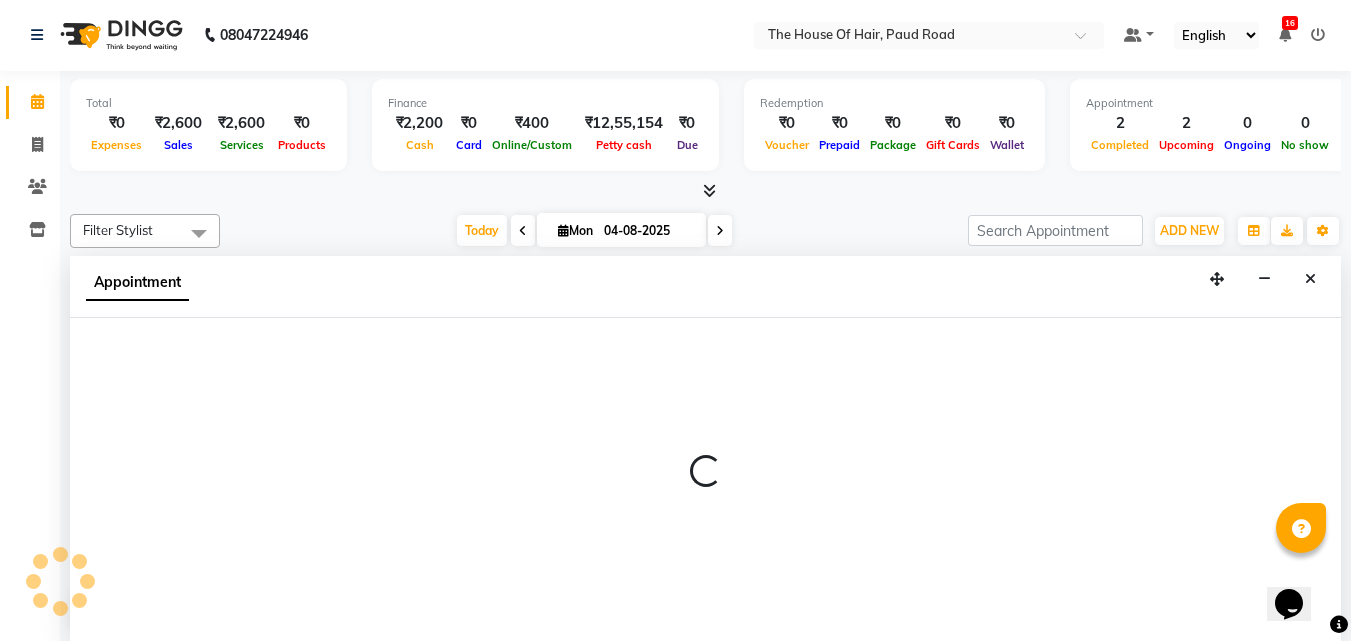 select on "tentative" 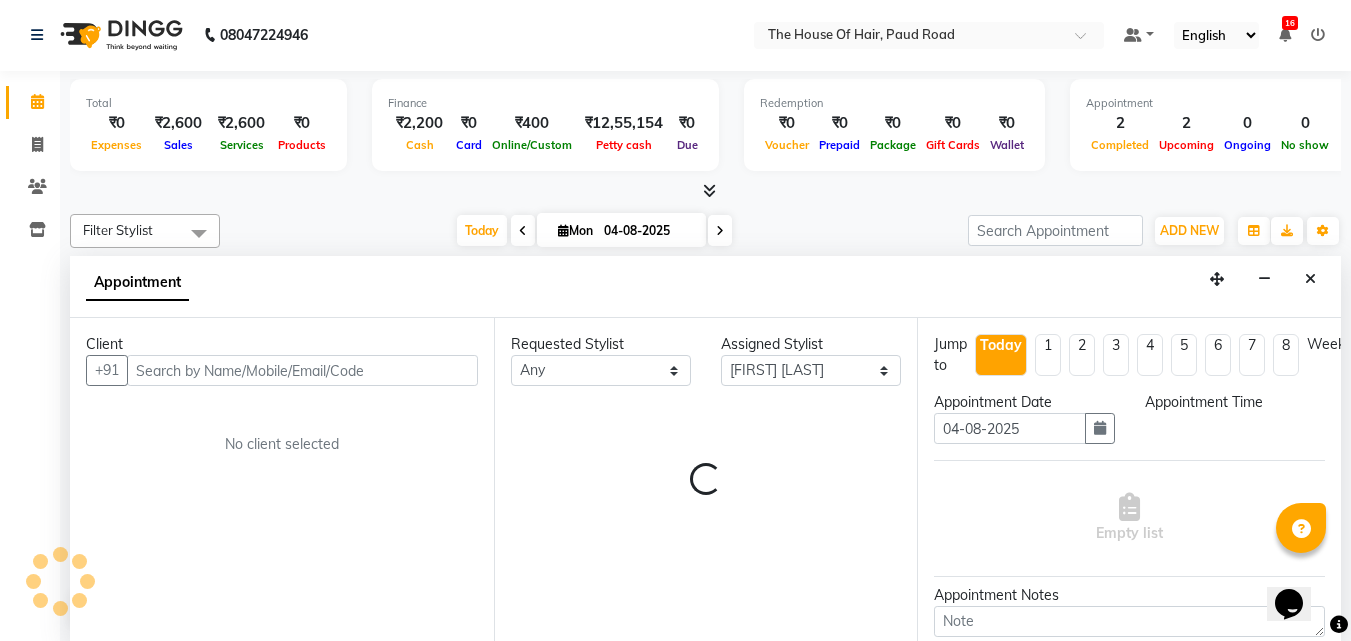 click on "Select [FIRST] [LAST] [FIRST] [LAST] HOH [FIRST] [LAST] [FIRST] [LAST] [FIRST] [LAST] [FIRST]" at bounding box center [811, 370] 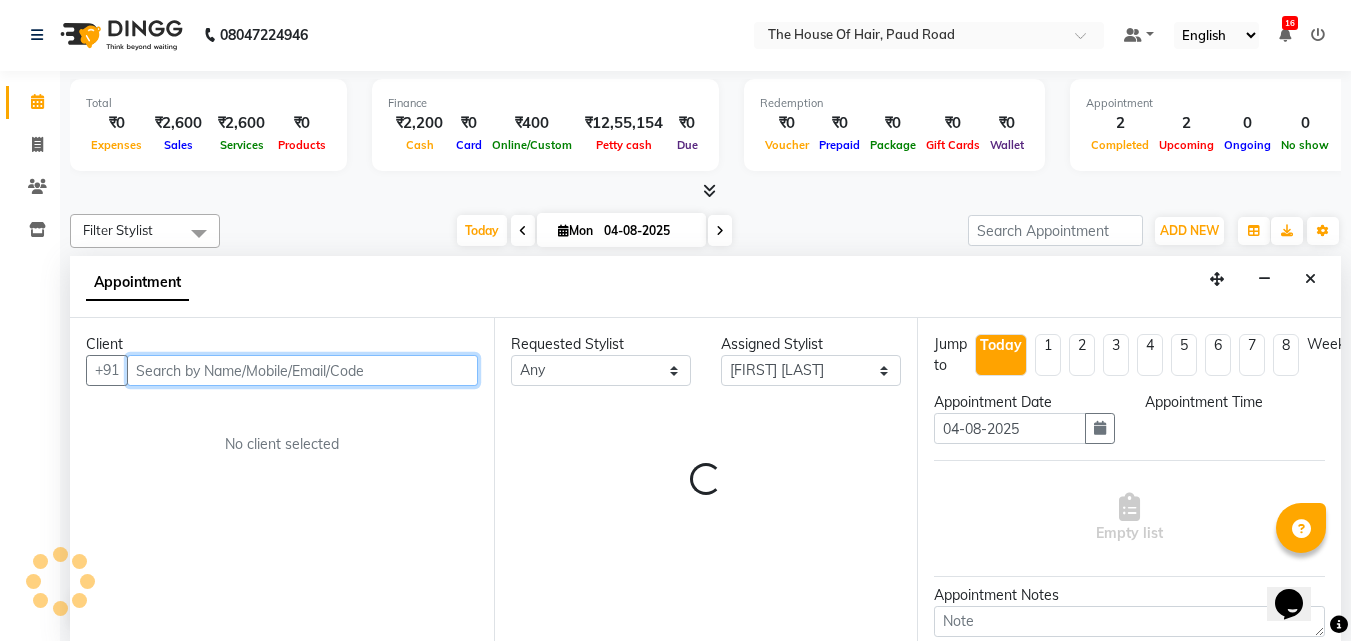 select on "915" 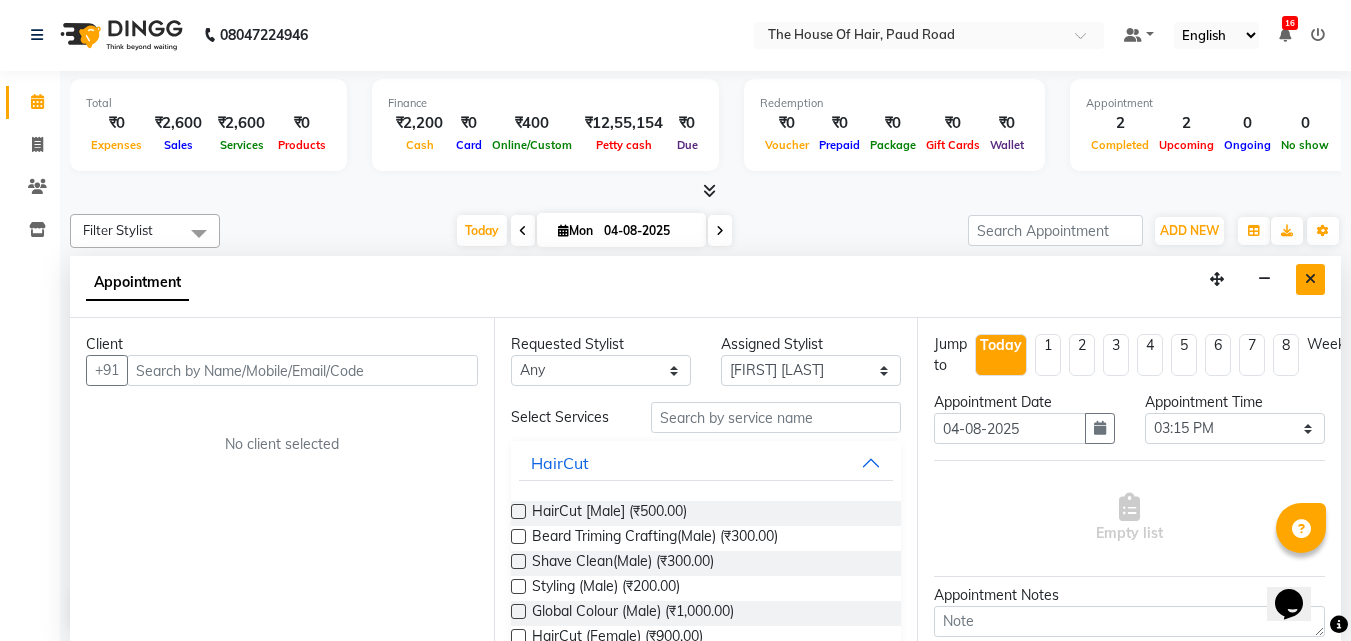 click at bounding box center [1310, 279] 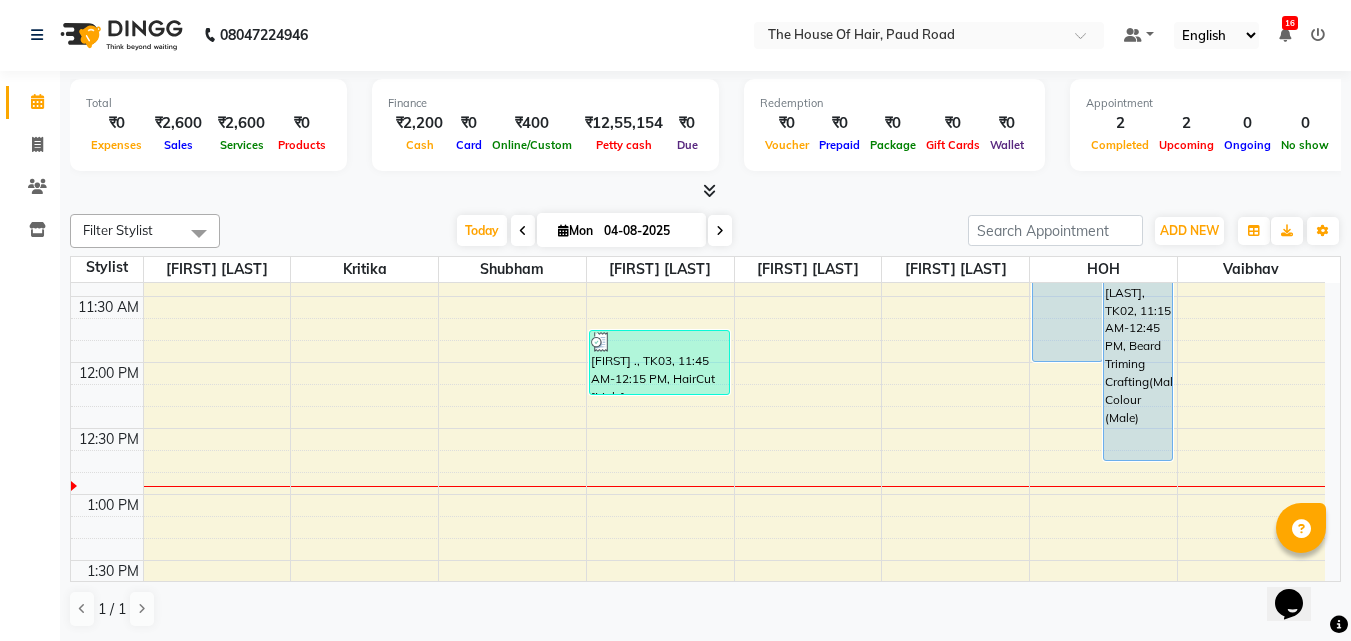 scroll, scrollTop: 447, scrollLeft: 0, axis: vertical 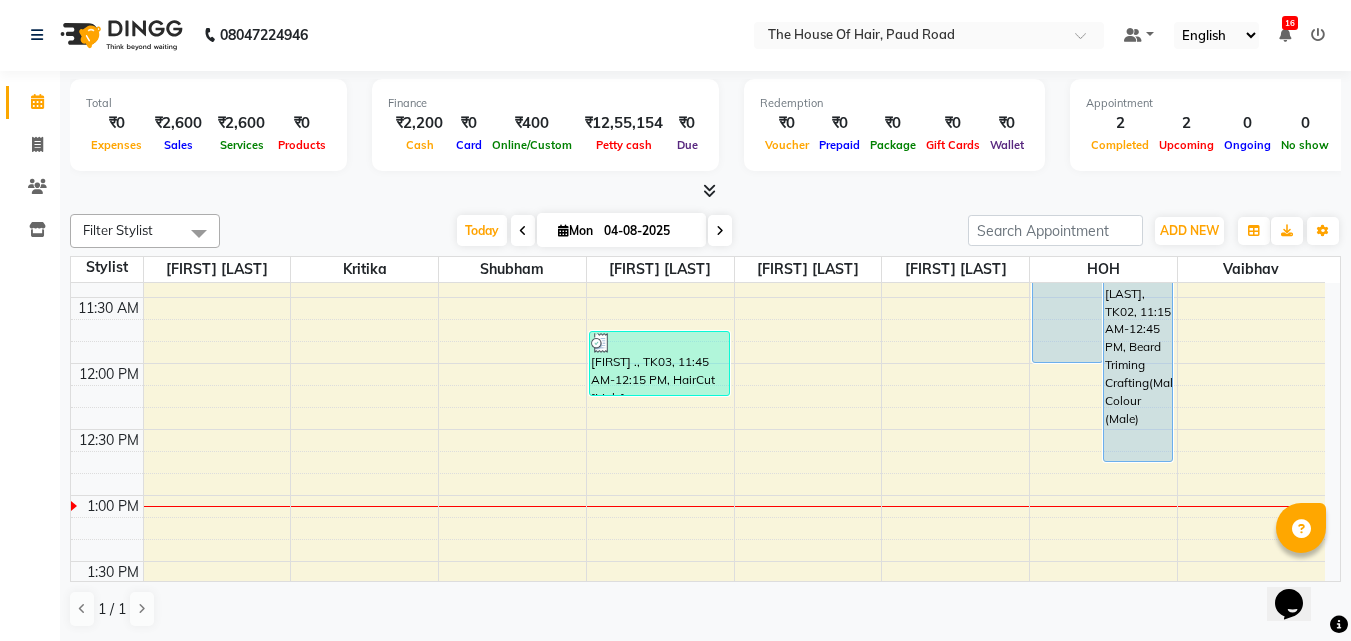 click on "04-08-2025" at bounding box center (648, 231) 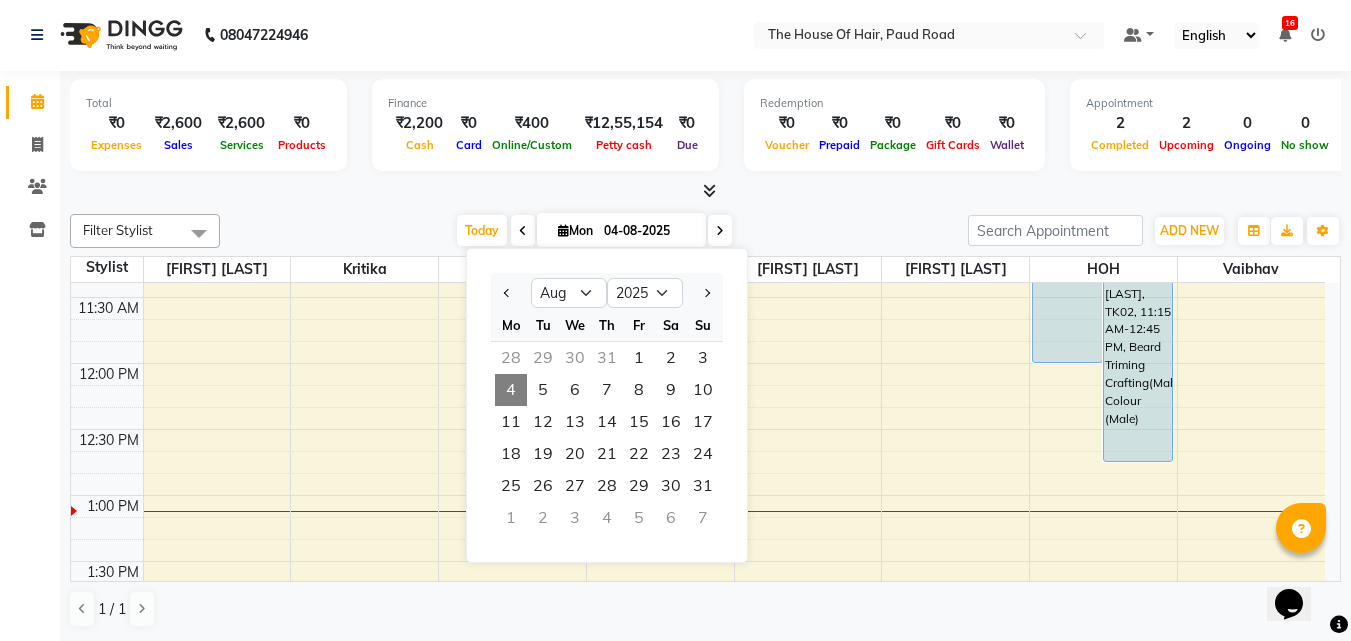 click on "8:00 AM 8:30 AM 9:00 AM 9:30 AM 10:00 AM 10:30 AM 11:00 AM 11:30 AM 12:00 PM 12:30 PM 1:00 PM 1:30 PM 2:00 PM 2:30 PM 3:00 PM 3:30 PM 4:00 PM 4:30 PM 5:00 PM 5:30 PM 6:00 PM 6:30 PM 7:00 PM 7:30 PM 8:00 PM 8:30 PM 9:00 PM 9:30 PM [FIRST] [LAST], TK05, 03:30 PM-04:00 PM, Haircut by [FIRST] (Male) [FIRST] ., TK04, 10:15 AM-11:00 AM, Hair spa (Female) [FIRST] ., TK03, 11:45 AM-12:15 PM, HairCut [Male] [FIRST], TK01, 09:30 AM-12:00 PM, Touch up (Female),Ammonia free global colour(Female) [FIRST] [LAST], TK02, 11:15 AM-12:45 PM, Beard Triming Crafting(Male),Global Colour (Male)" at bounding box center [698, 759] 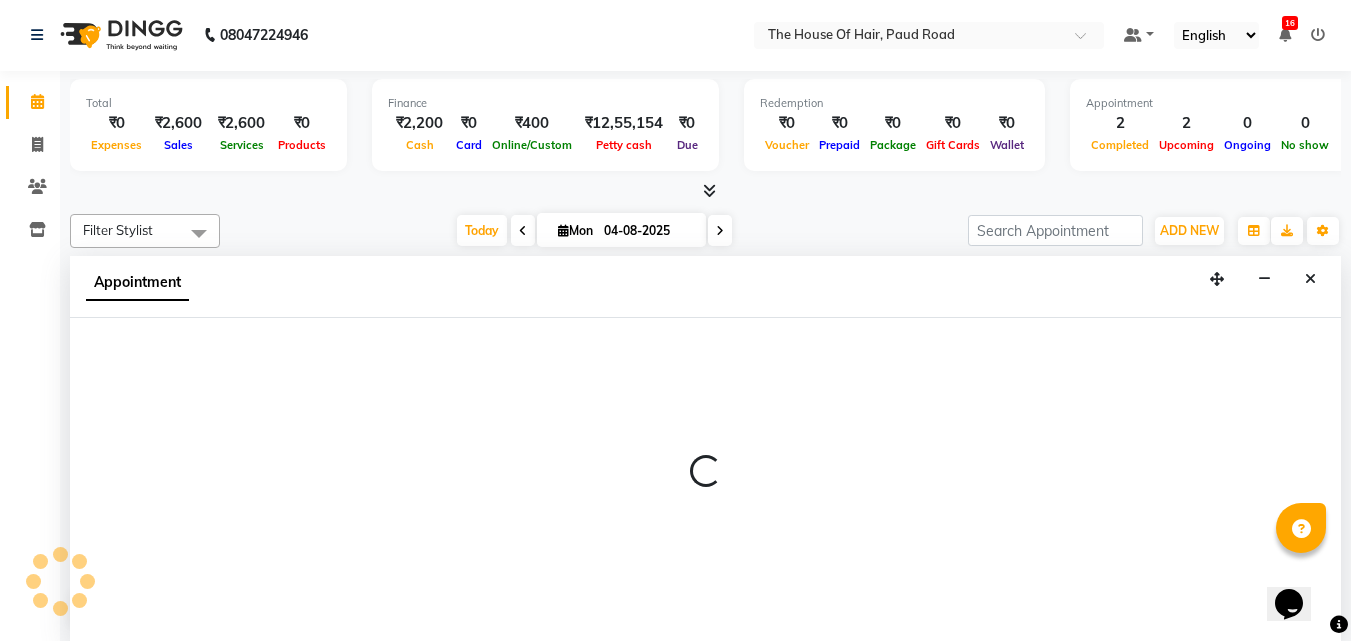 click at bounding box center [705, 472] 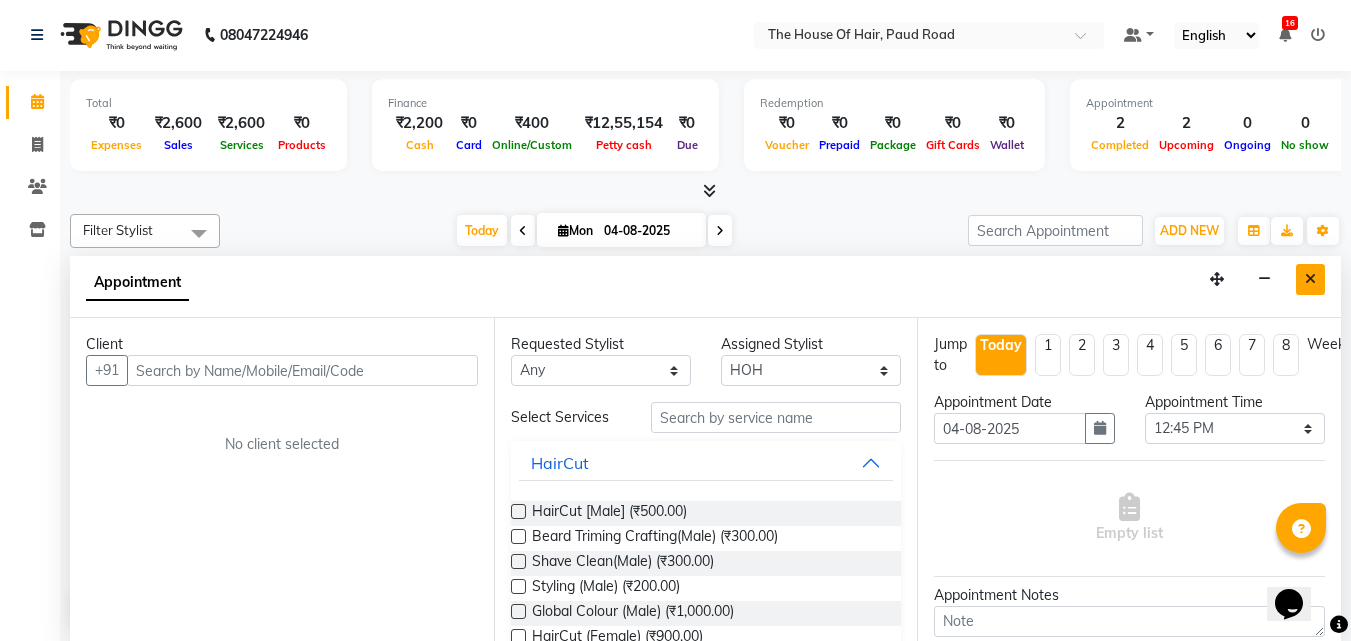 click at bounding box center (1310, 279) 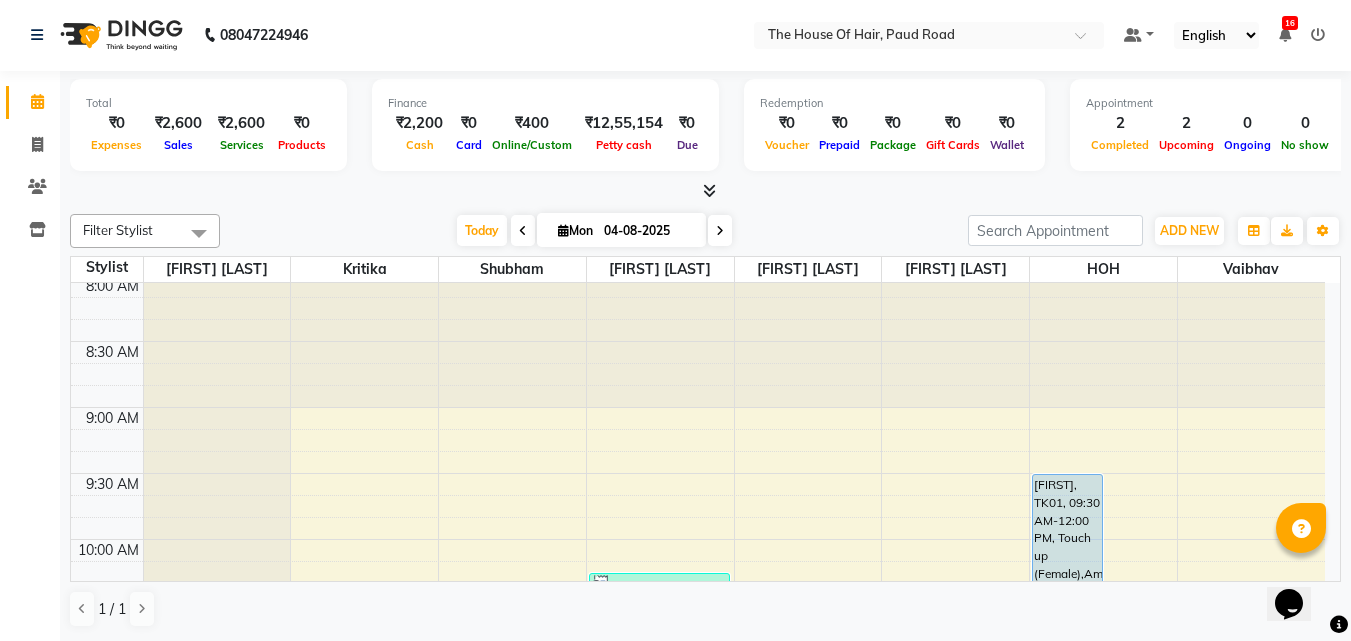 scroll, scrollTop: 0, scrollLeft: 0, axis: both 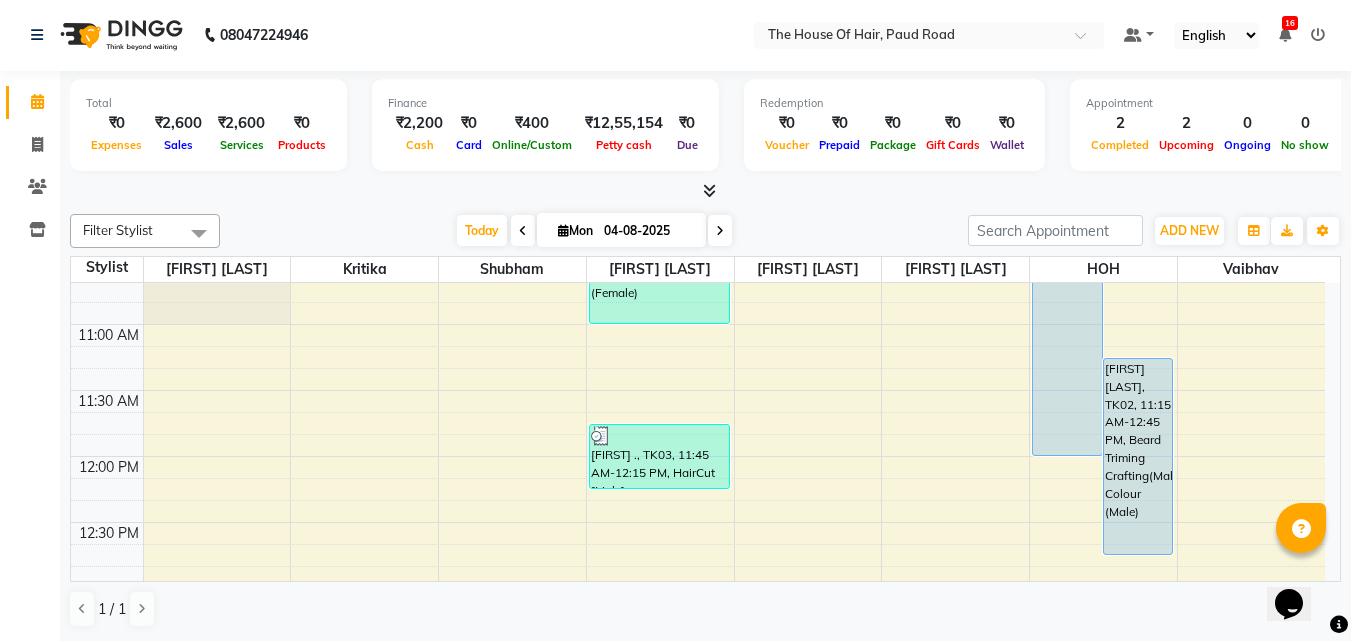 click on "8:00 AM 8:30 AM 9:00 AM 9:30 AM 10:00 AM 10:30 AM 11:00 AM 11:30 AM 12:00 PM 12:30 PM 1:00 PM 1:30 PM 2:00 PM 2:30 PM 3:00 PM 3:30 PM 4:00 PM 4:30 PM 5:00 PM 5:30 PM 6:00 PM 6:30 PM 7:00 PM 7:30 PM 8:00 PM 8:30 PM 9:00 PM 9:30 PM [FIRST] [LAST], TK05, 03:30 PM-04:00 PM, Haircut by [FIRST] (Male) [FIRST] ., TK04, 10:15 AM-11:00 AM, Hair spa (Female) [FIRST] ., TK03, 11:45 AM-12:15 PM, HairCut [Male] [FIRST], TK01, 09:30 AM-12:00 PM, Touch up (Female),Ammonia free global colour(Female) [FIRST] [LAST], TK02, 11:15 AM-12:45 PM, Beard Triming Crafting(Male),Global Colour (Male)" at bounding box center (698, 852) 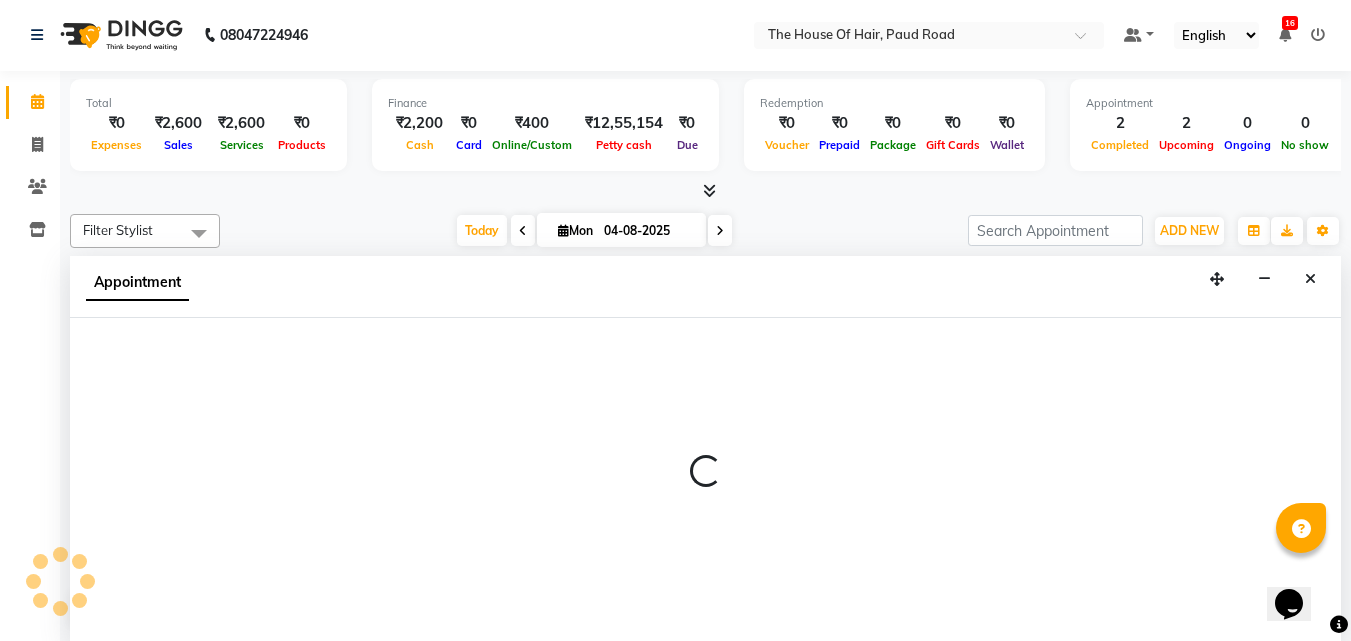 select on "42824" 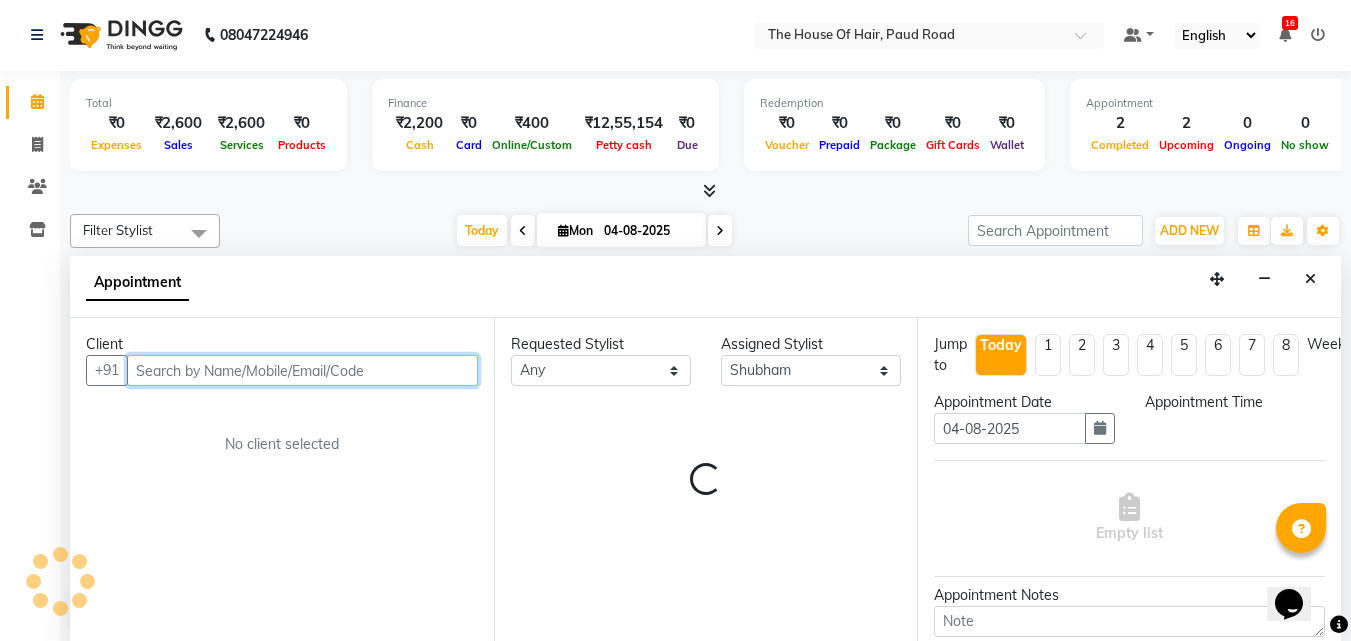 select on "720" 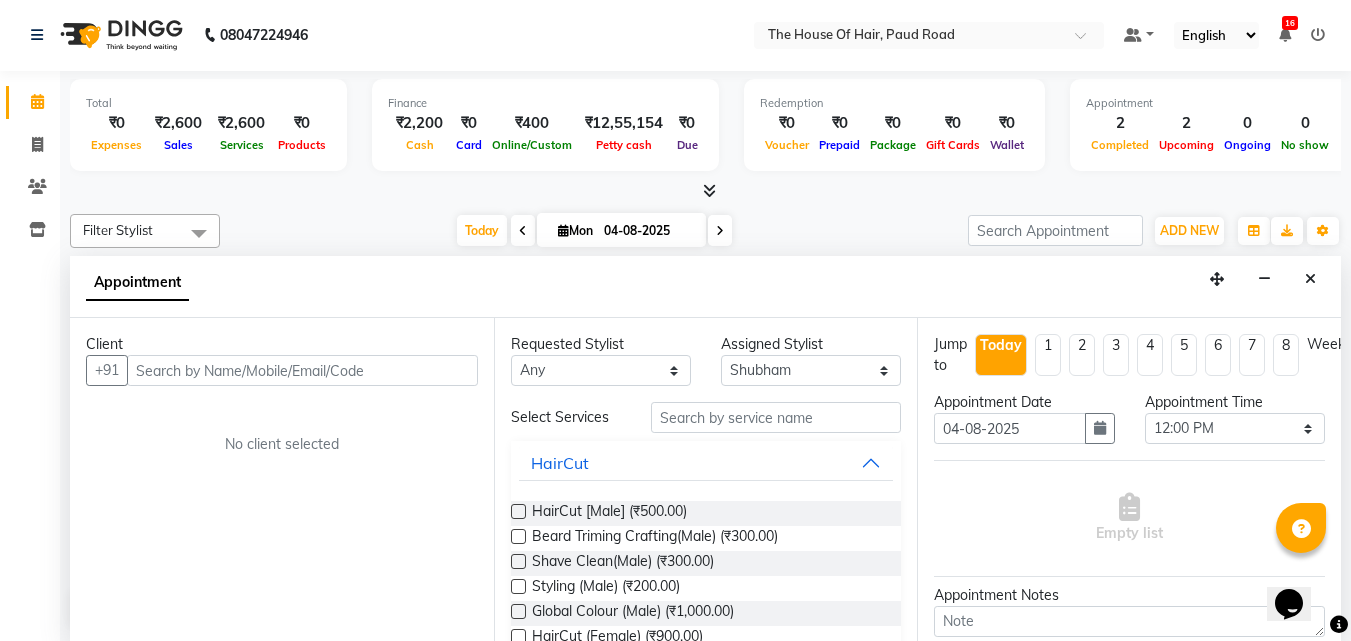 click on "Client +91  No client selected" at bounding box center [282, 479] 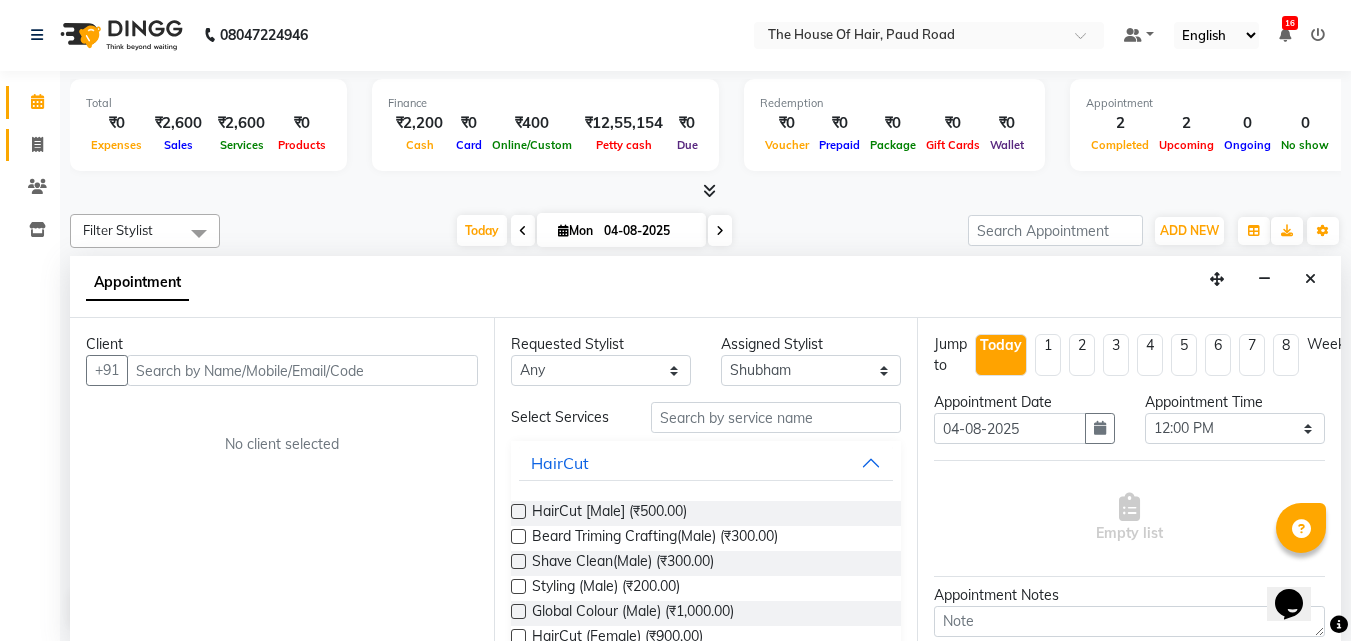 click on "Invoice" 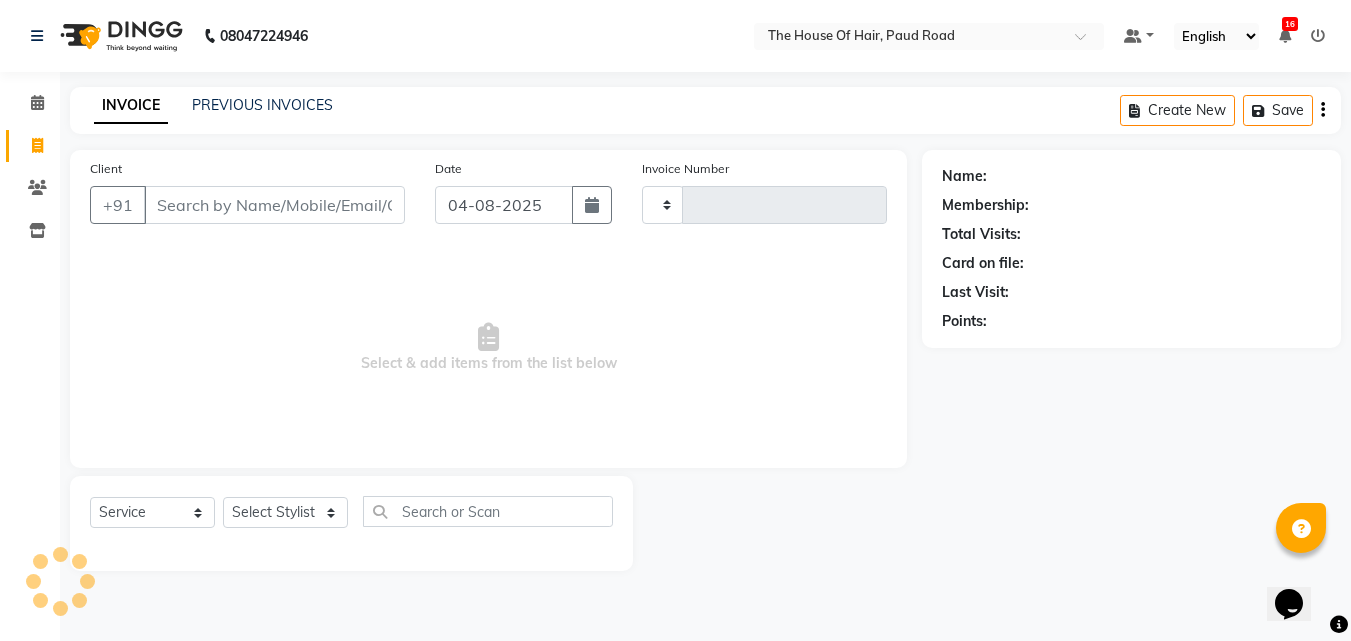 scroll, scrollTop: 0, scrollLeft: 0, axis: both 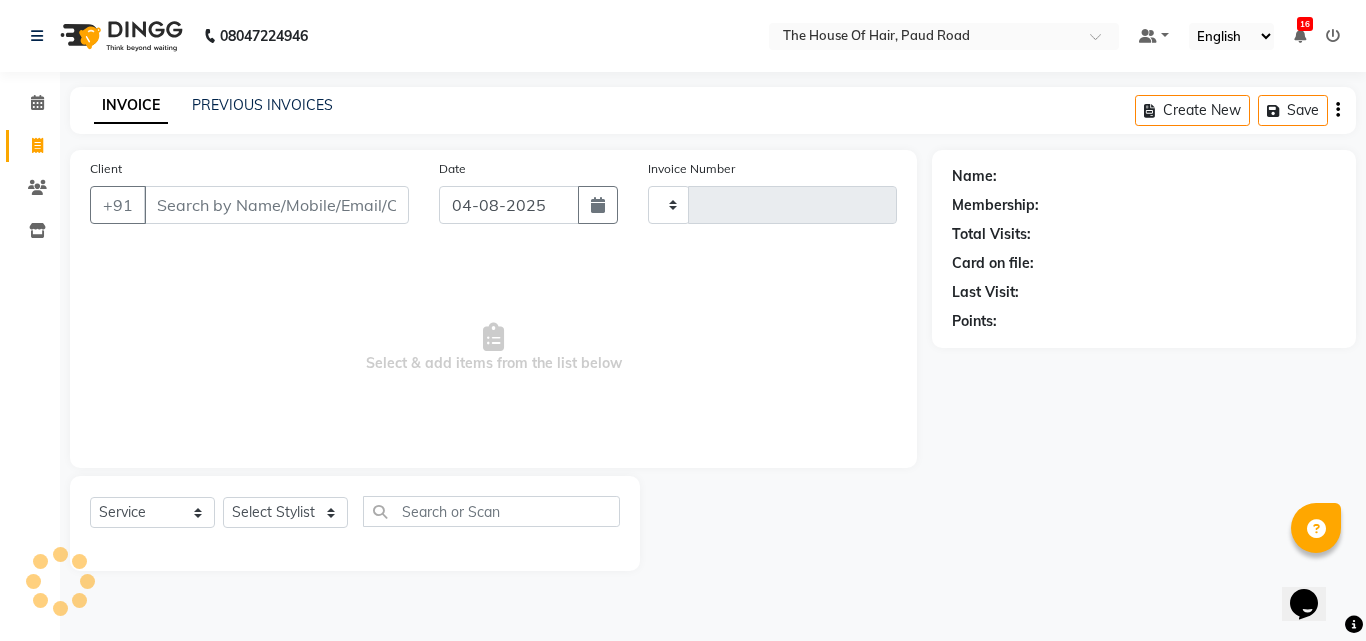 type on "1472" 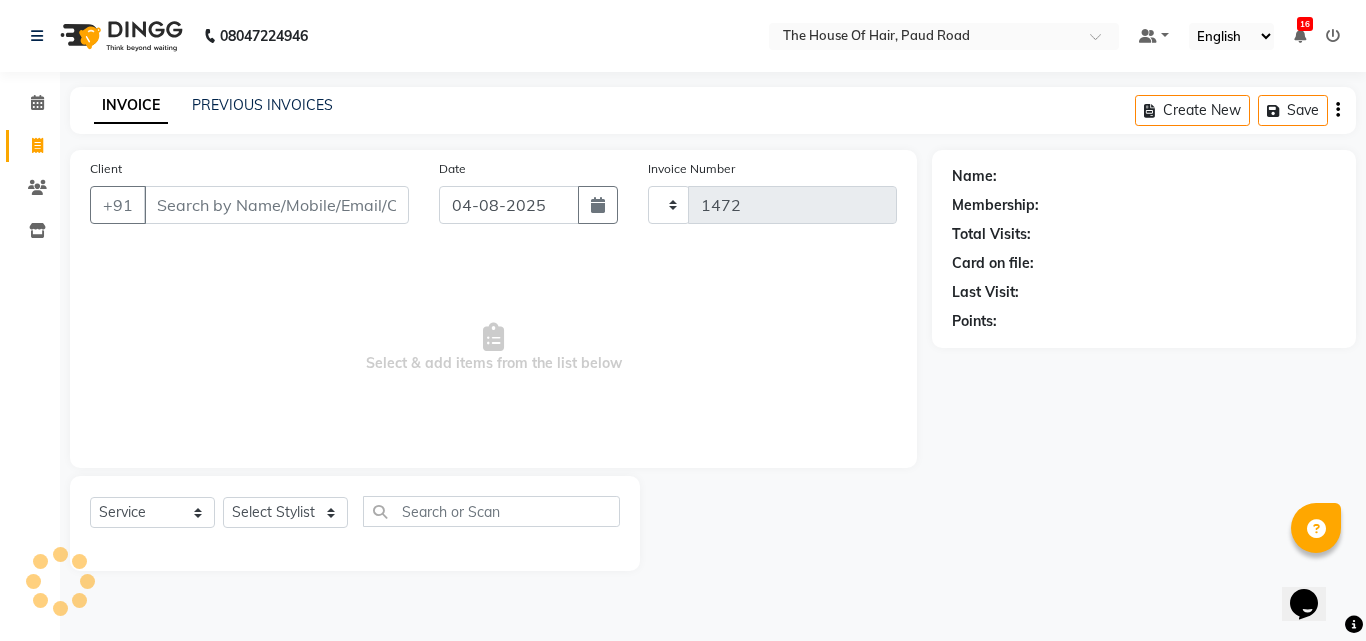 select on "5992" 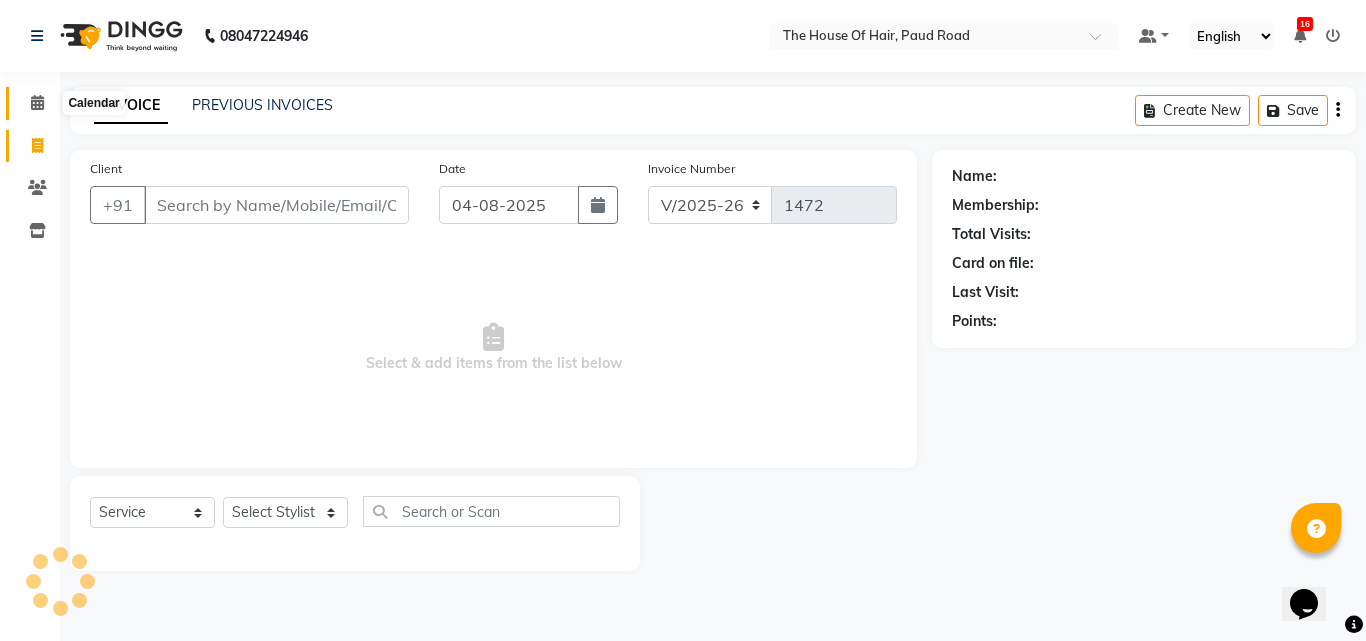 click 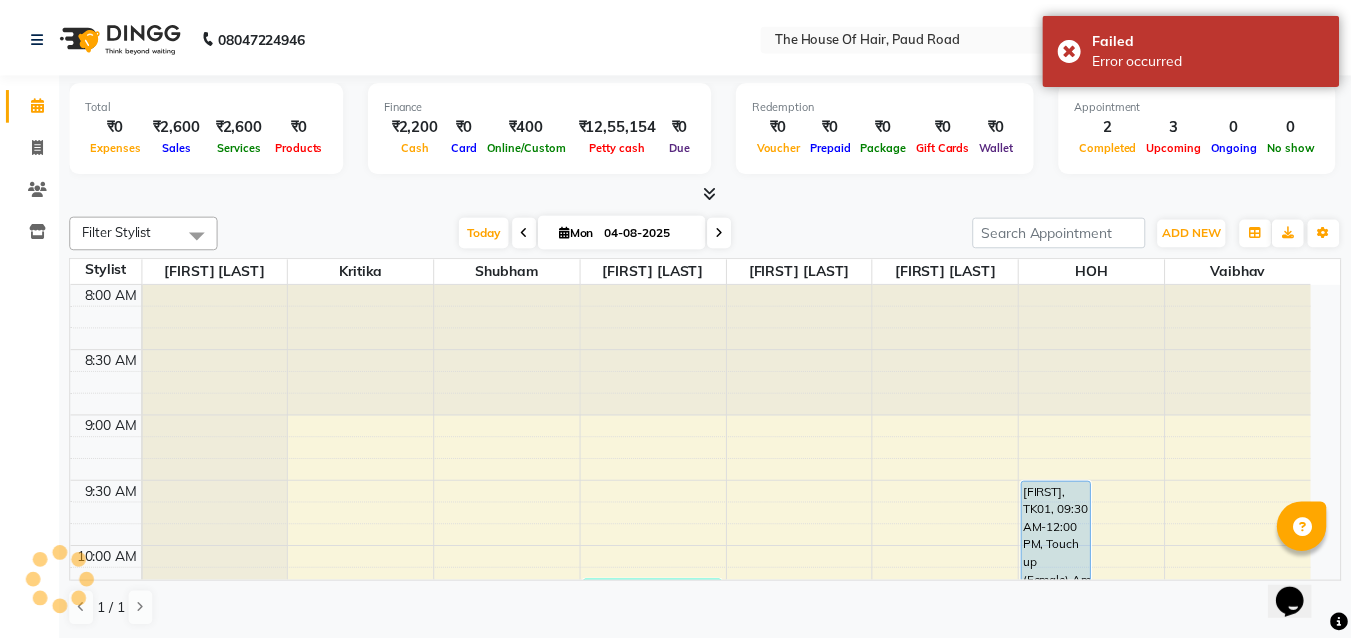 scroll, scrollTop: 0, scrollLeft: 0, axis: both 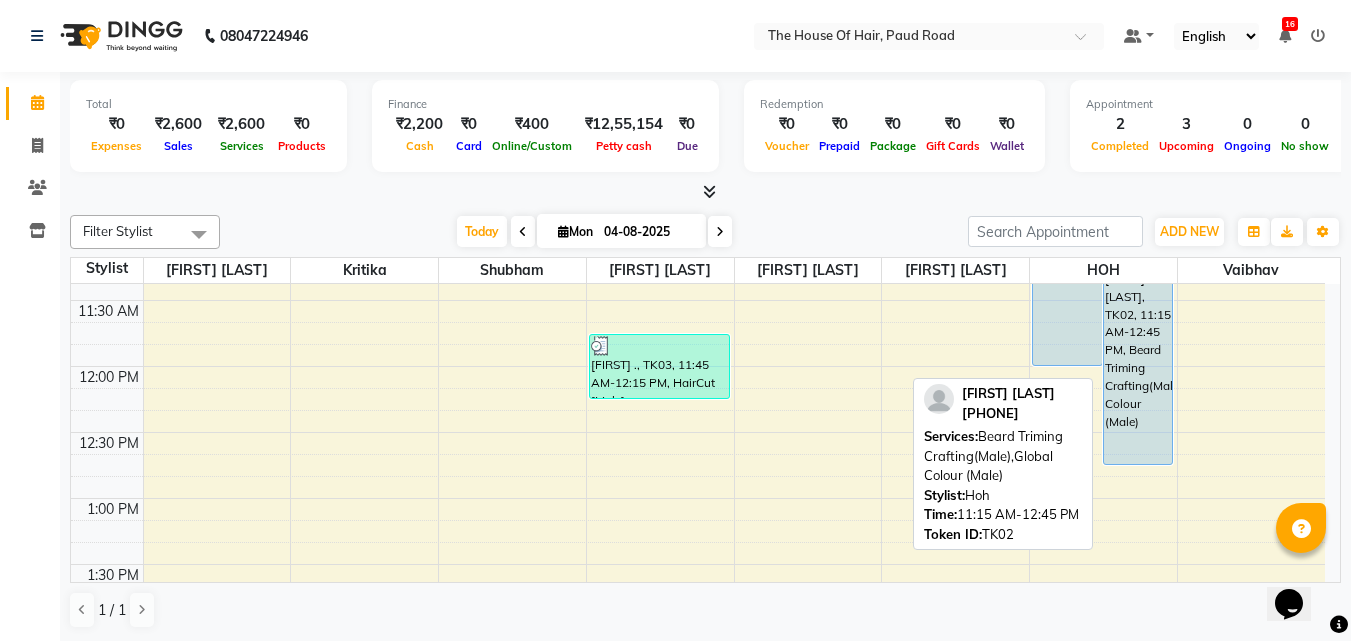 click on "[FIRST] [LAST], TK02, 11:15 AM-12:45 PM, Beard Triming Crafting(Male),Global Colour (Male)" at bounding box center [1138, 366] 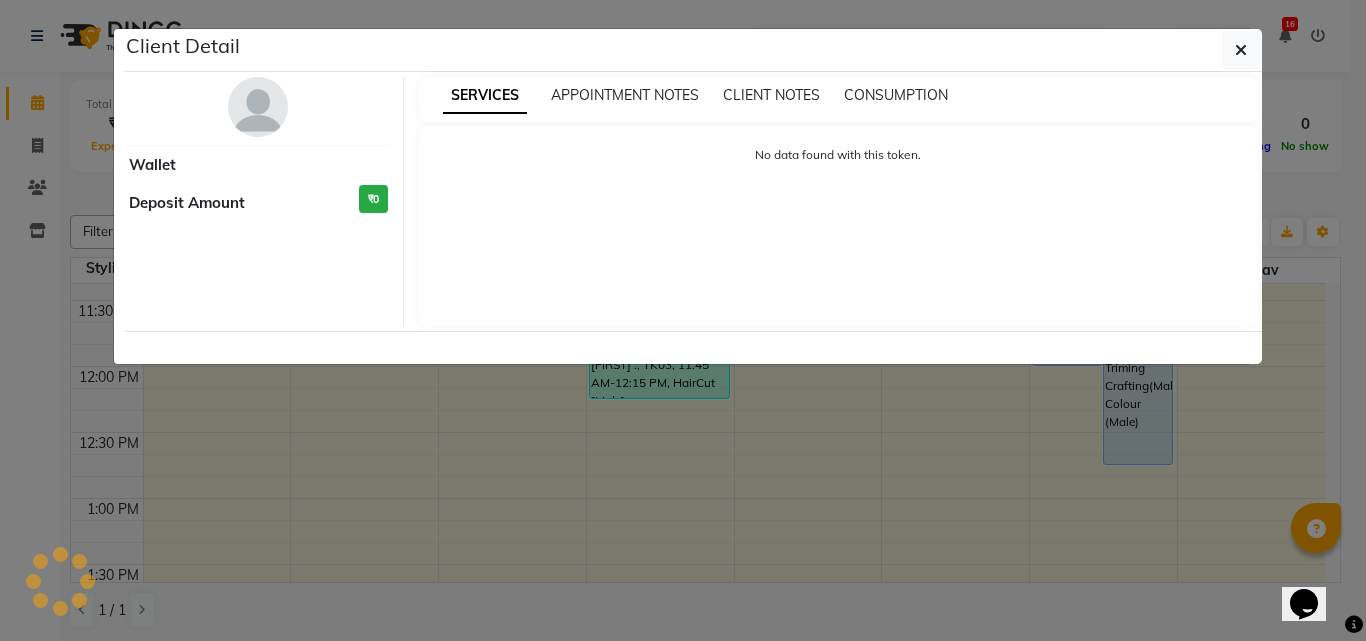 select on "5" 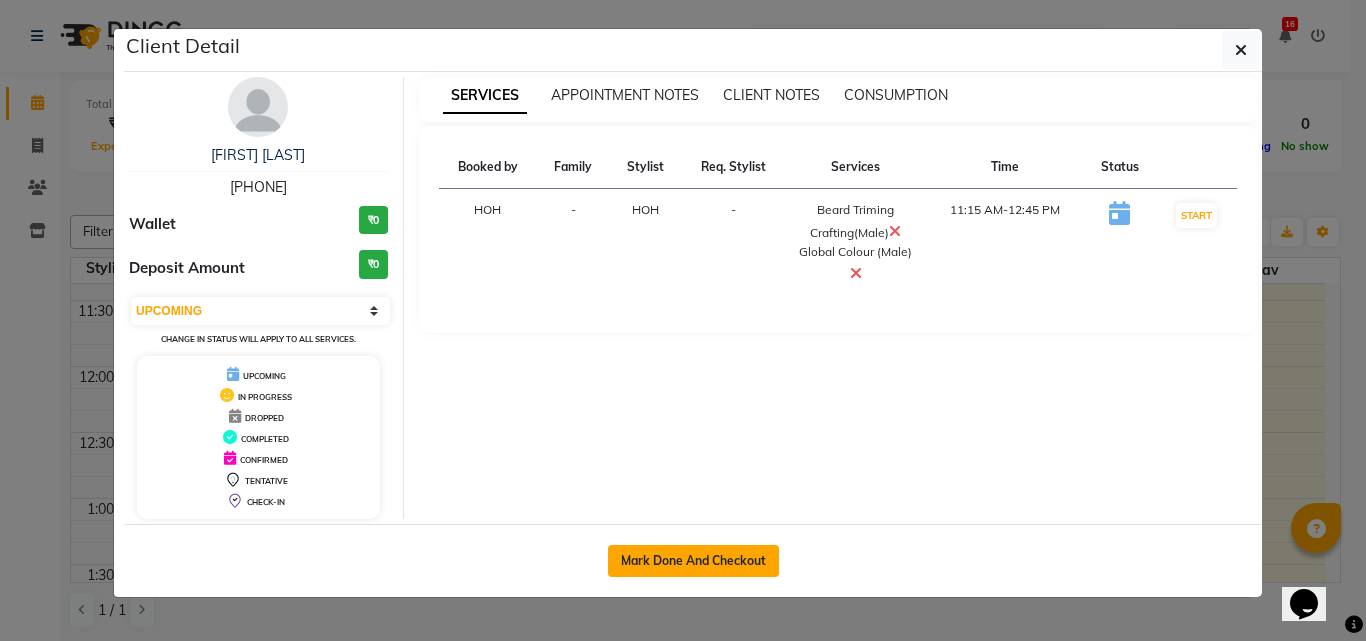 click on "Mark Done And Checkout" 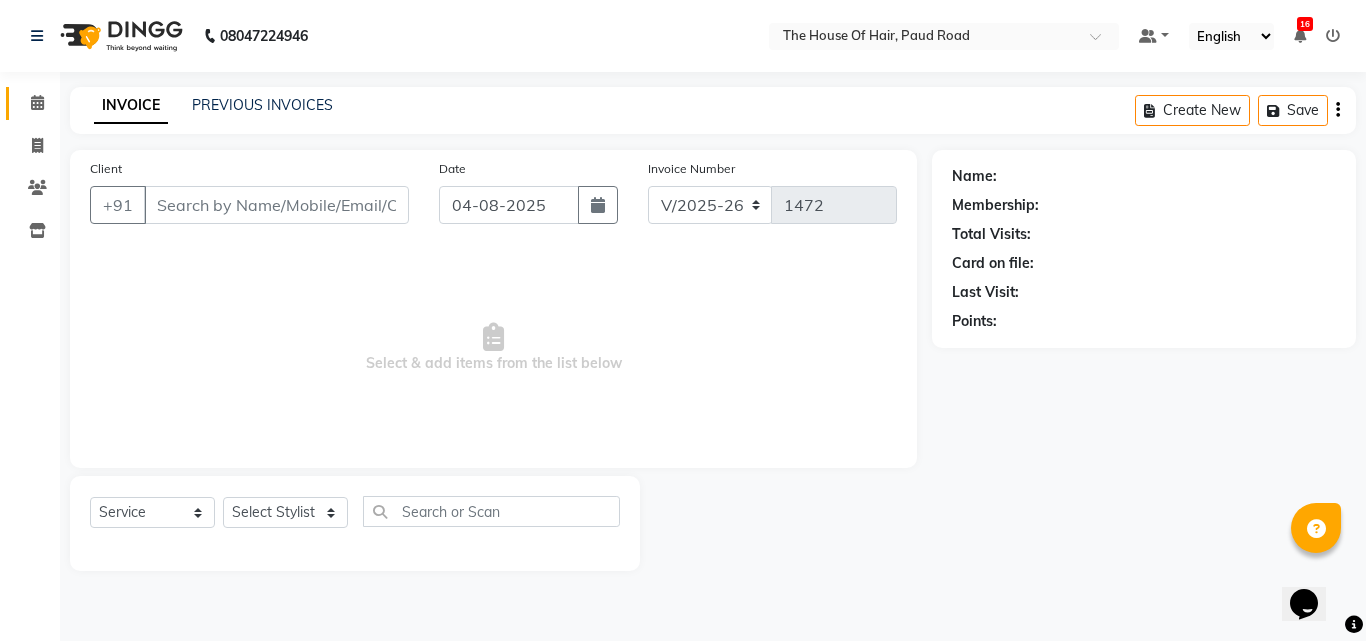 type on "[PHONE]" 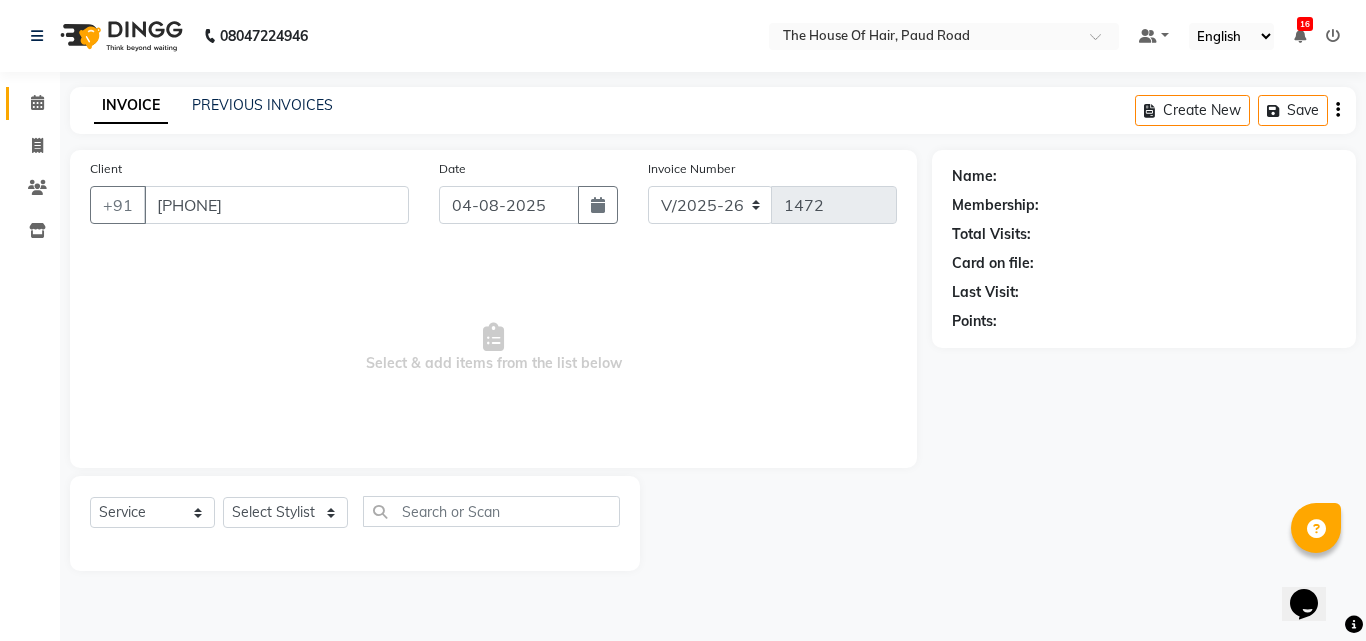 select on "80392" 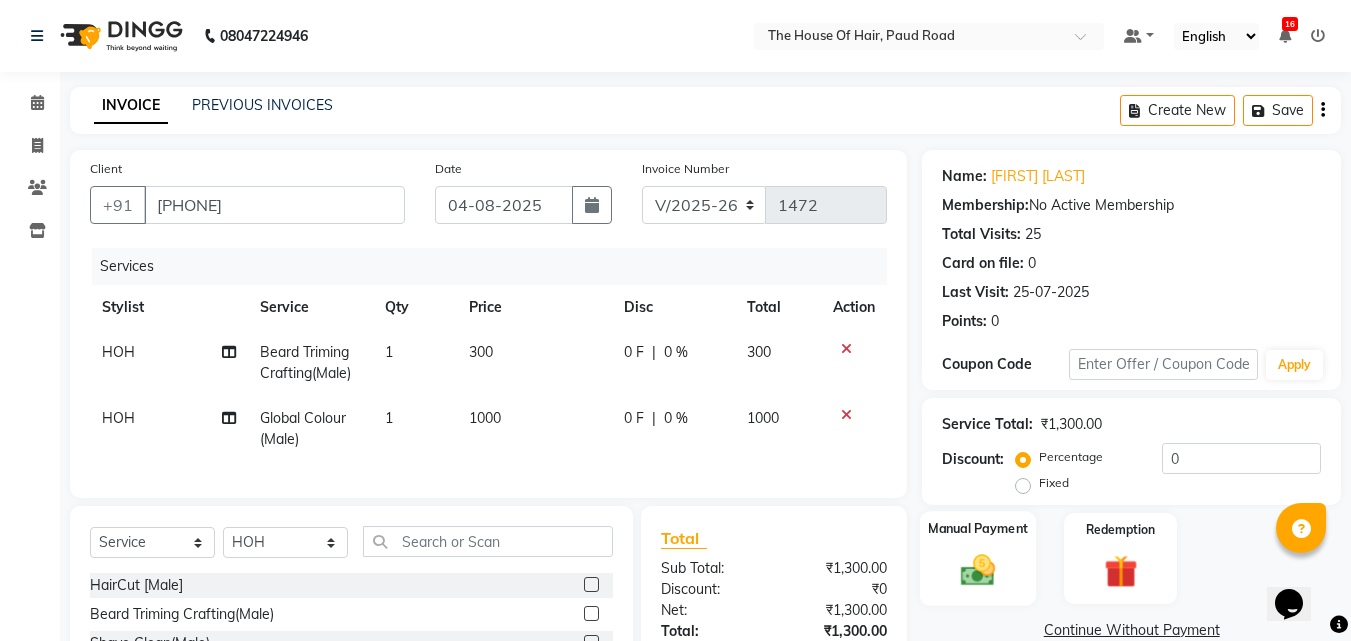 click on "Manual Payment" 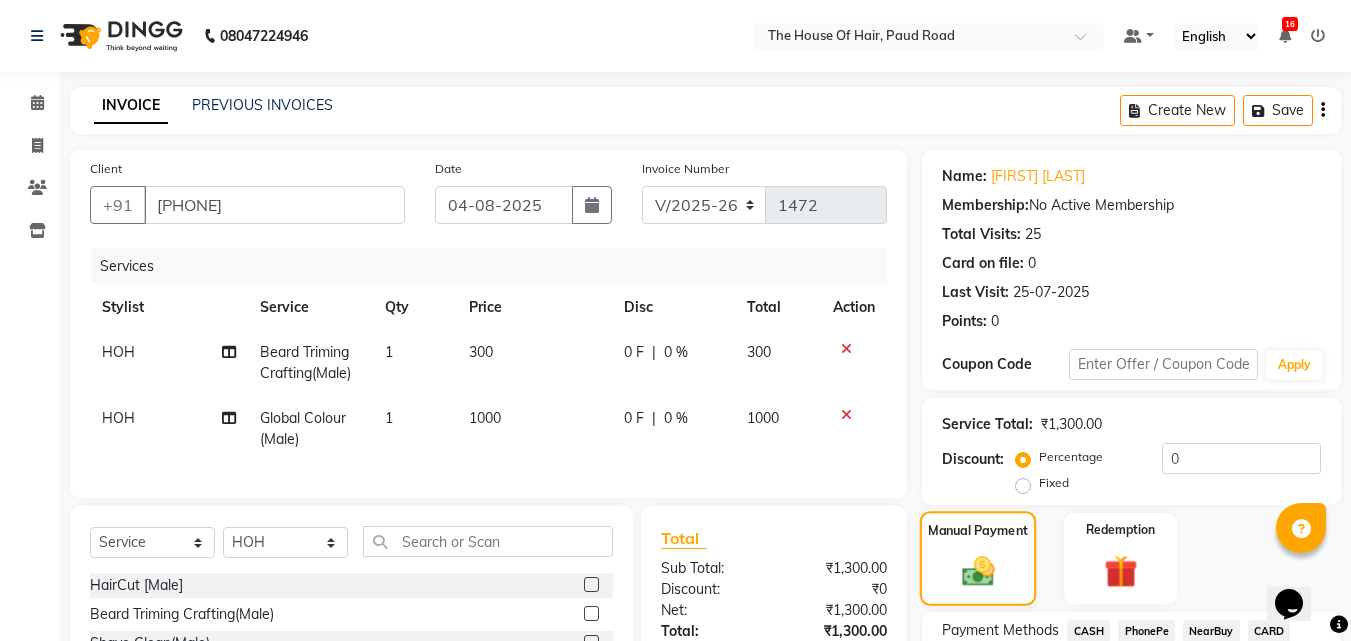 scroll, scrollTop: 205, scrollLeft: 0, axis: vertical 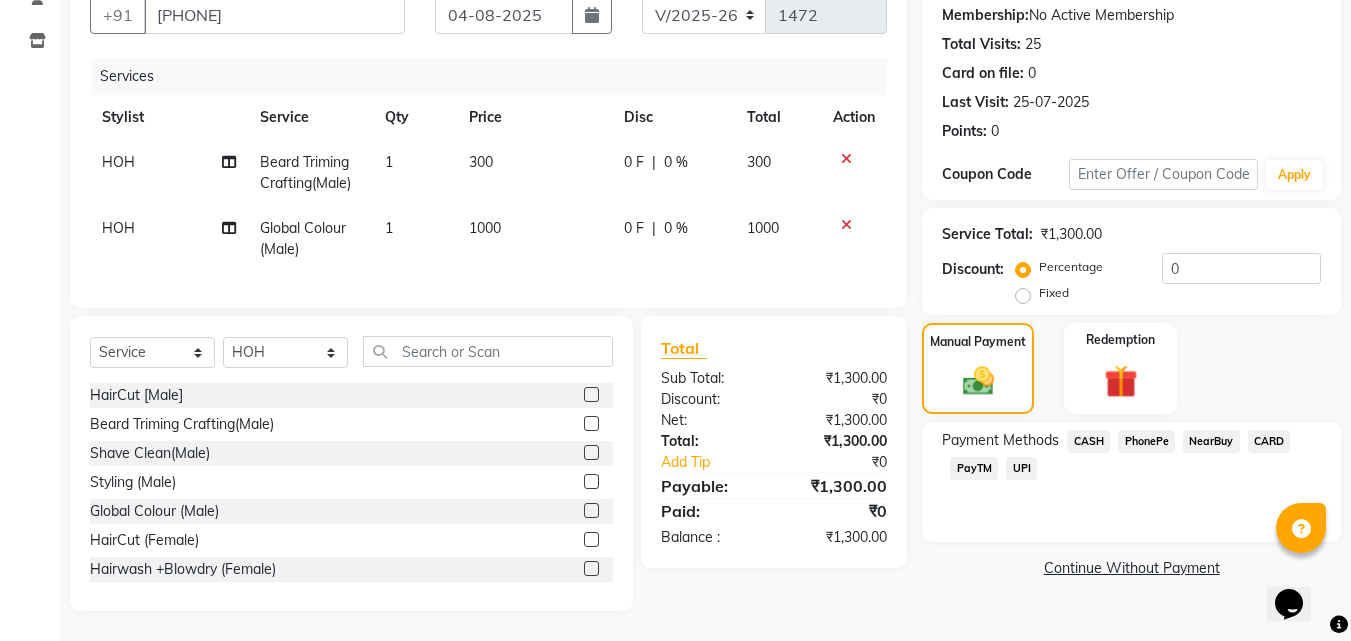 click on "CARD" 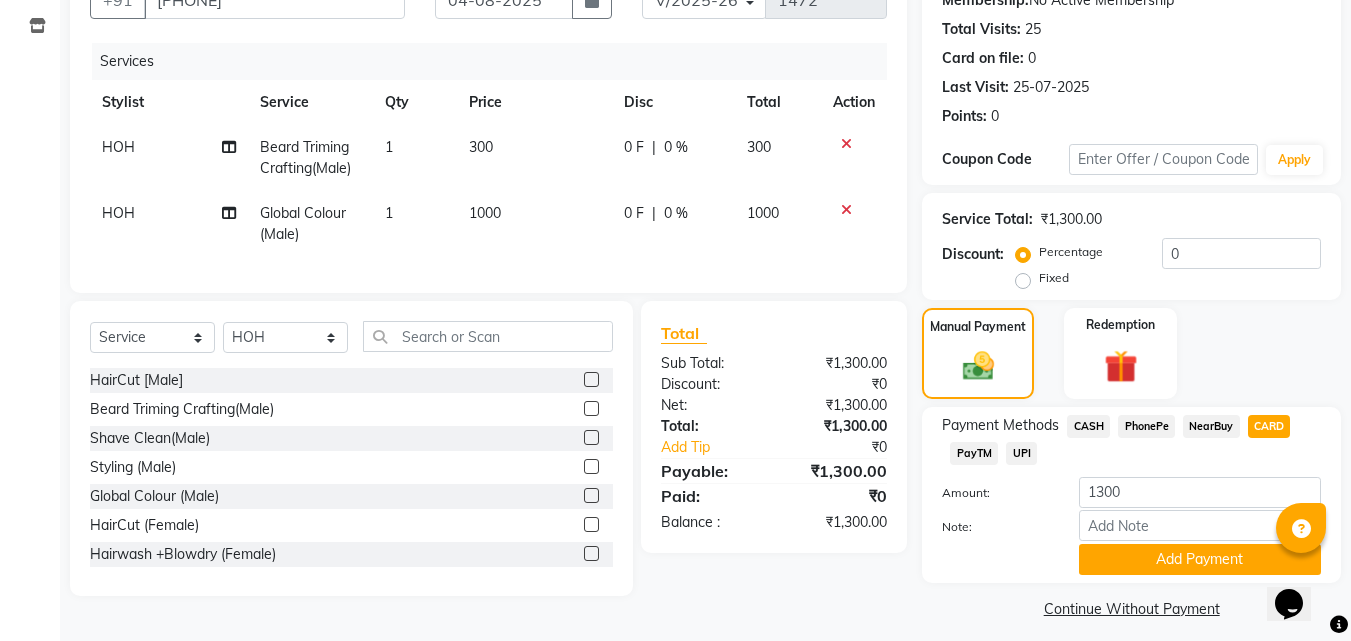 scroll, scrollTop: 218, scrollLeft: 0, axis: vertical 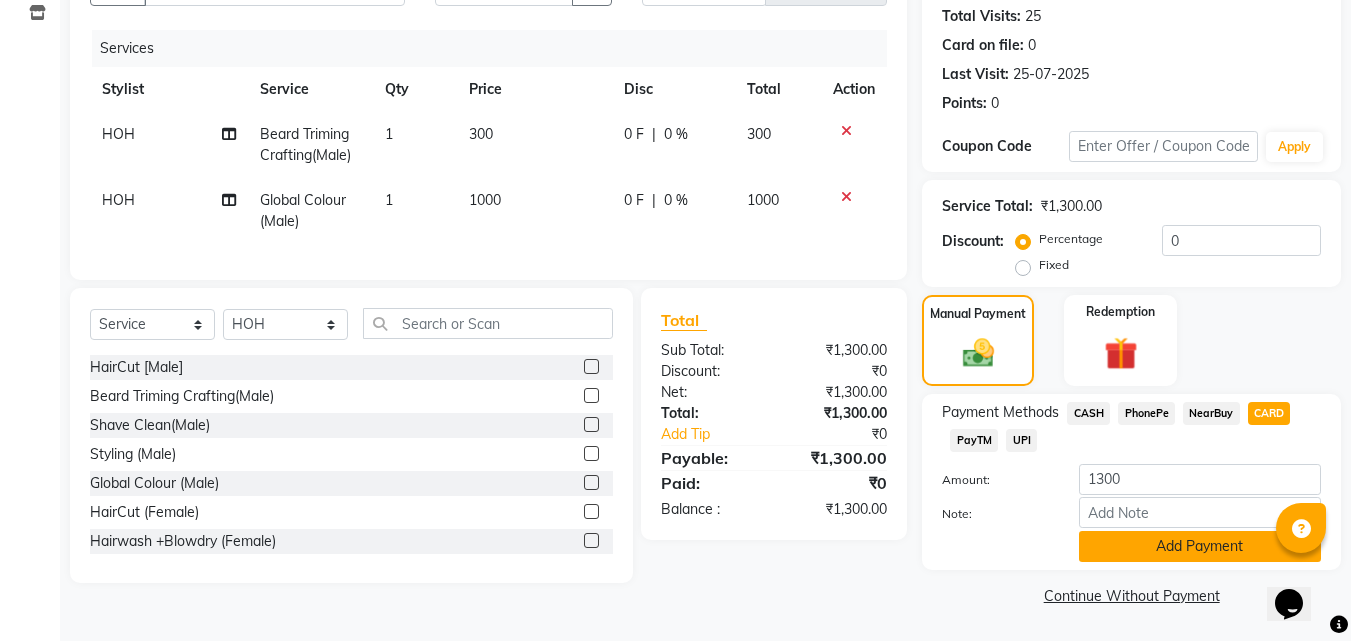 click on "Add Payment" 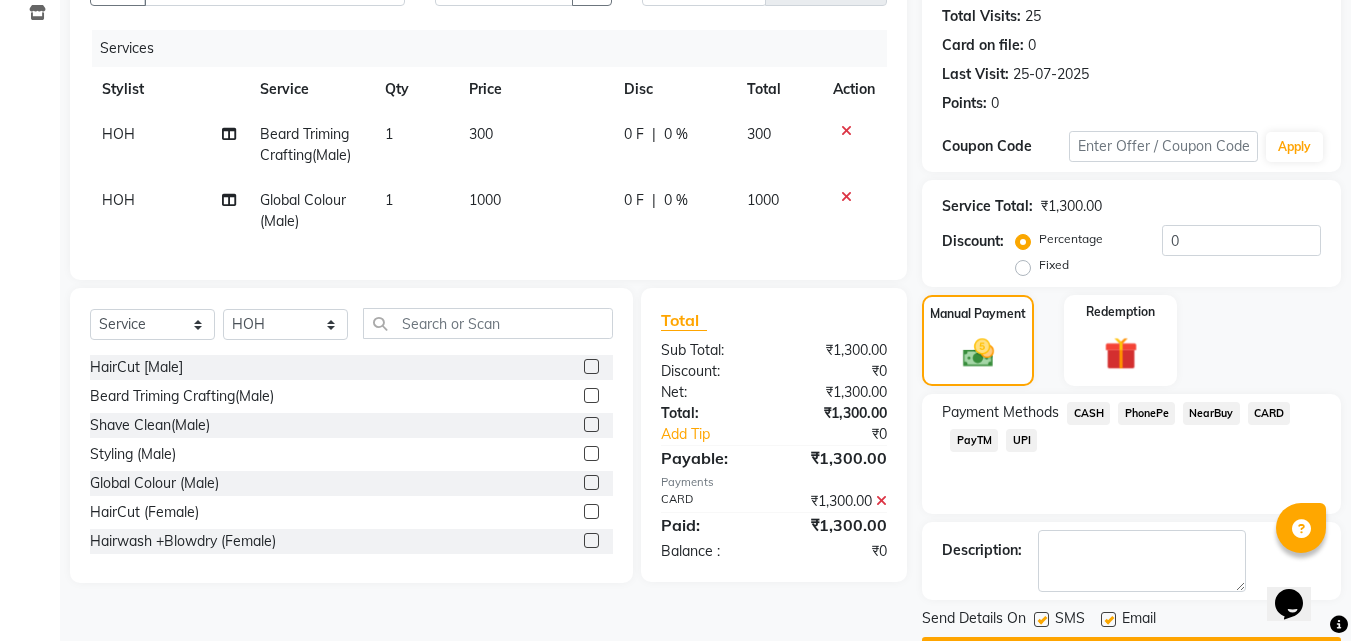scroll, scrollTop: 275, scrollLeft: 0, axis: vertical 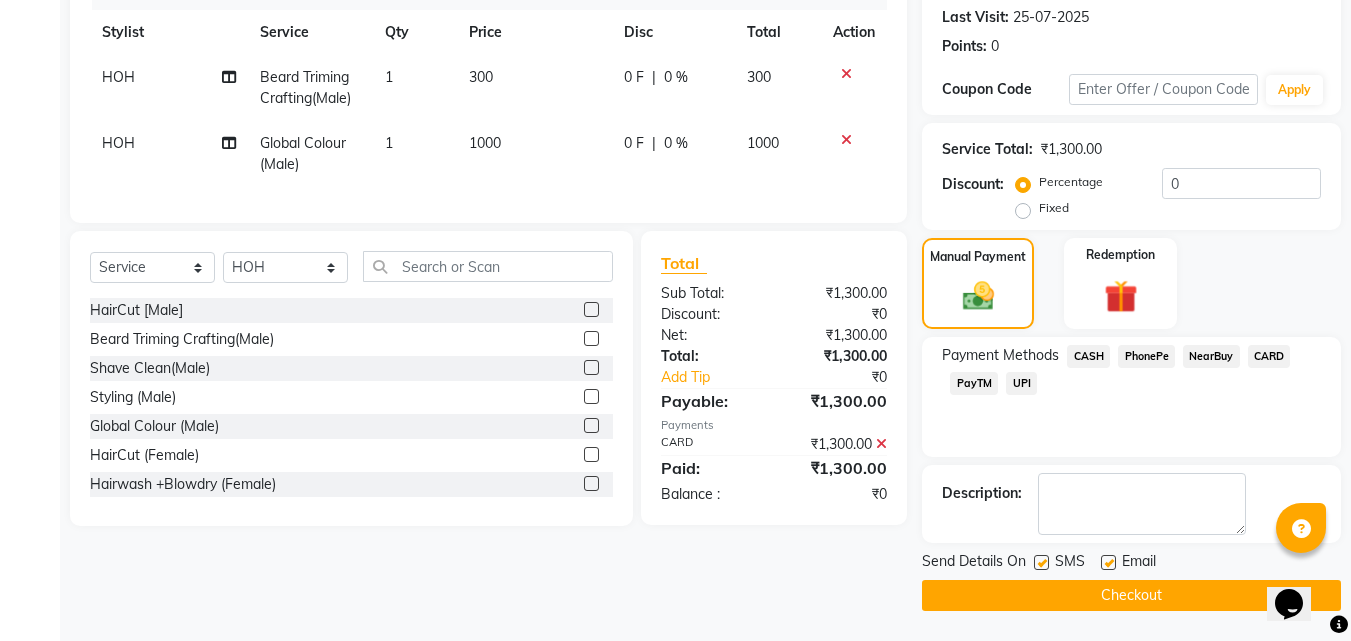 click on "Checkout" 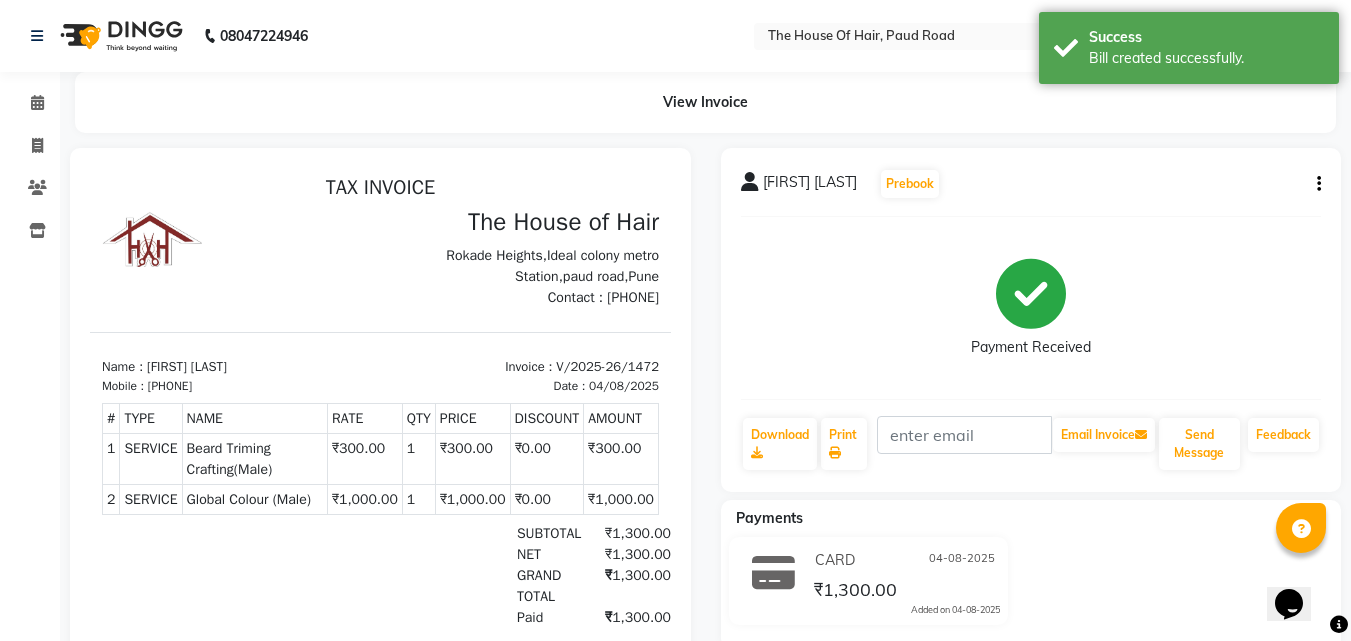 scroll, scrollTop: 0, scrollLeft: 0, axis: both 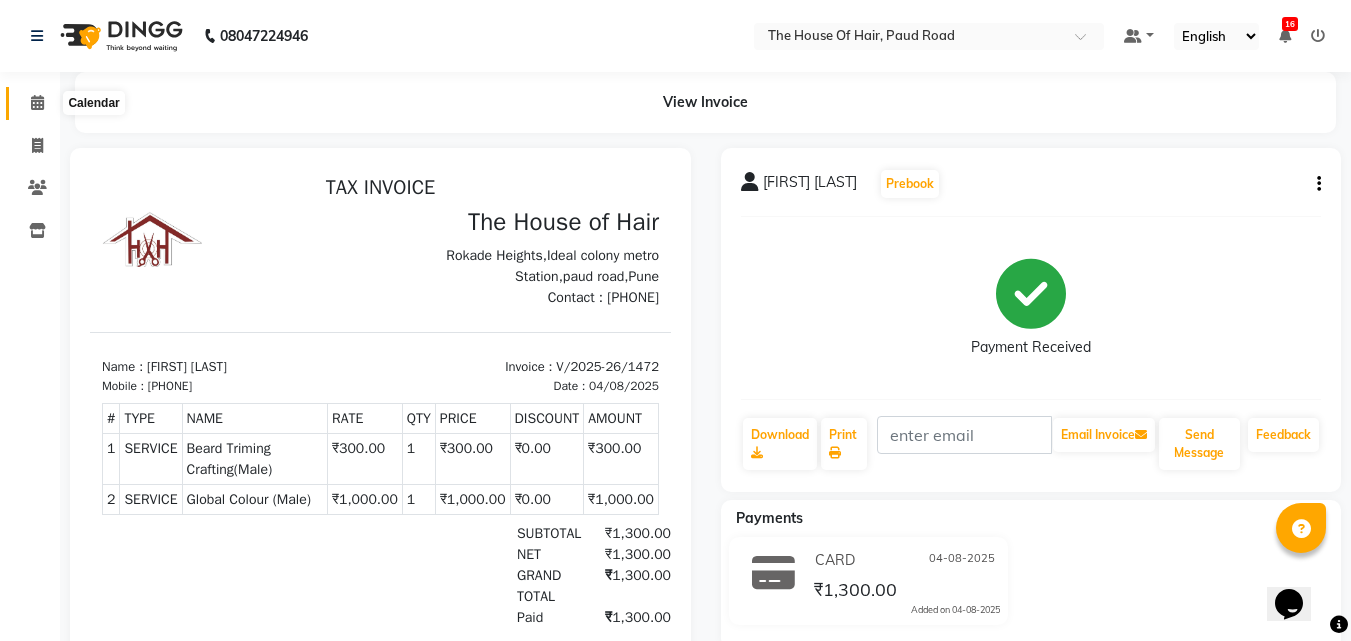 click 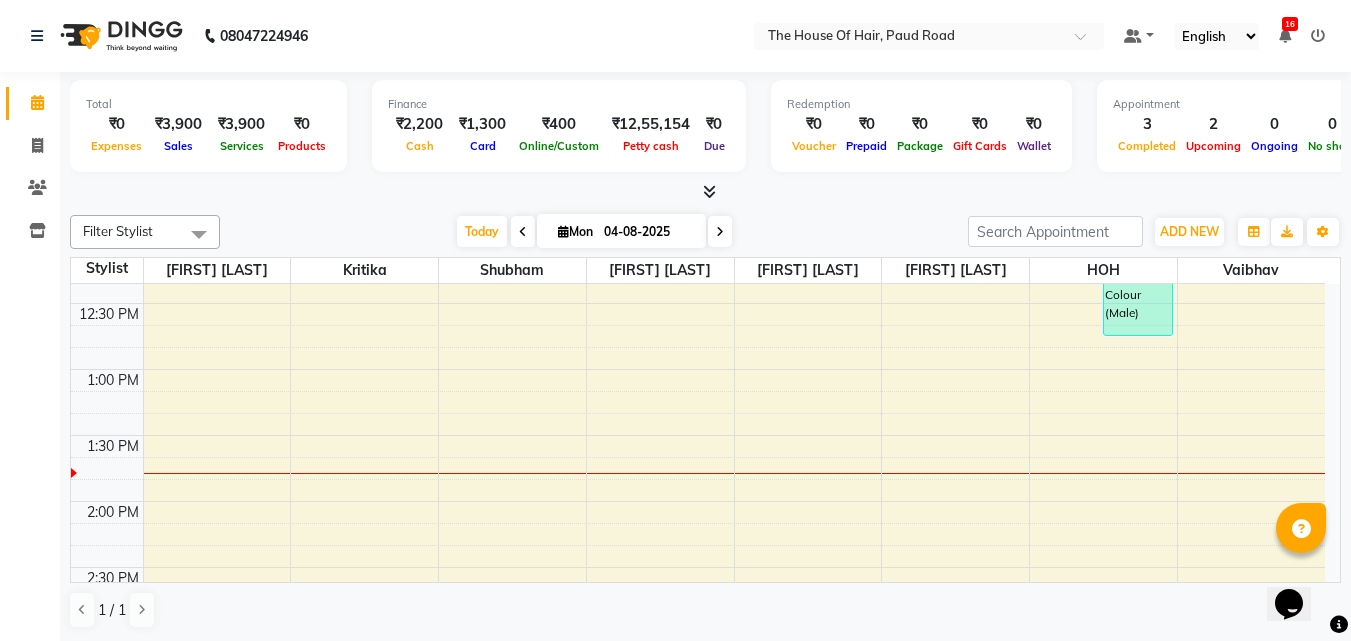 scroll, scrollTop: 598, scrollLeft: 0, axis: vertical 